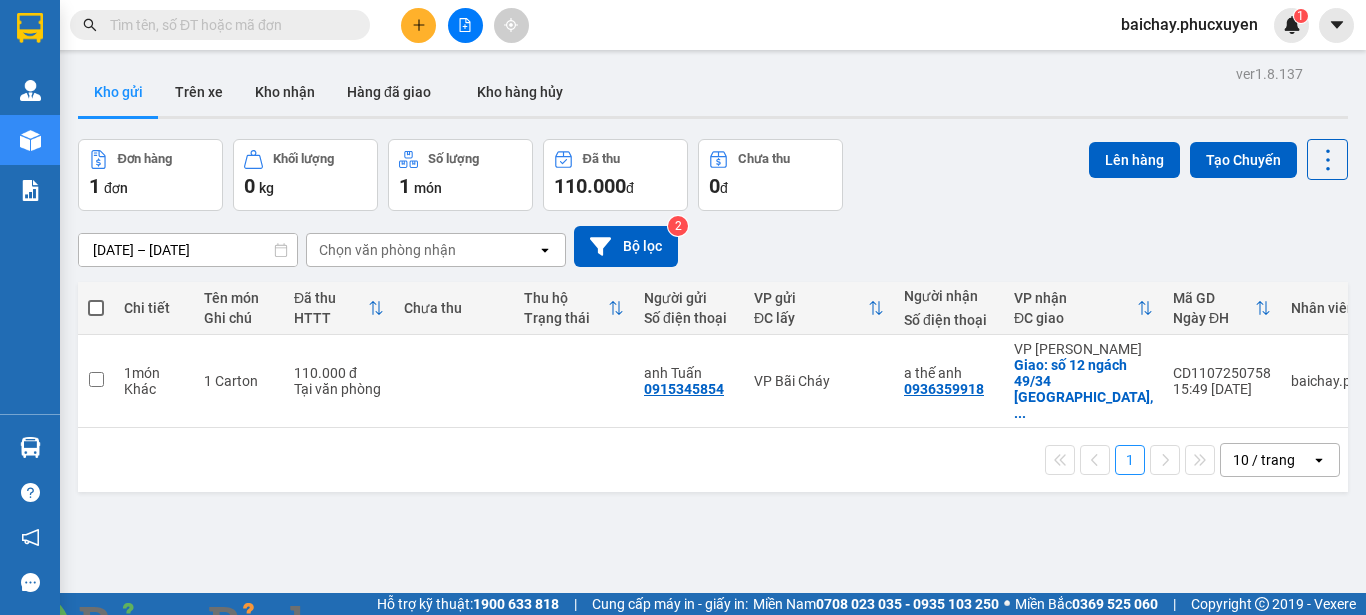 scroll, scrollTop: 0, scrollLeft: 0, axis: both 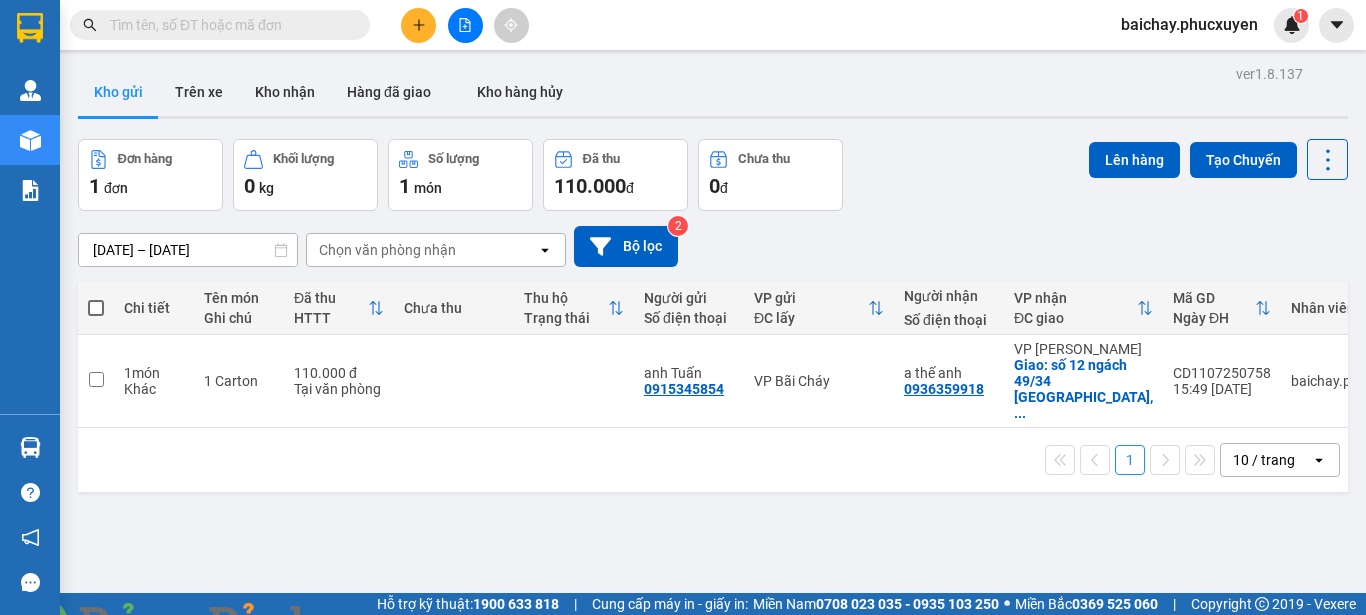 click at bounding box center [362, 627] 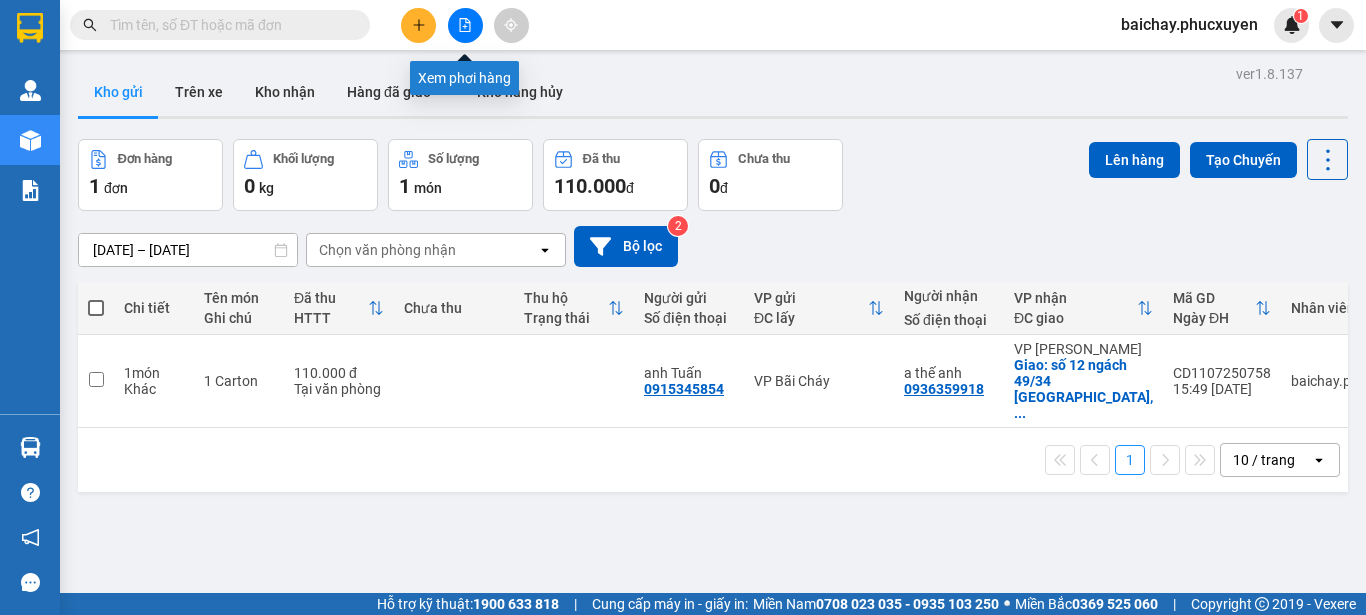 click at bounding box center (465, 25) 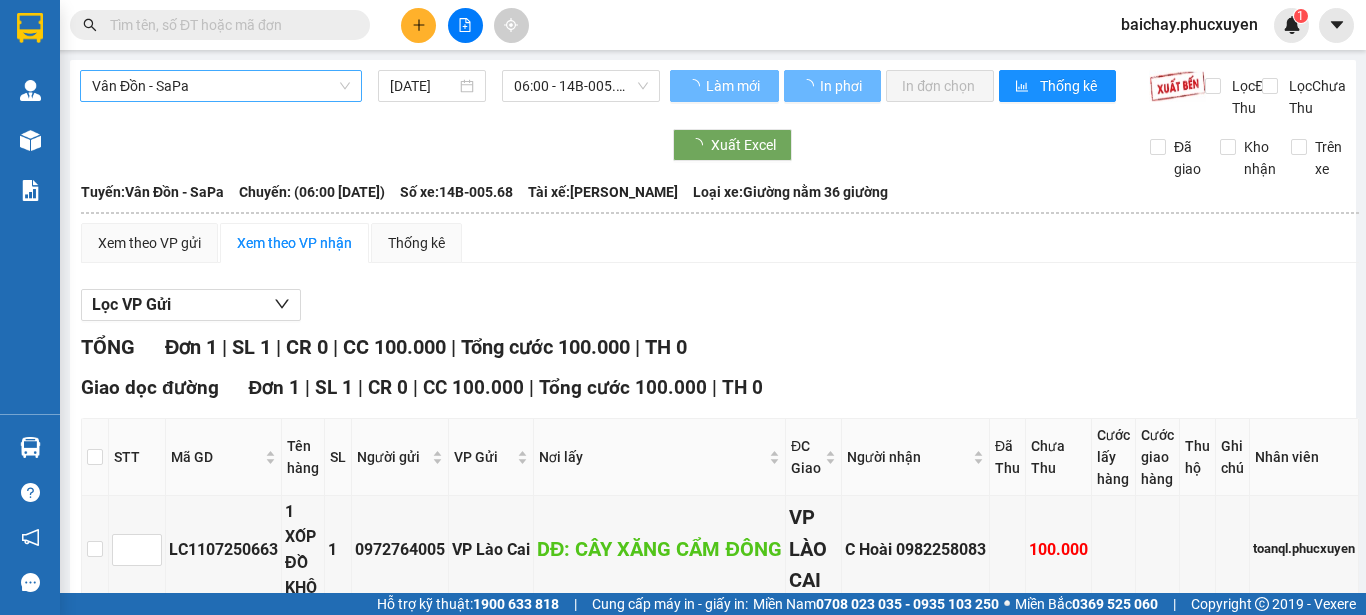 click on "Vân Đồn - SaPa" at bounding box center [221, 86] 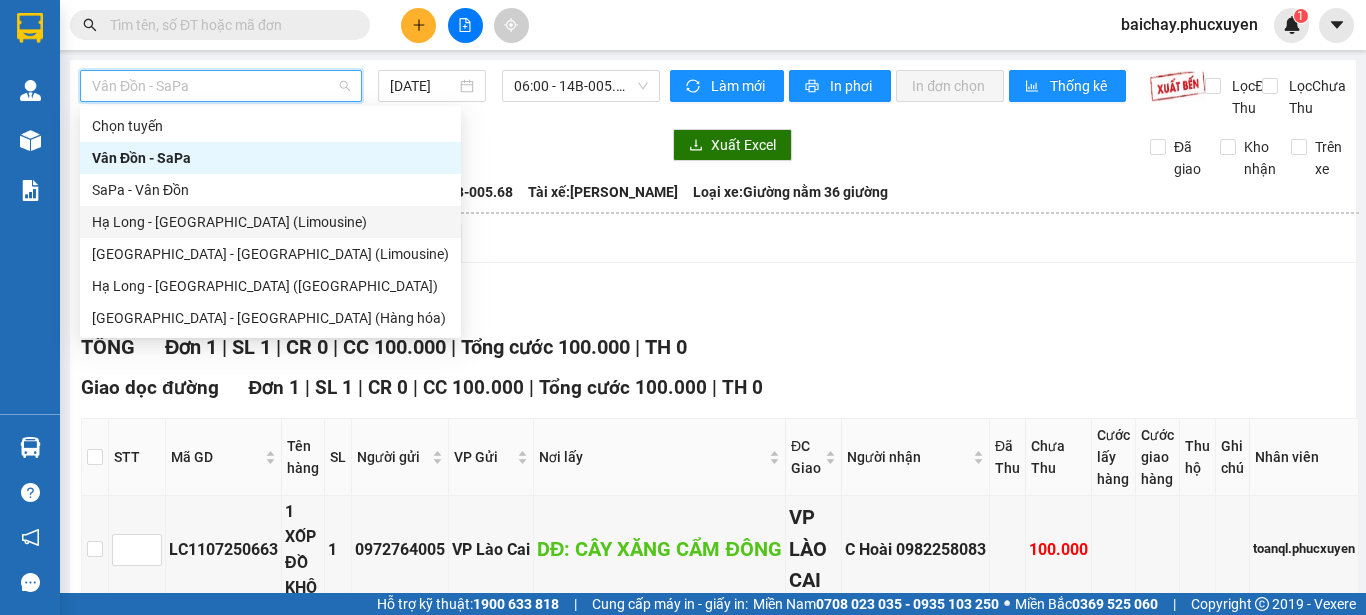 click on "Hạ Long - [GEOGRAPHIC_DATA] (Limousine)" at bounding box center [270, 222] 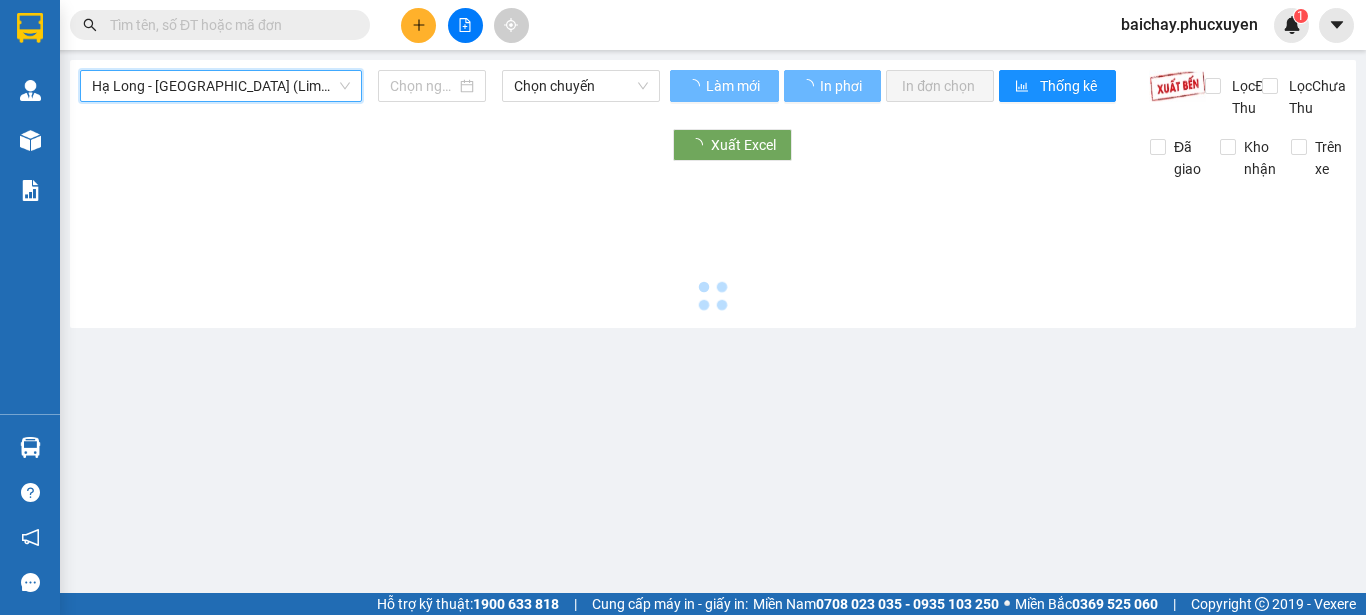 type on "[DATE]" 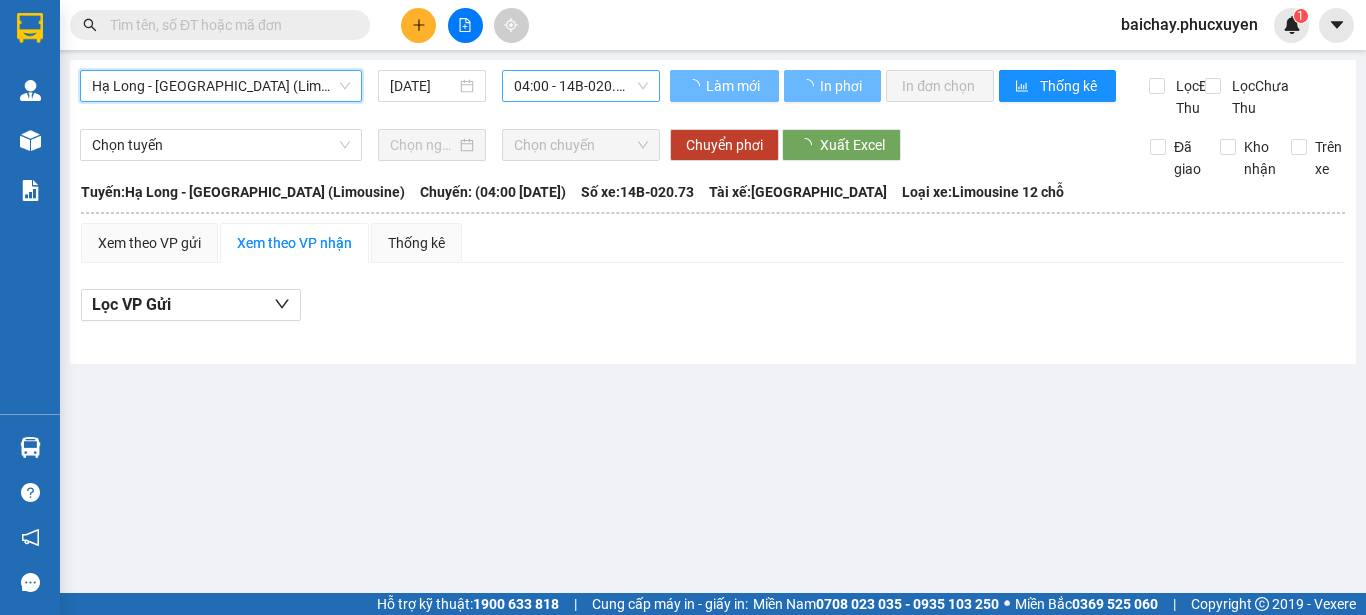 click on "04:00     - 14B-020.73" at bounding box center (581, 86) 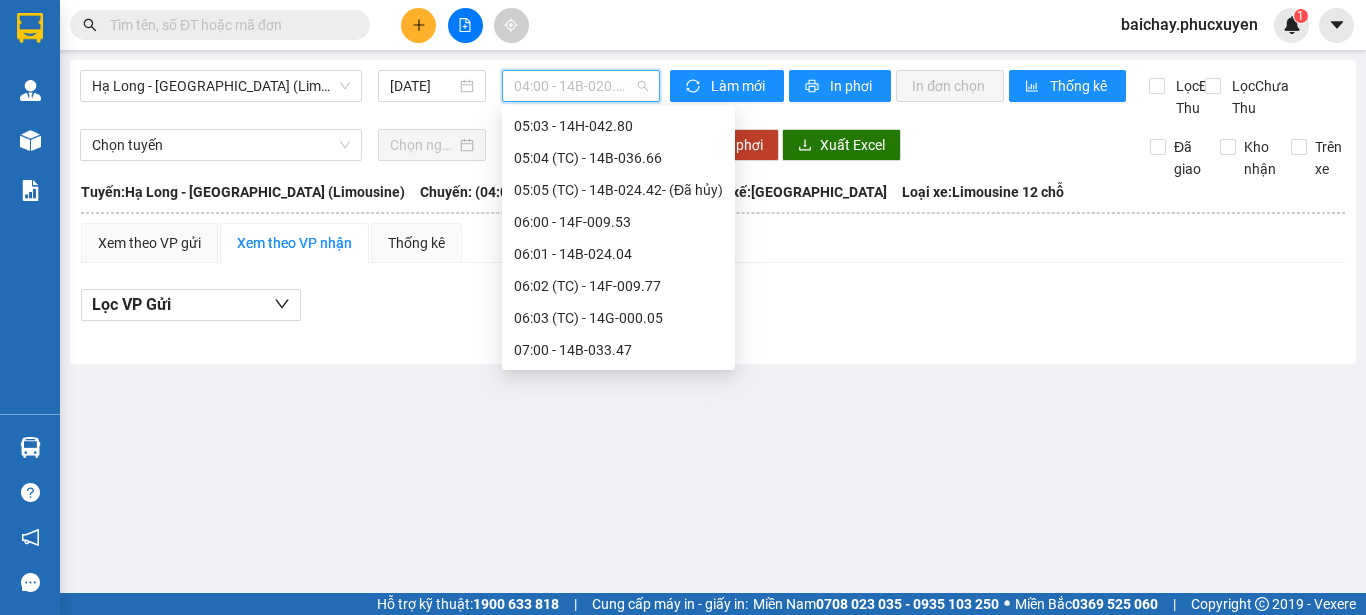 scroll, scrollTop: 300, scrollLeft: 0, axis: vertical 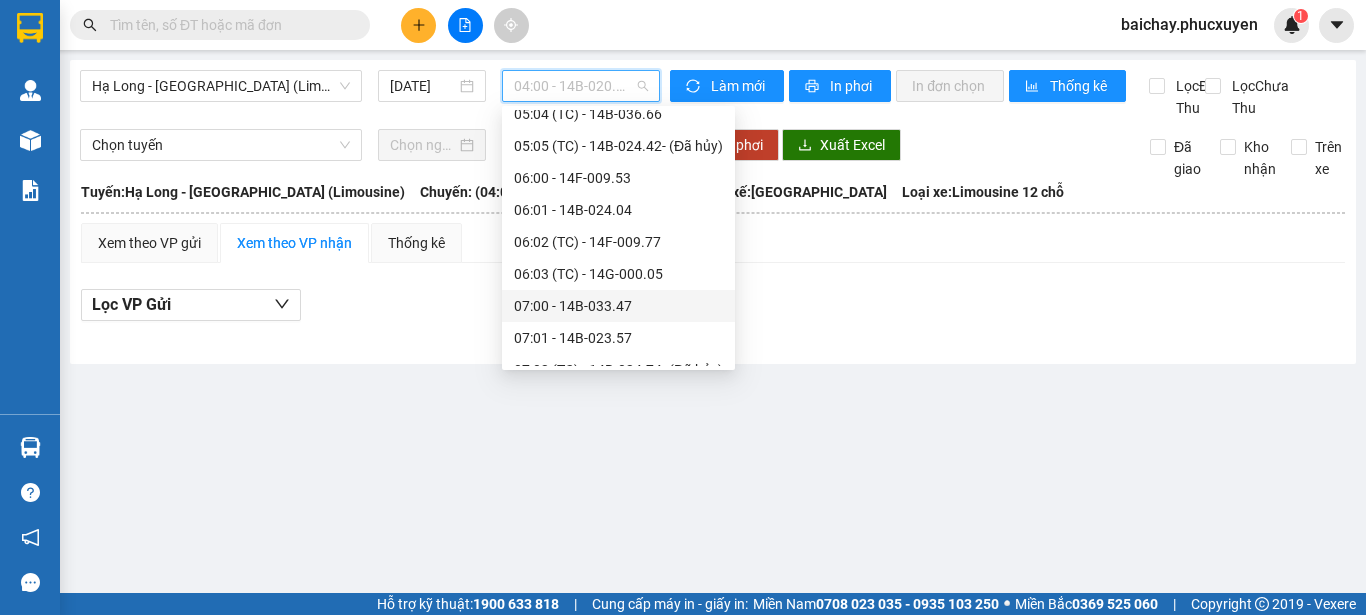 click on "07:00     - 14B-033.47" at bounding box center (618, 306) 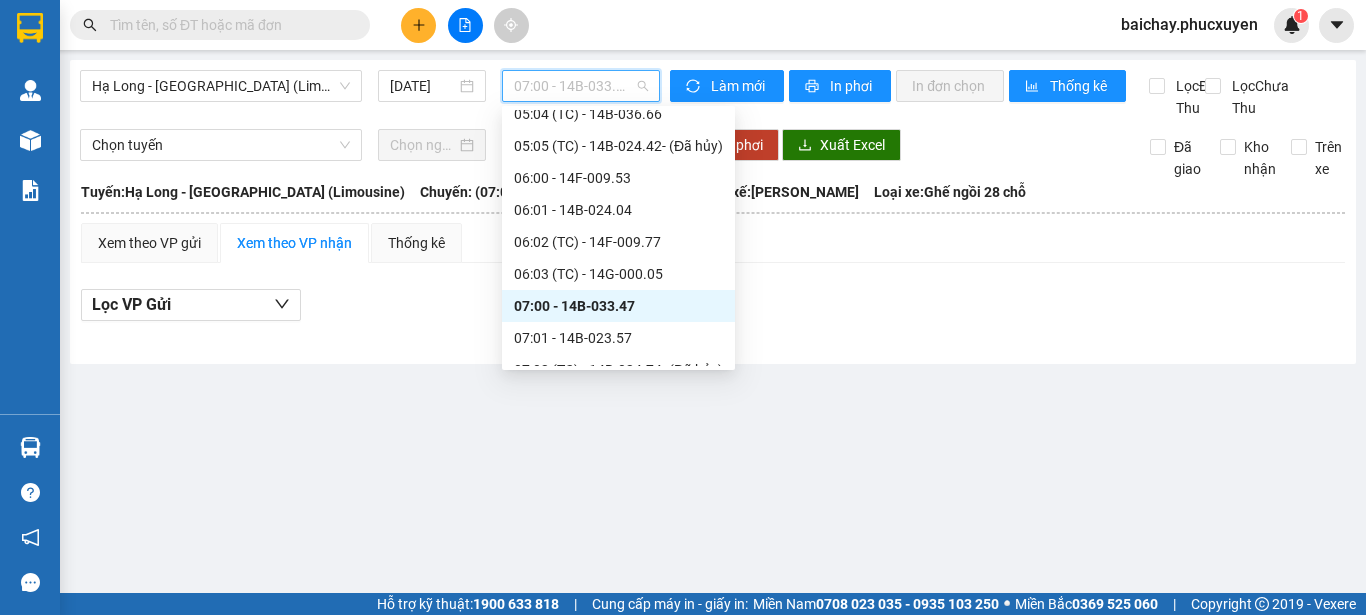 click on "07:00     - 14B-033.47" at bounding box center (581, 86) 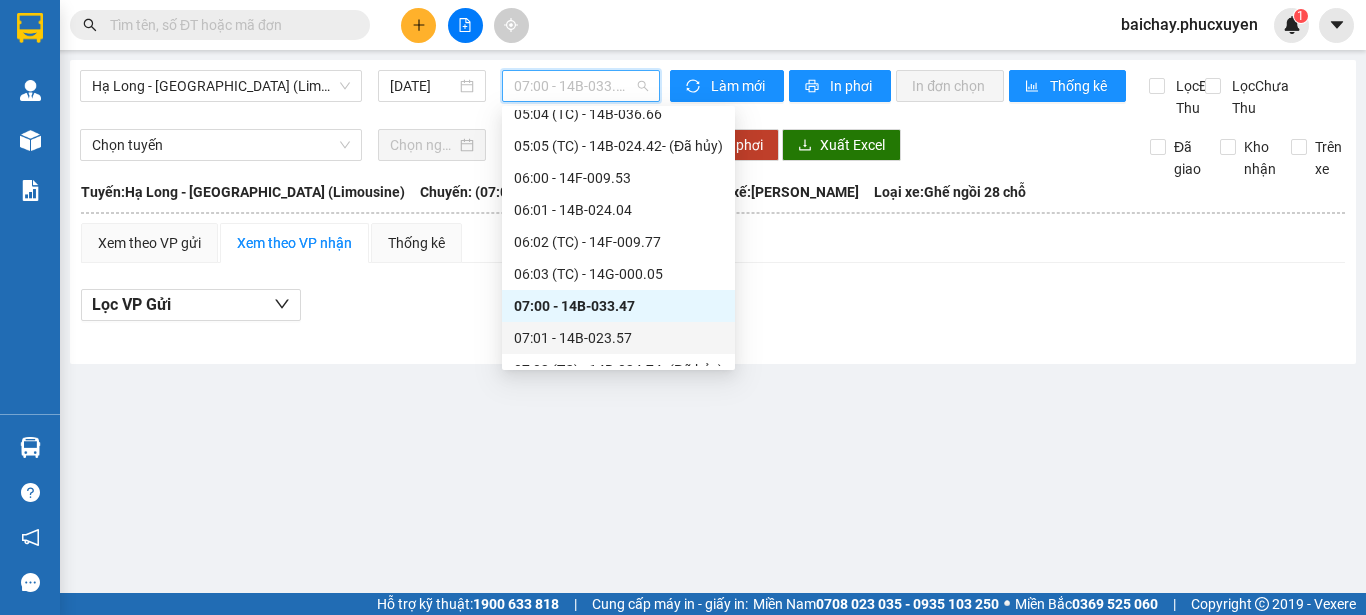click on "07:01     - 14B-023.57" at bounding box center [618, 338] 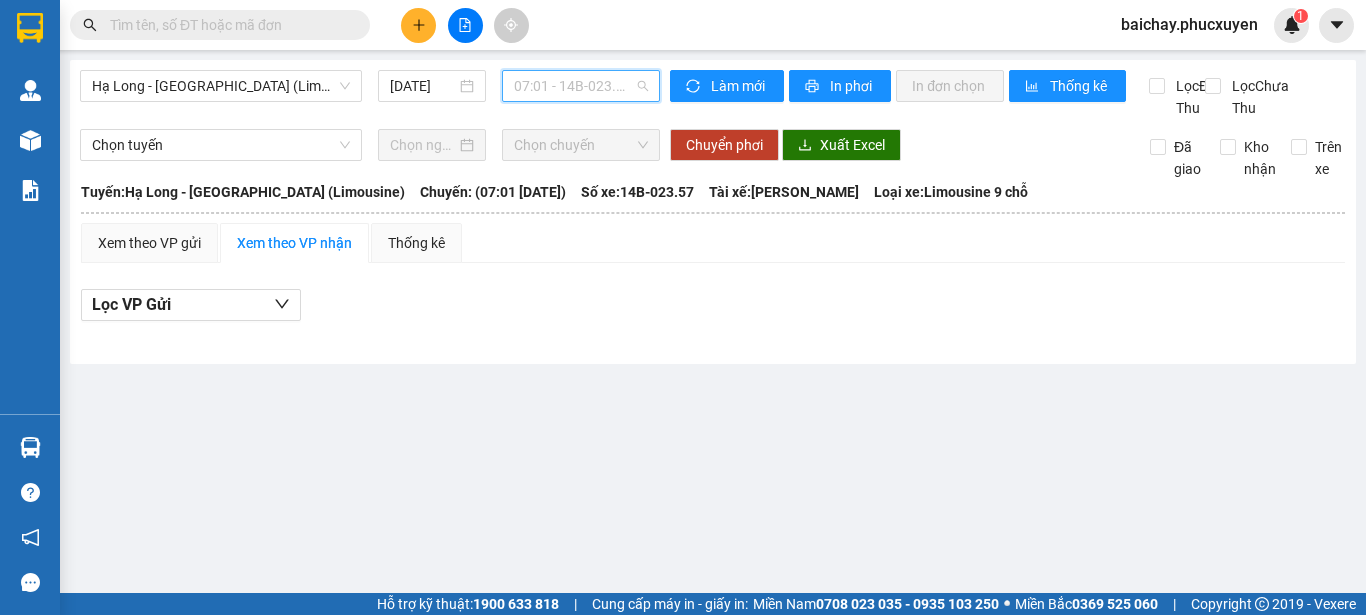 click on "07:01     - 14B-023.57" at bounding box center [581, 86] 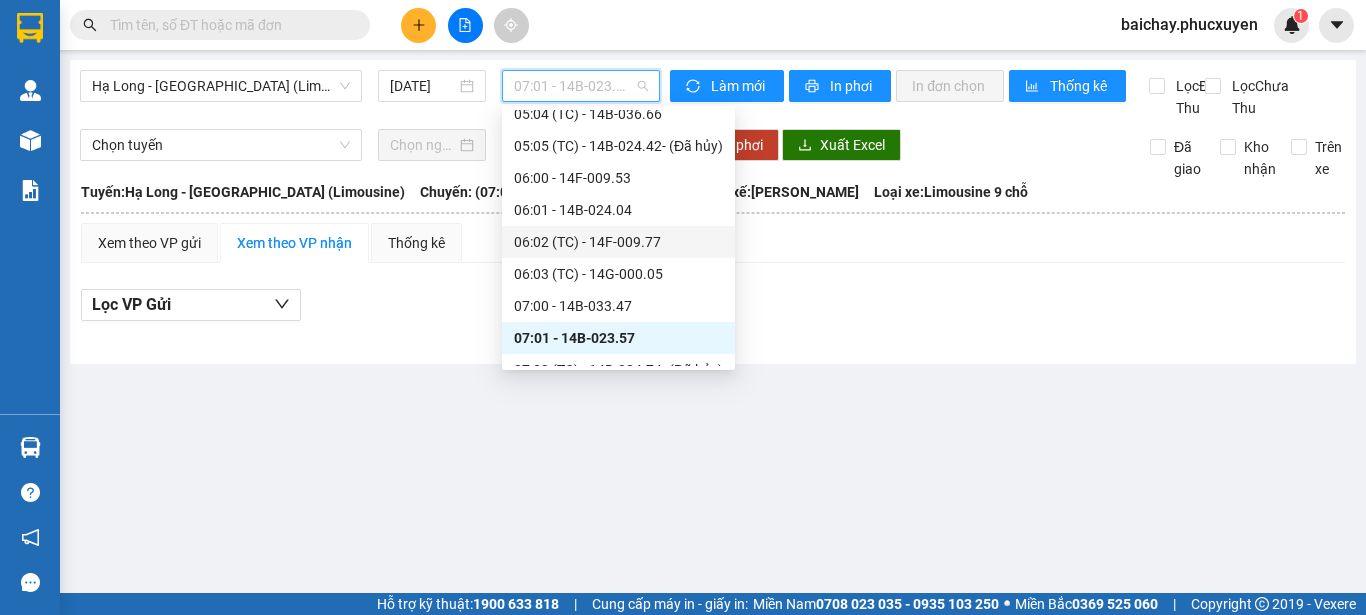 click on "06:02   (TC)   - 14F-009.77" at bounding box center (618, 242) 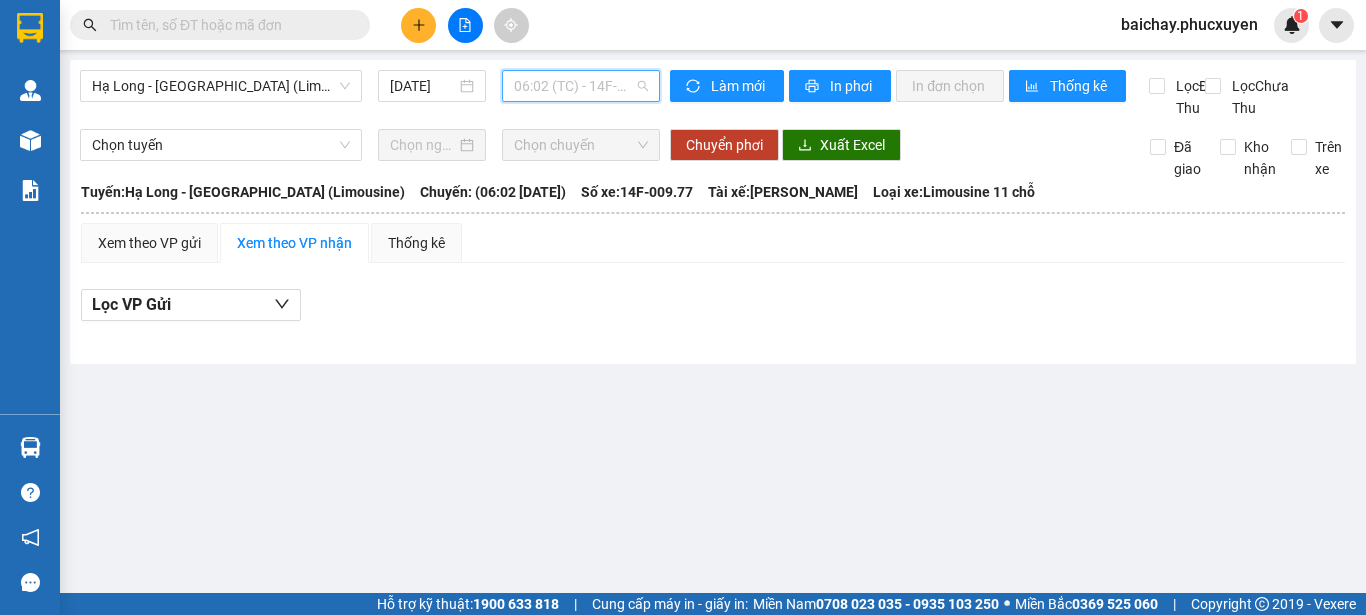 click on "06:02   (TC)   - 14F-009.77" at bounding box center [581, 86] 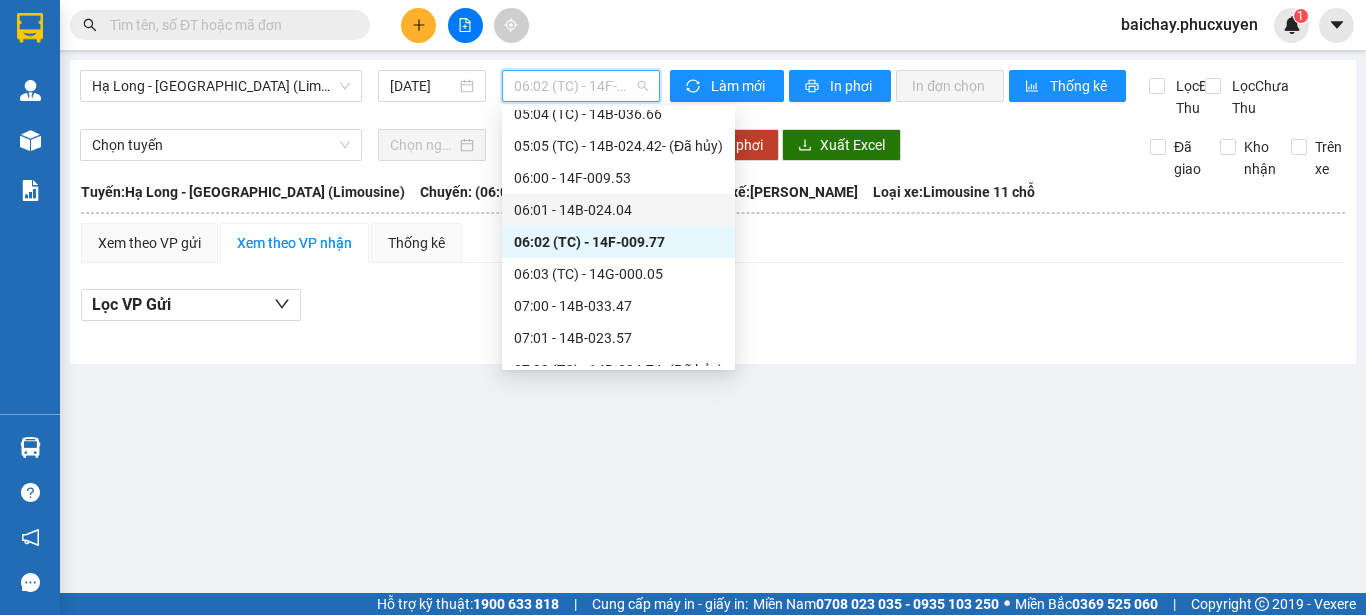 scroll, scrollTop: 400, scrollLeft: 0, axis: vertical 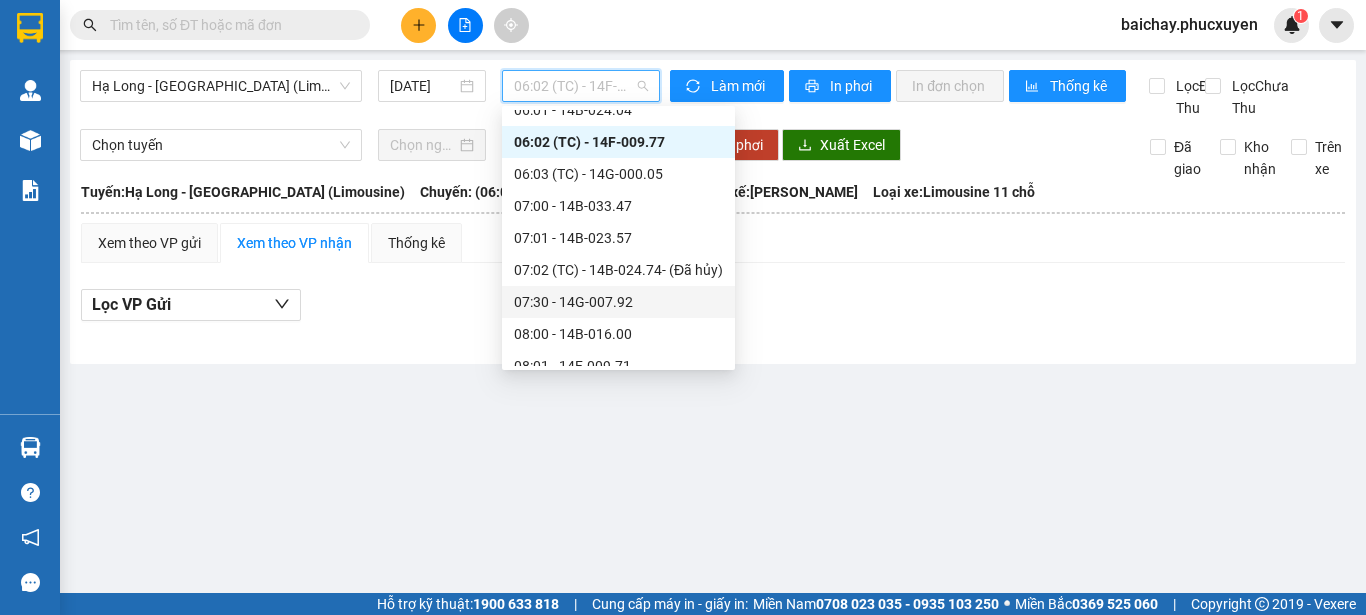 click on "07:30     - 14G-007.92" at bounding box center [618, 302] 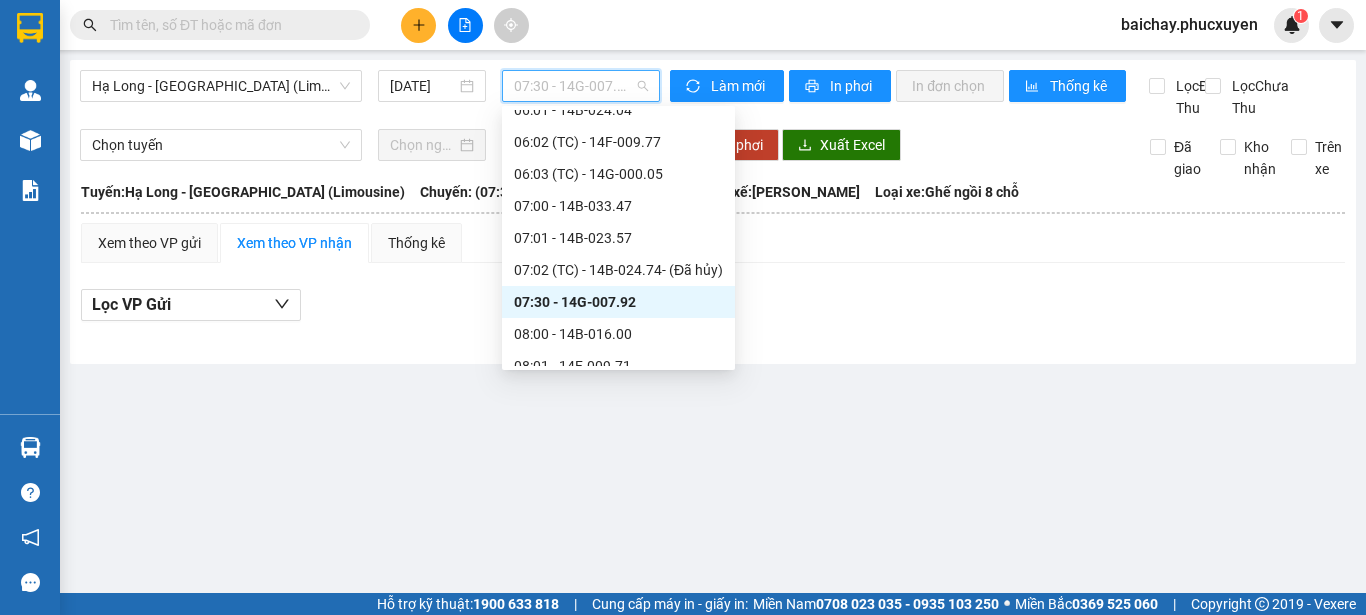 click on "07:30     - 14G-007.92" at bounding box center (581, 86) 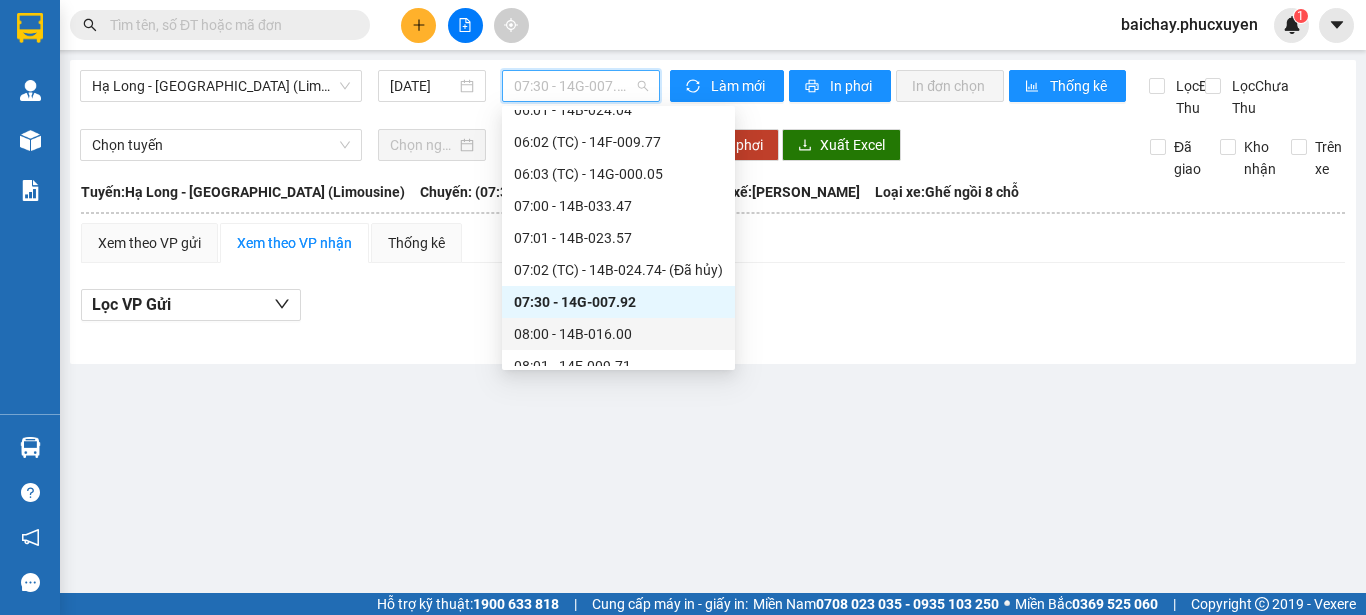 click on "08:00     - 14B-016.00" at bounding box center [618, 334] 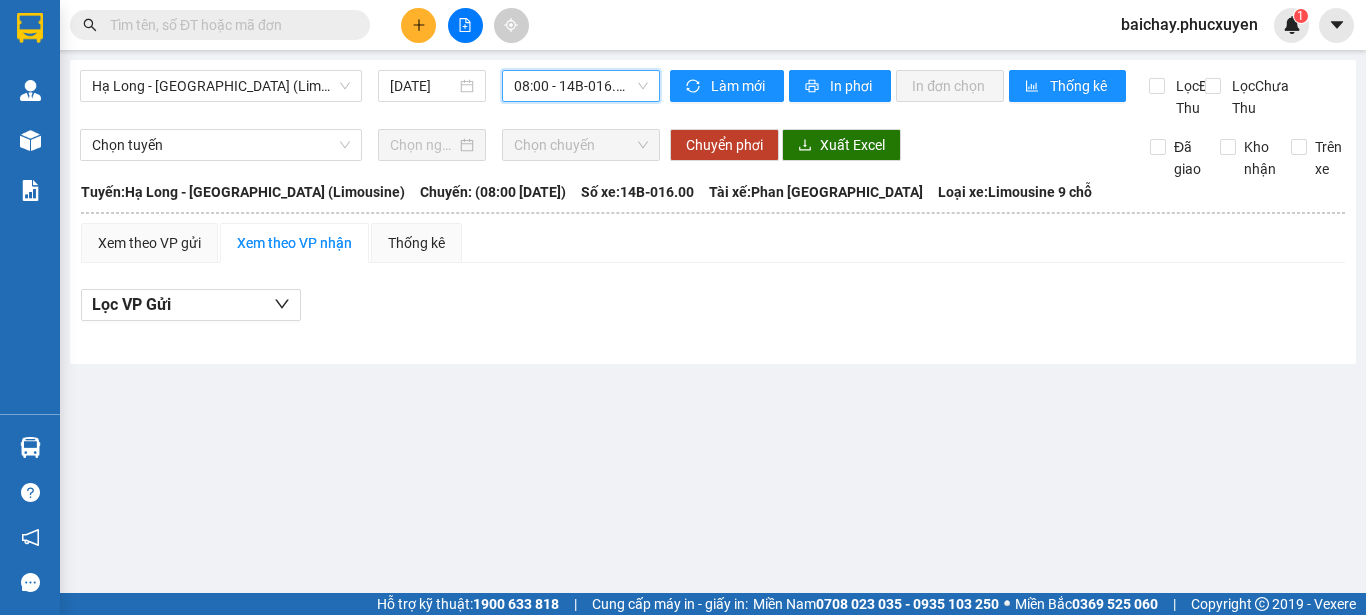 click on "08:00     - 14B-016.00" at bounding box center (581, 86) 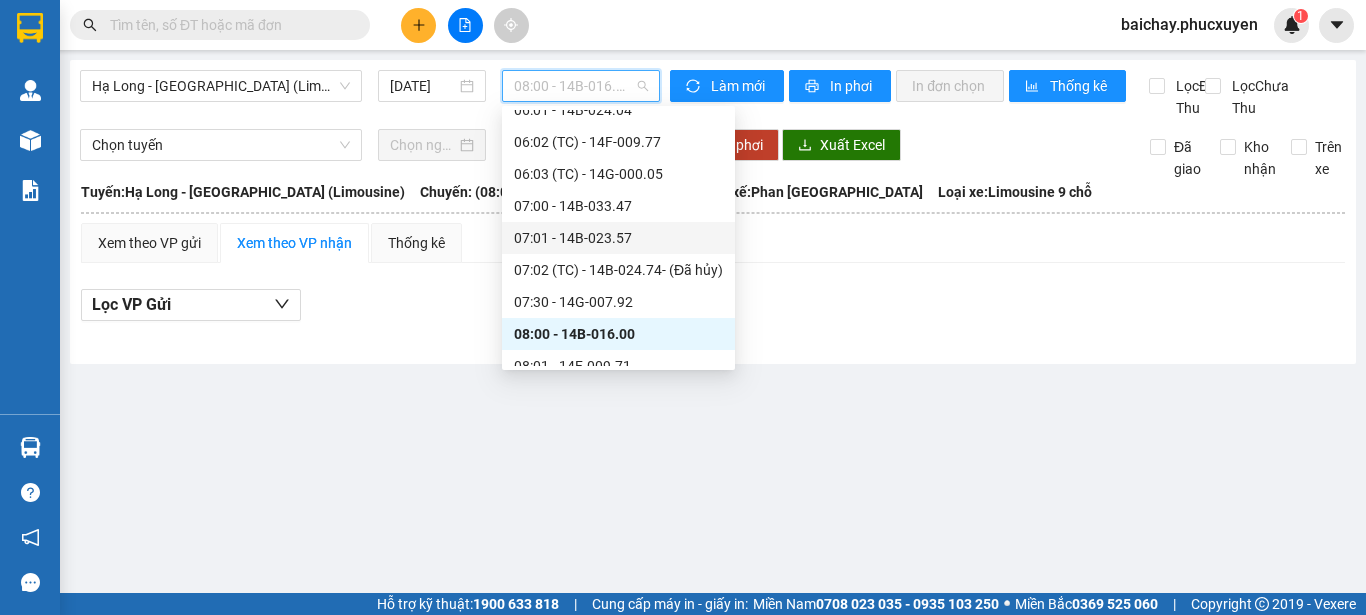 scroll, scrollTop: 500, scrollLeft: 0, axis: vertical 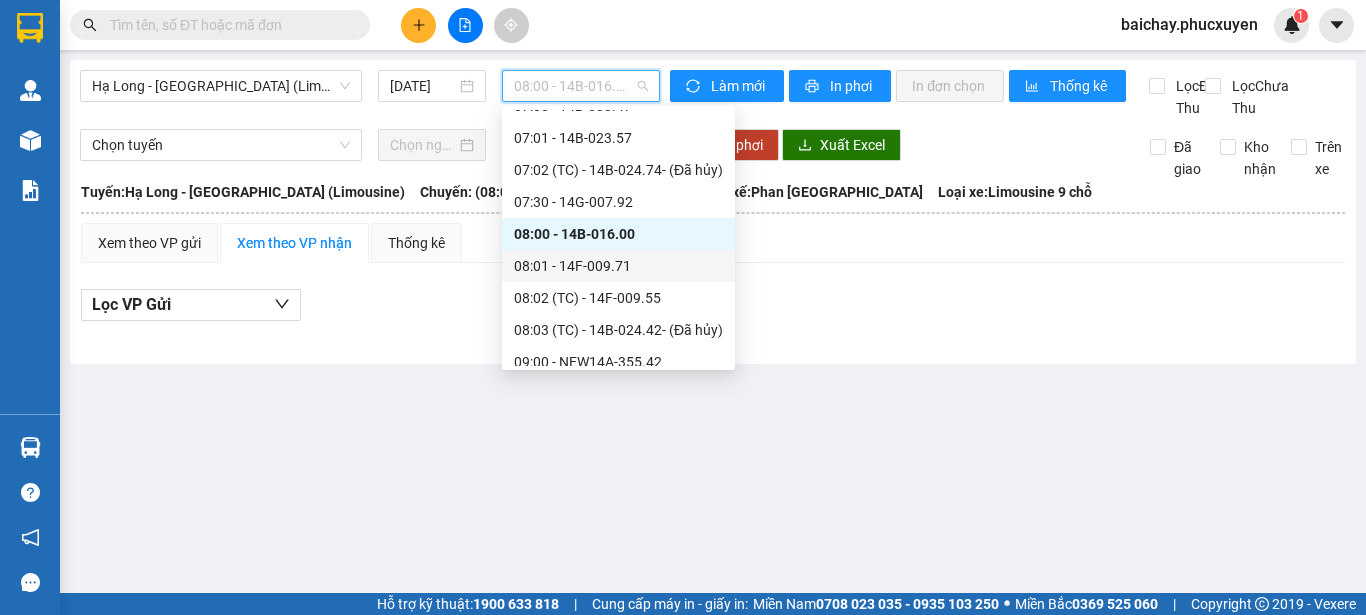 click on "08:01     - 14F-009.71" at bounding box center (618, 266) 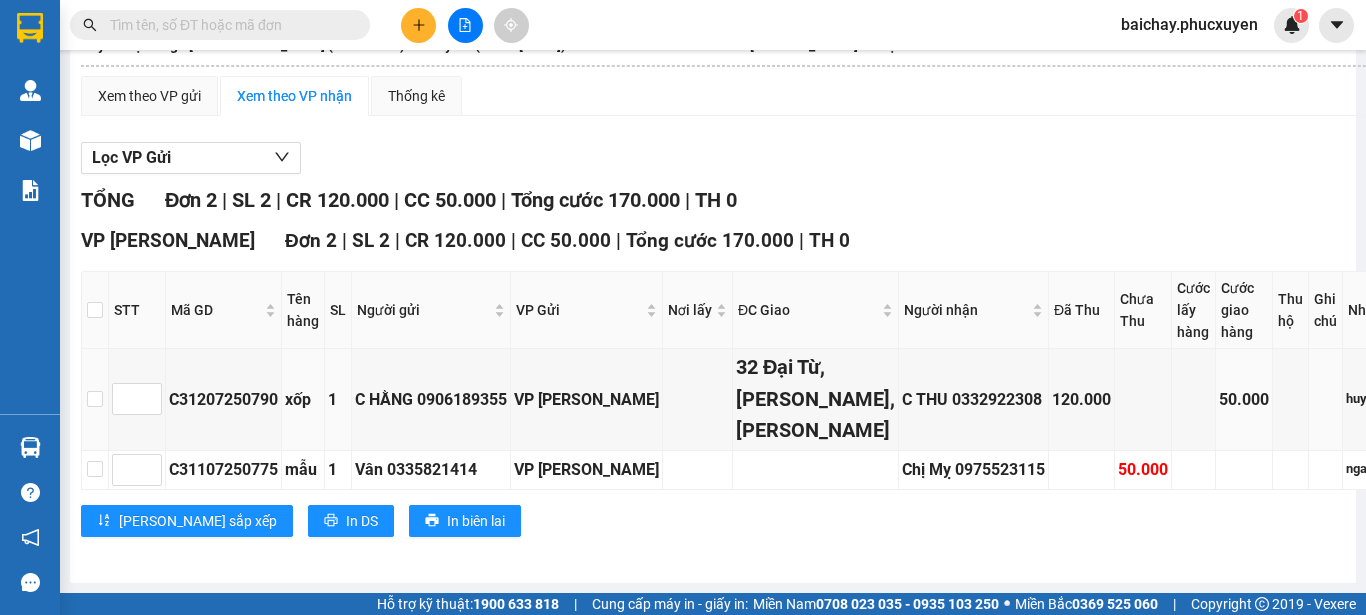 scroll, scrollTop: 0, scrollLeft: 0, axis: both 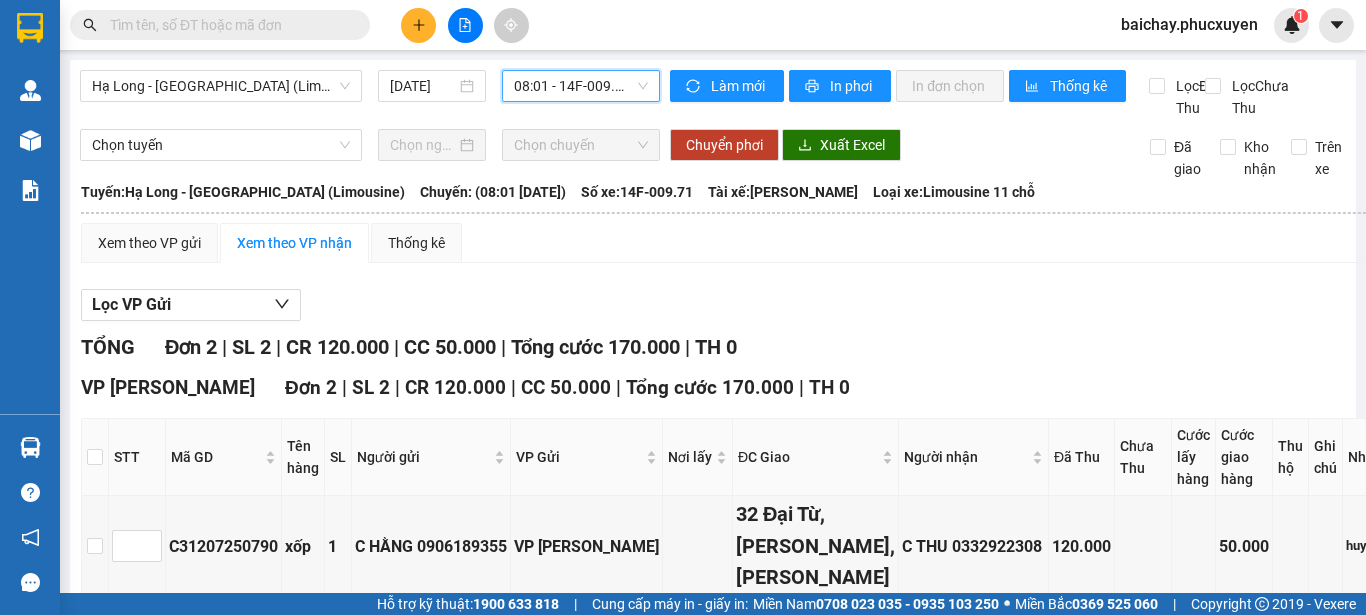 click on "08:01     - 14F-009.71" at bounding box center [581, 86] 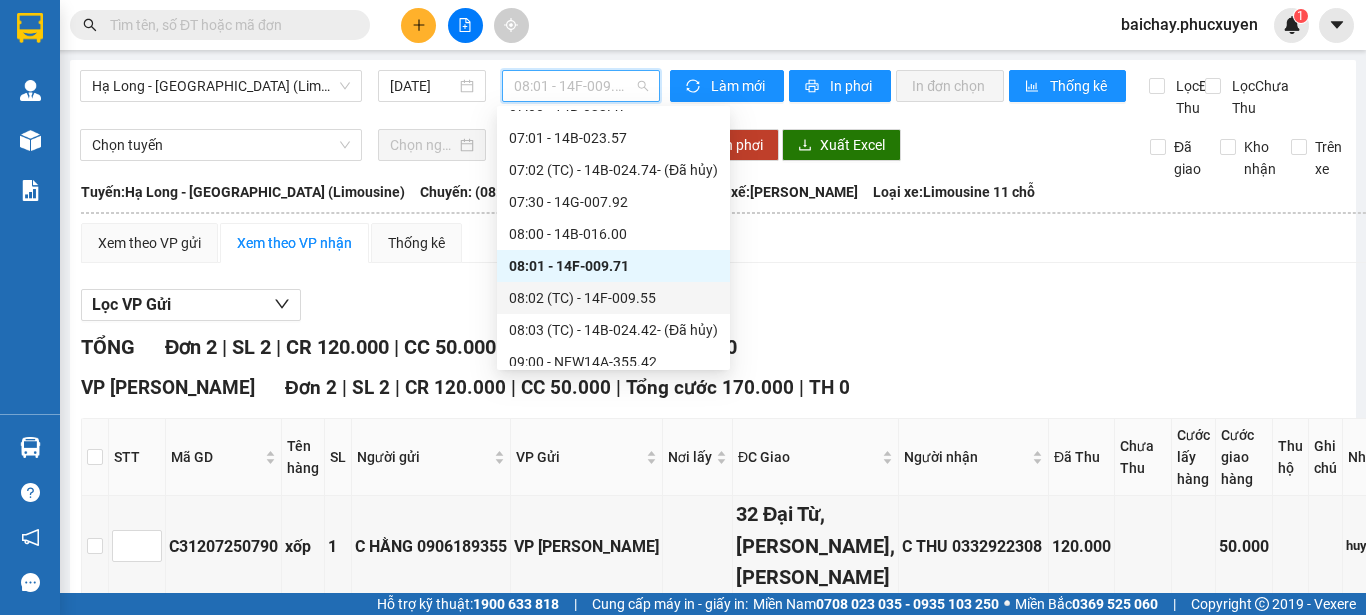 click on "08:02   (TC)   - 14F-009.55" at bounding box center (613, 298) 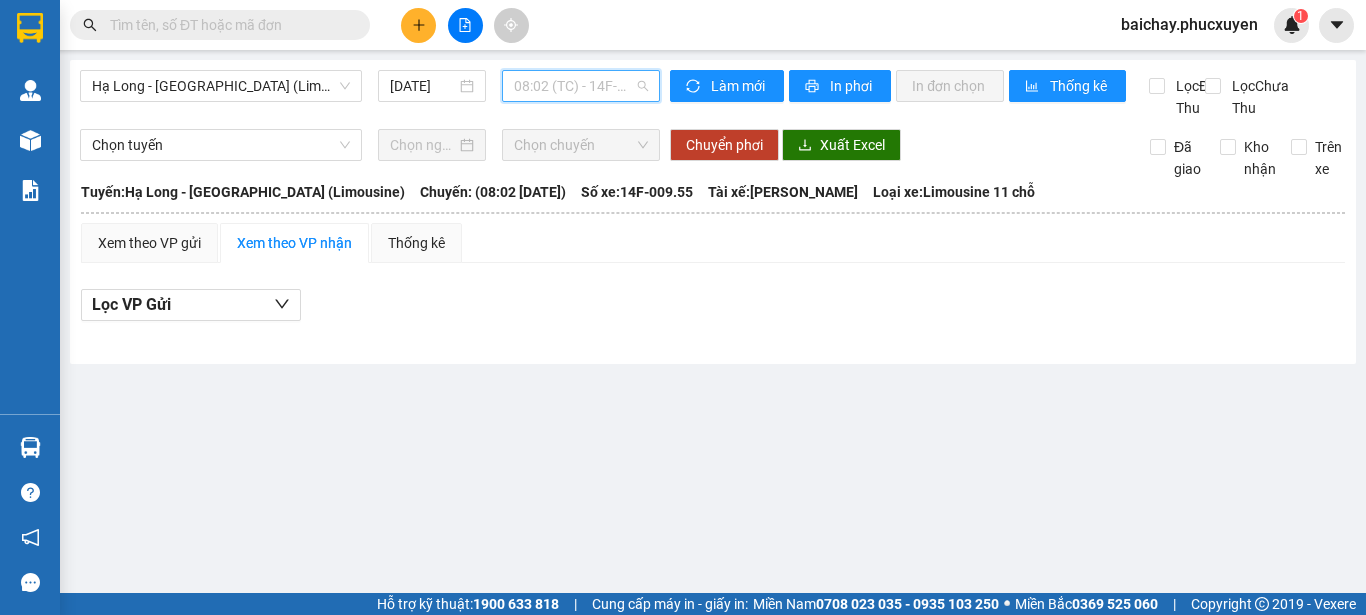 click on "08:02   (TC)   - 14F-009.55" at bounding box center [581, 86] 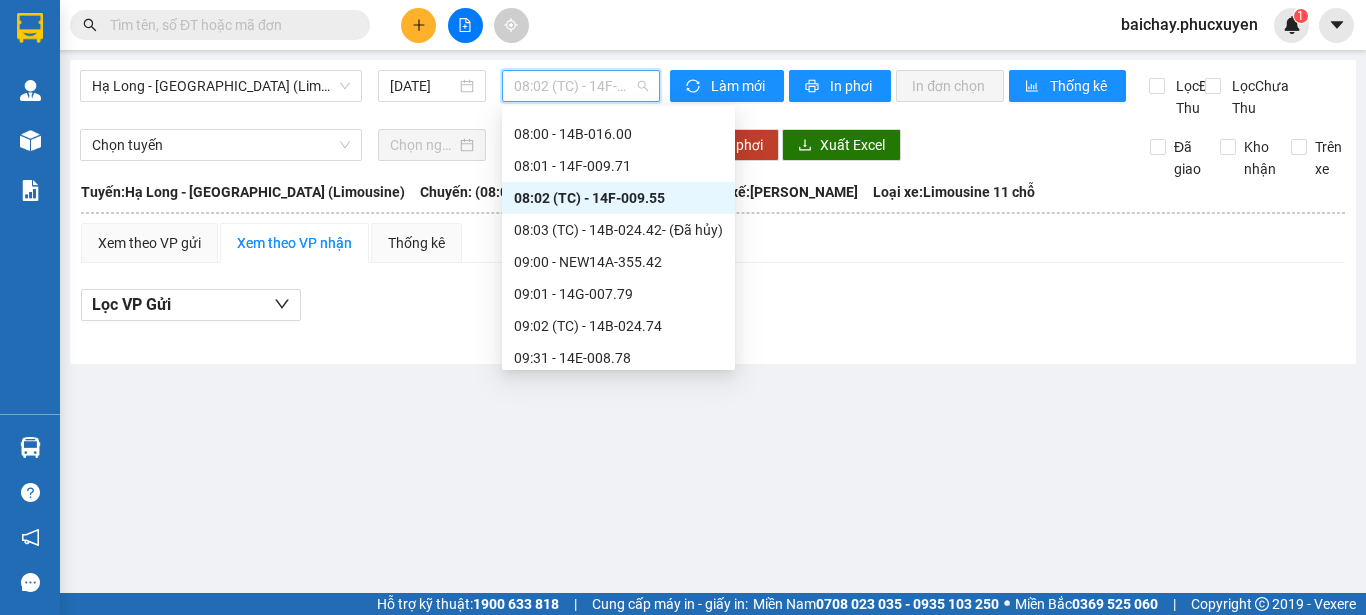 scroll, scrollTop: 700, scrollLeft: 0, axis: vertical 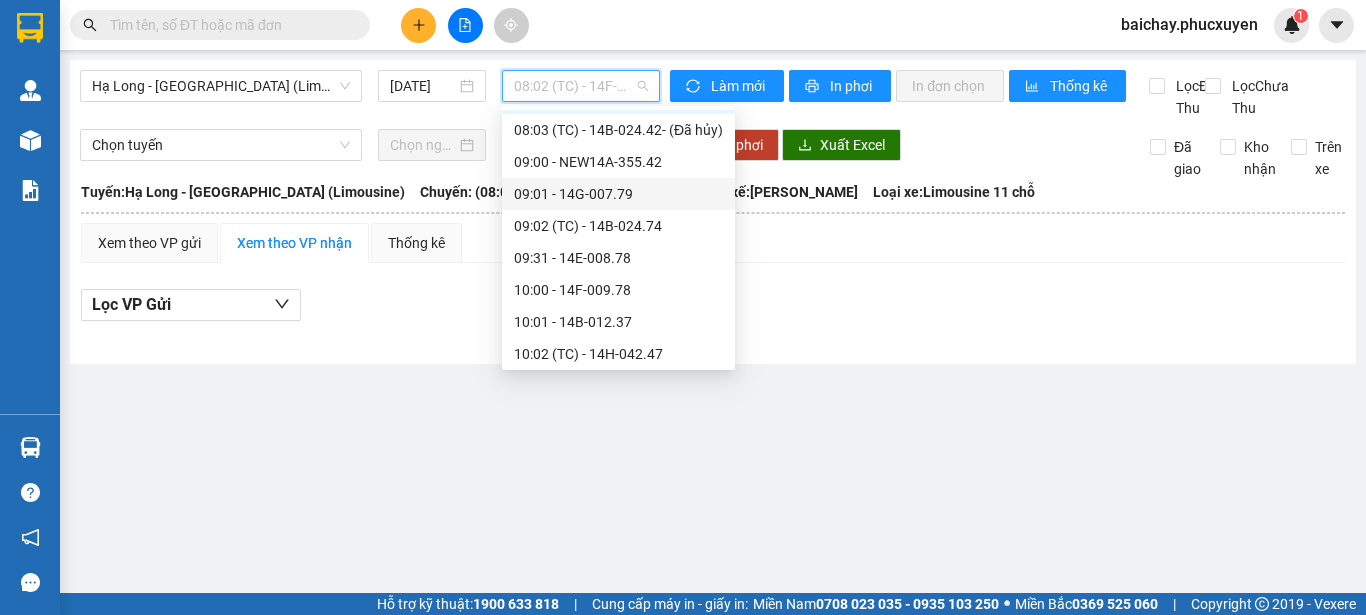 click on "09:01     - 14G-007.79" at bounding box center (618, 194) 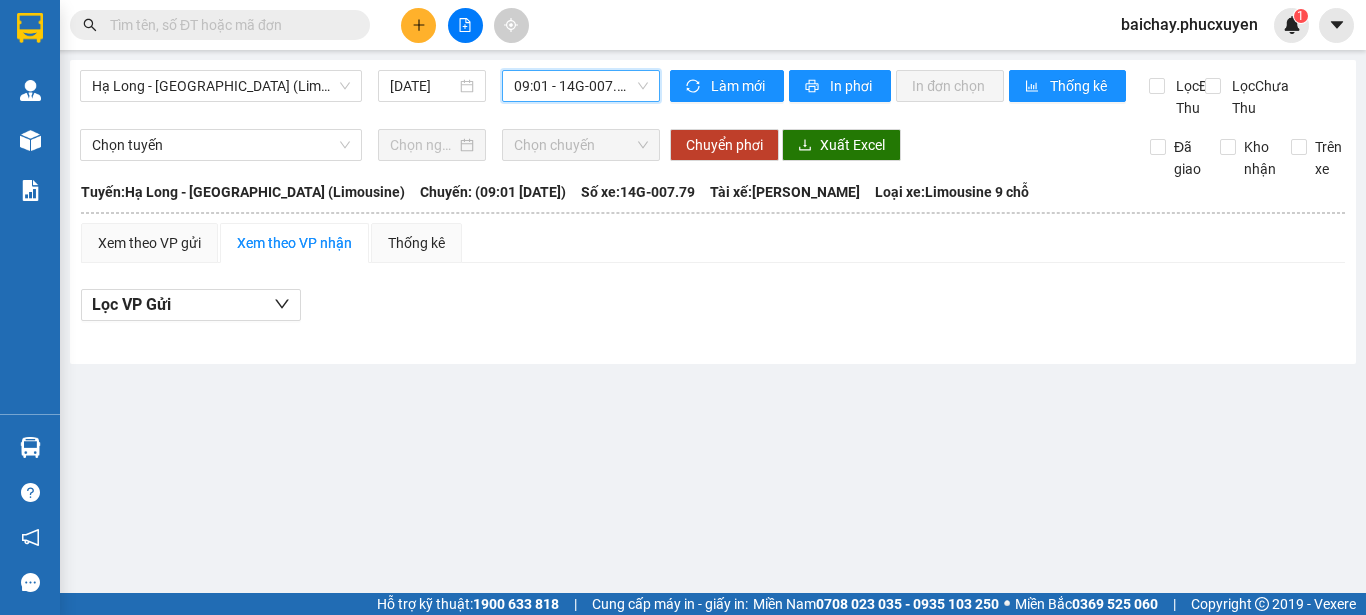 click on "09:01     - 14G-007.79" at bounding box center [581, 86] 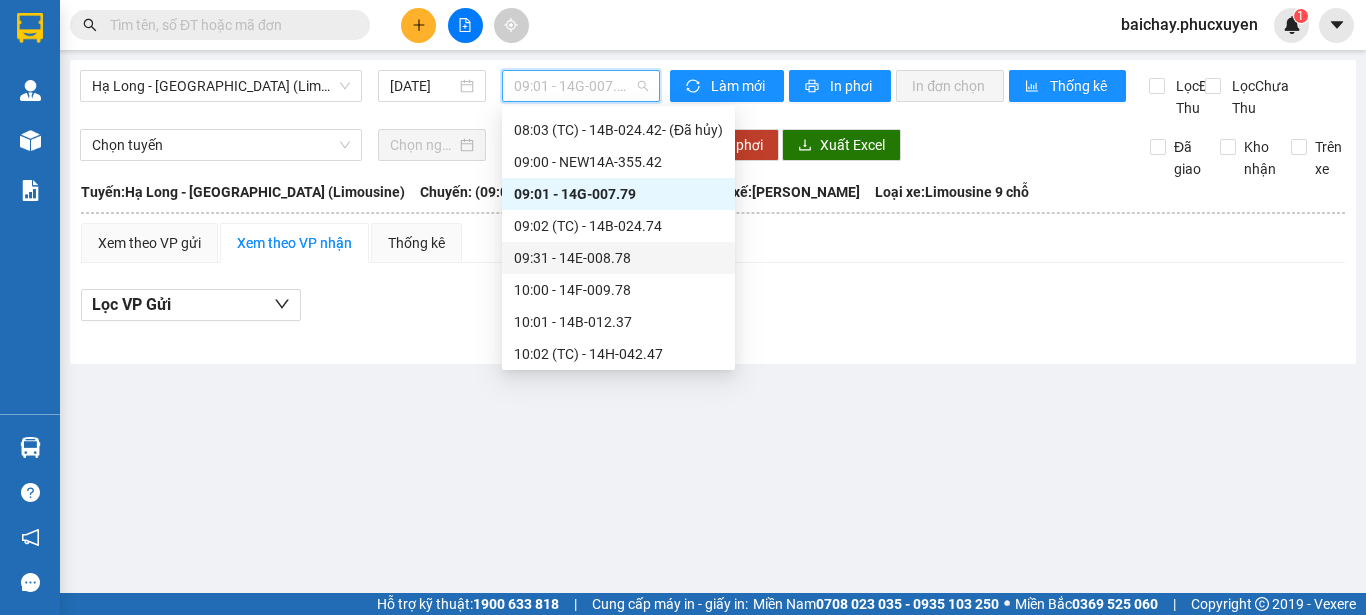 click on "09:31     - 14E-008.78" at bounding box center (618, 258) 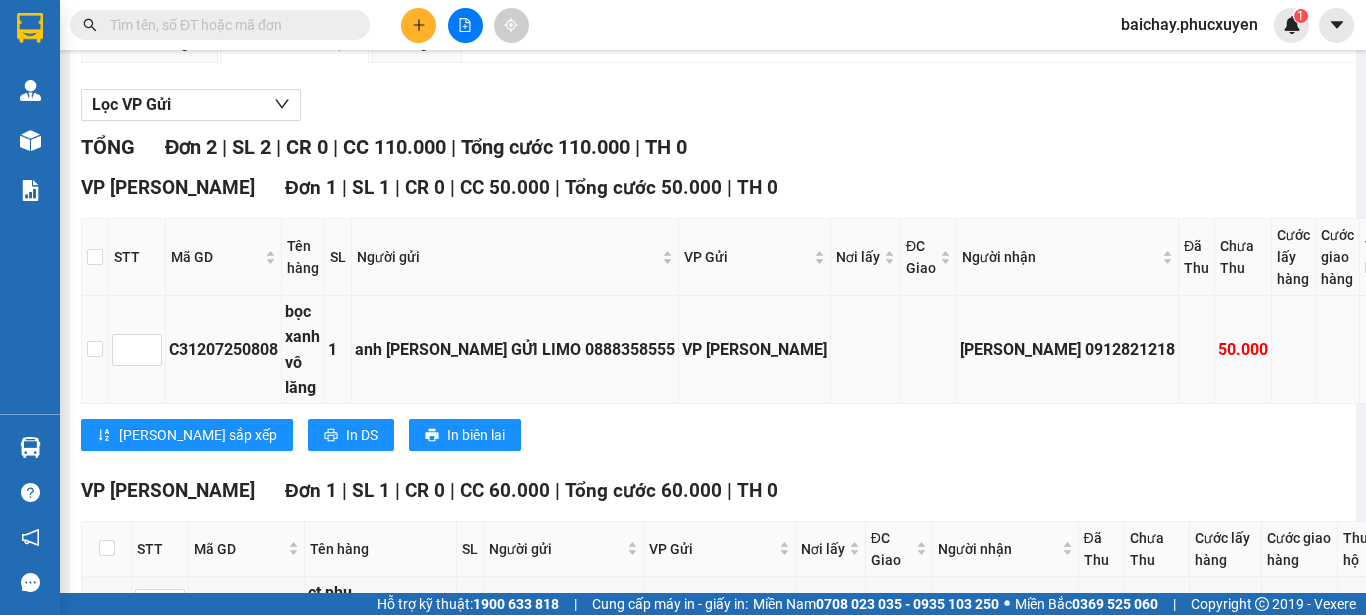 scroll, scrollTop: 404, scrollLeft: 0, axis: vertical 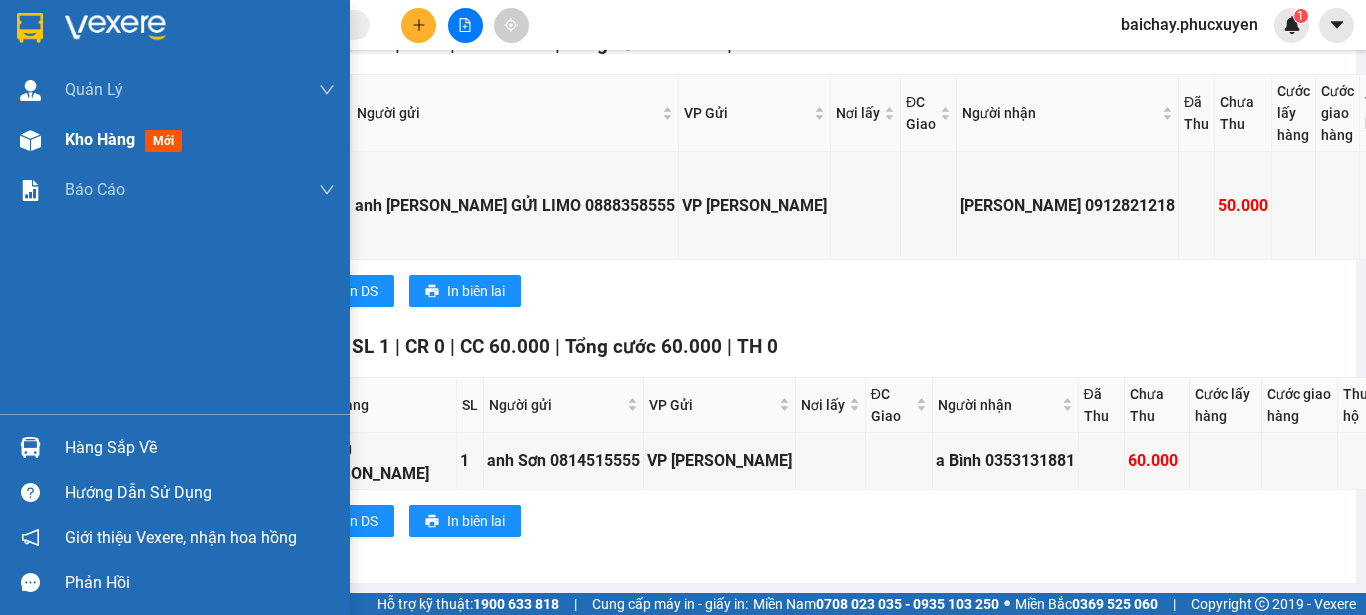 click on "Kho hàng" at bounding box center (100, 139) 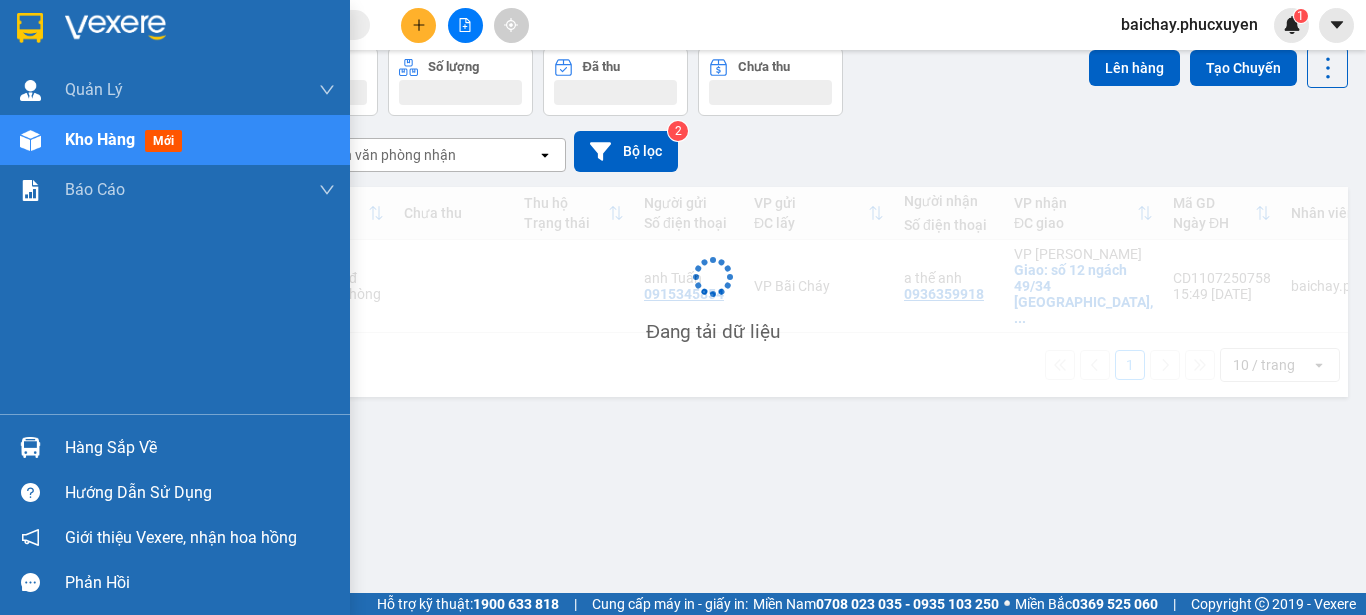 scroll, scrollTop: 92, scrollLeft: 0, axis: vertical 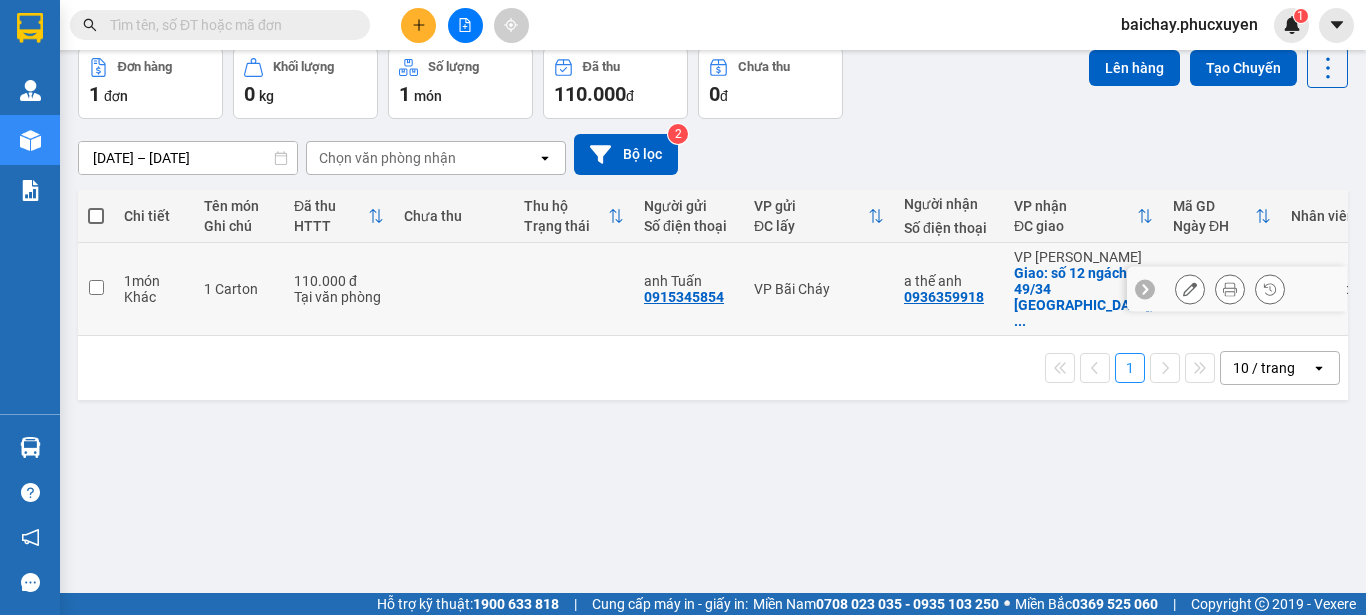 click at bounding box center (96, 287) 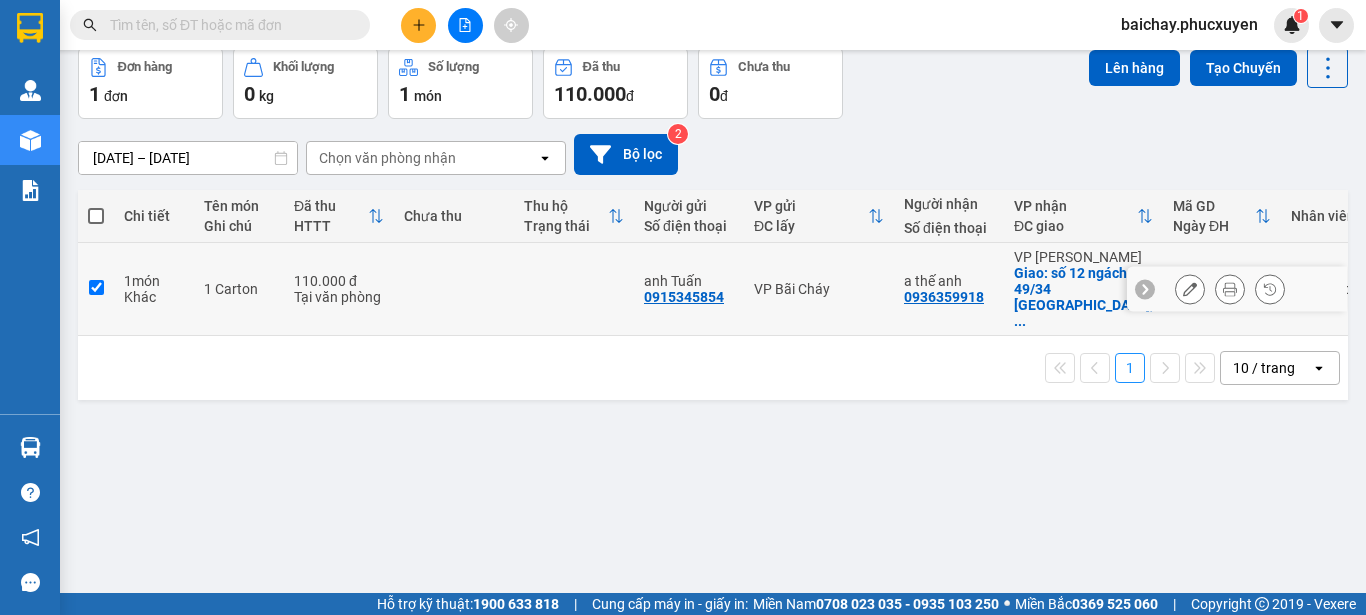 checkbox on "true" 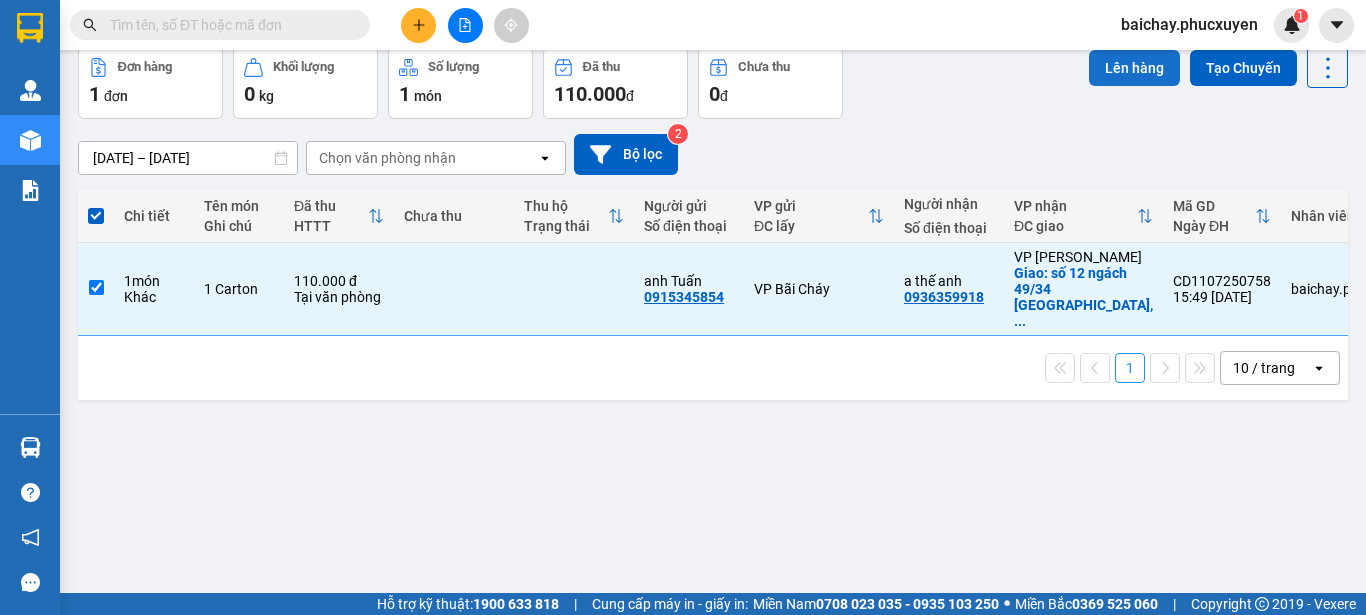 click on "Lên hàng" at bounding box center (1134, 68) 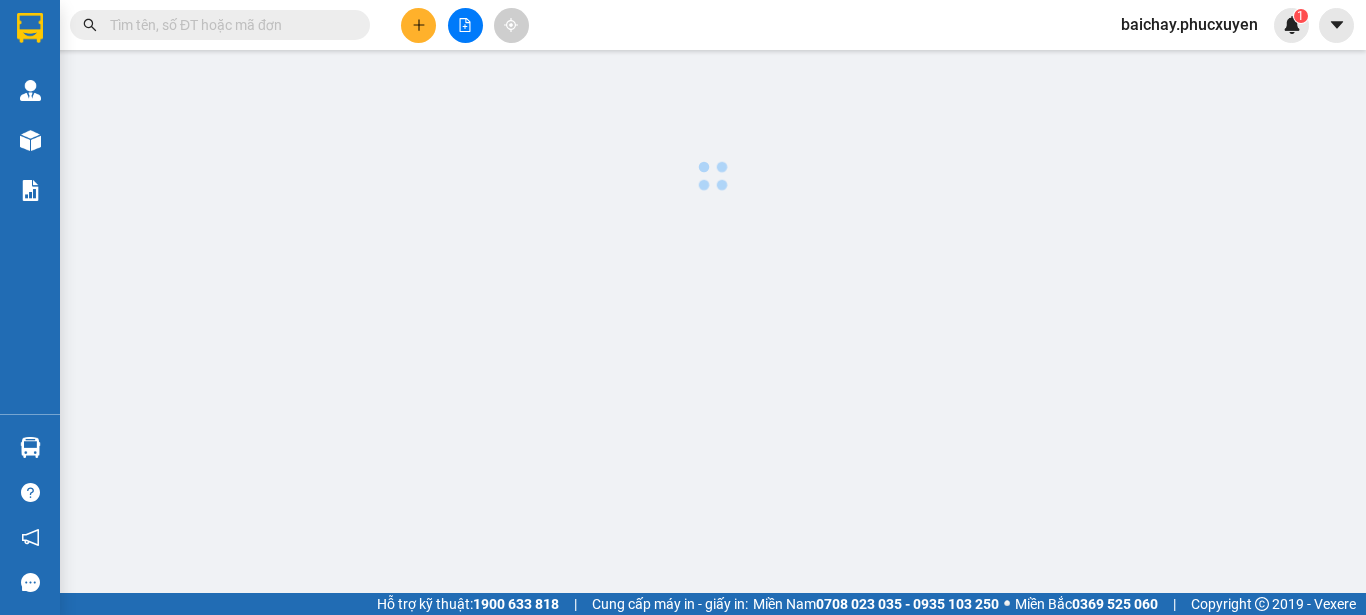 scroll, scrollTop: 0, scrollLeft: 0, axis: both 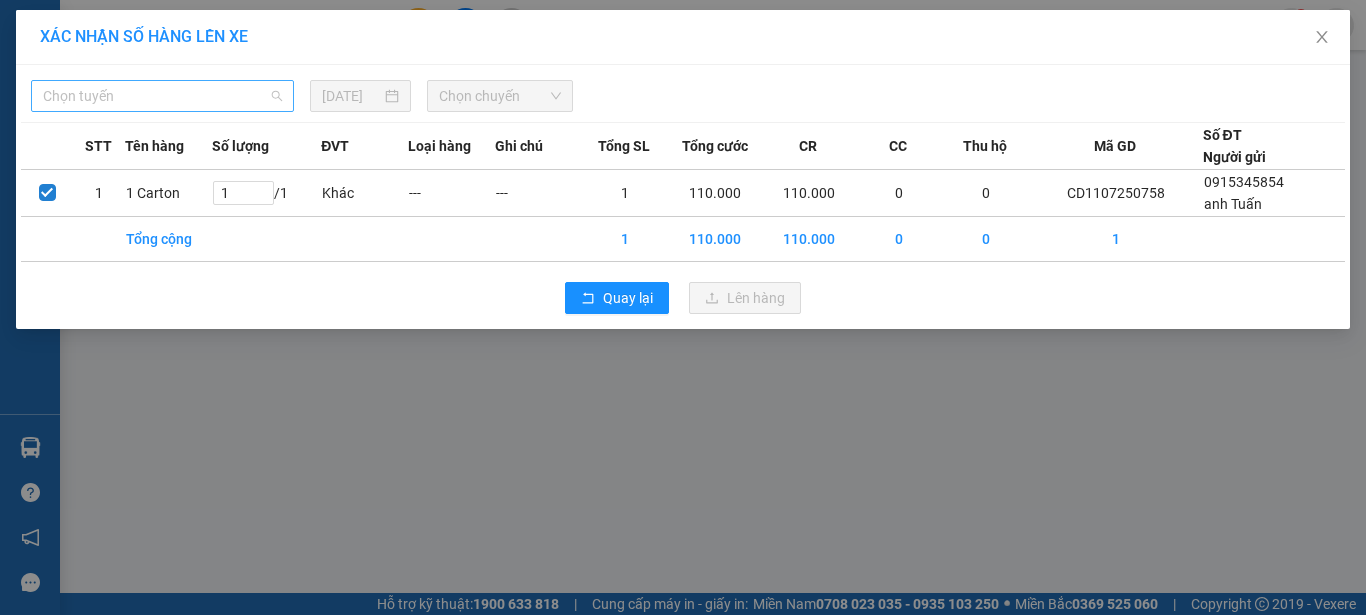 click on "Chọn tuyến" at bounding box center (162, 96) 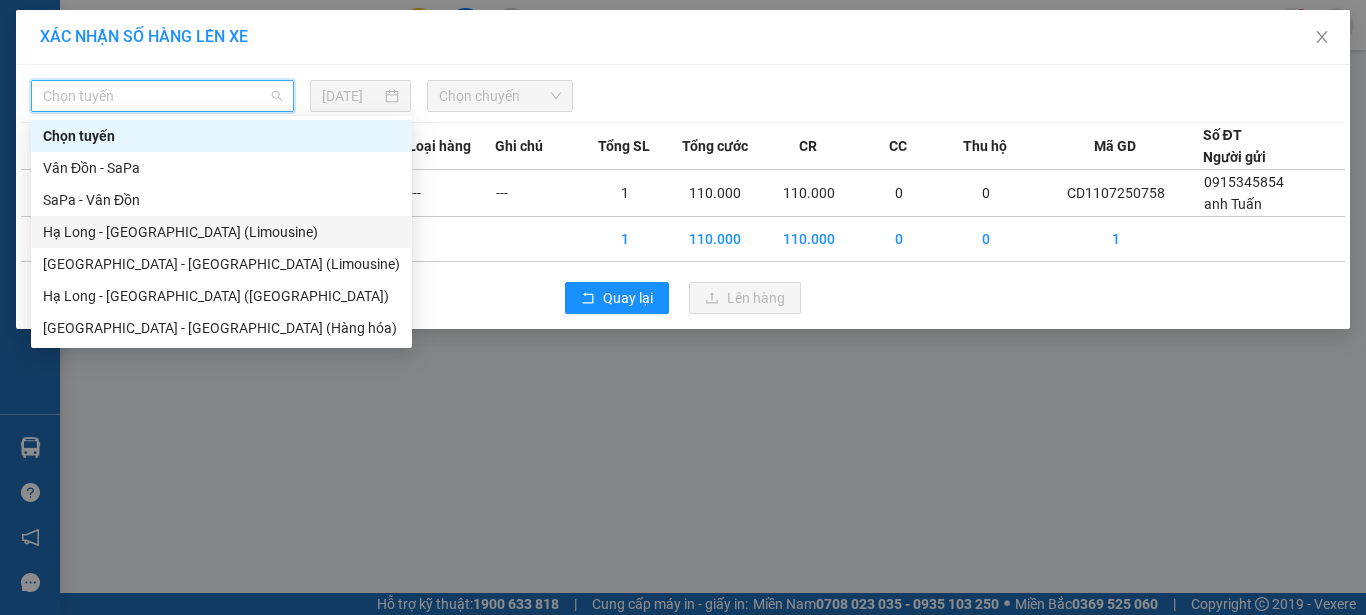 click on "Hạ Long - [GEOGRAPHIC_DATA] (Limousine)" at bounding box center [221, 232] 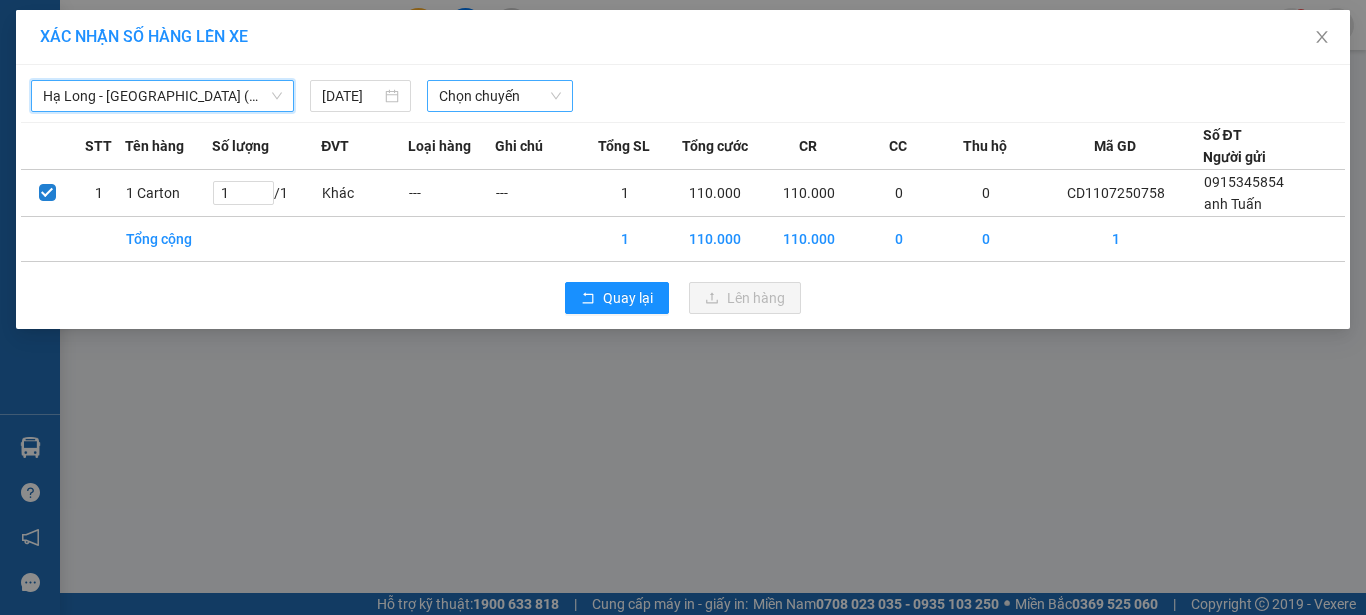 click on "Chọn chuyến" at bounding box center (500, 96) 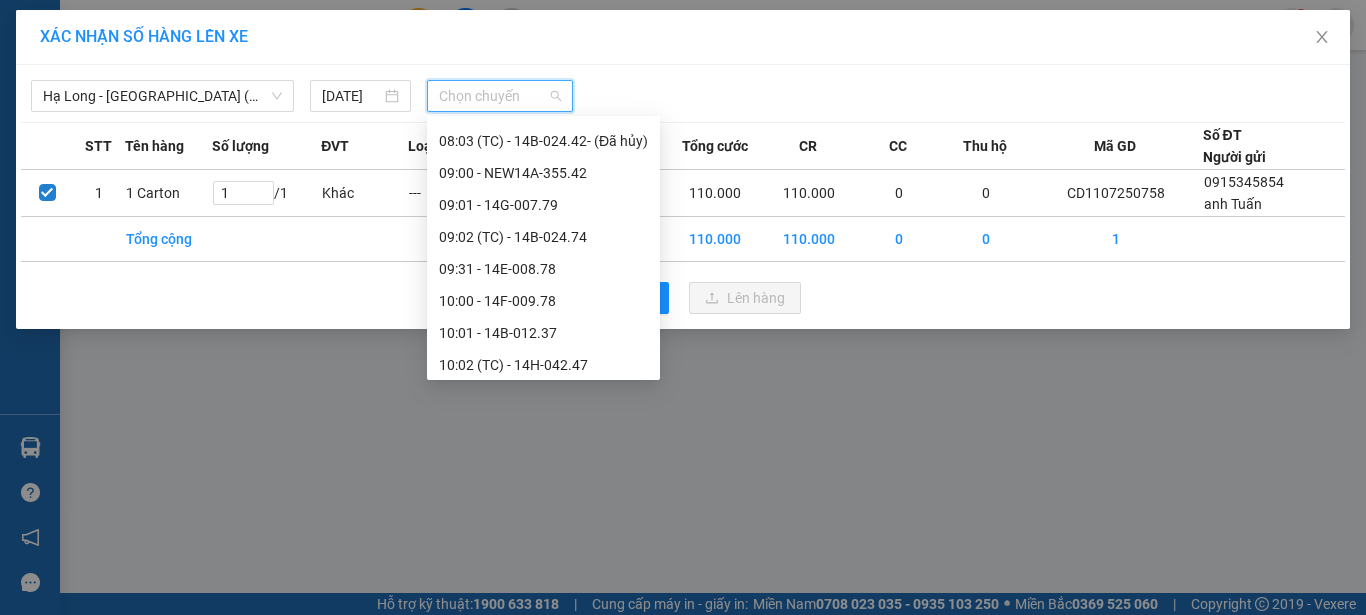 scroll, scrollTop: 700, scrollLeft: 0, axis: vertical 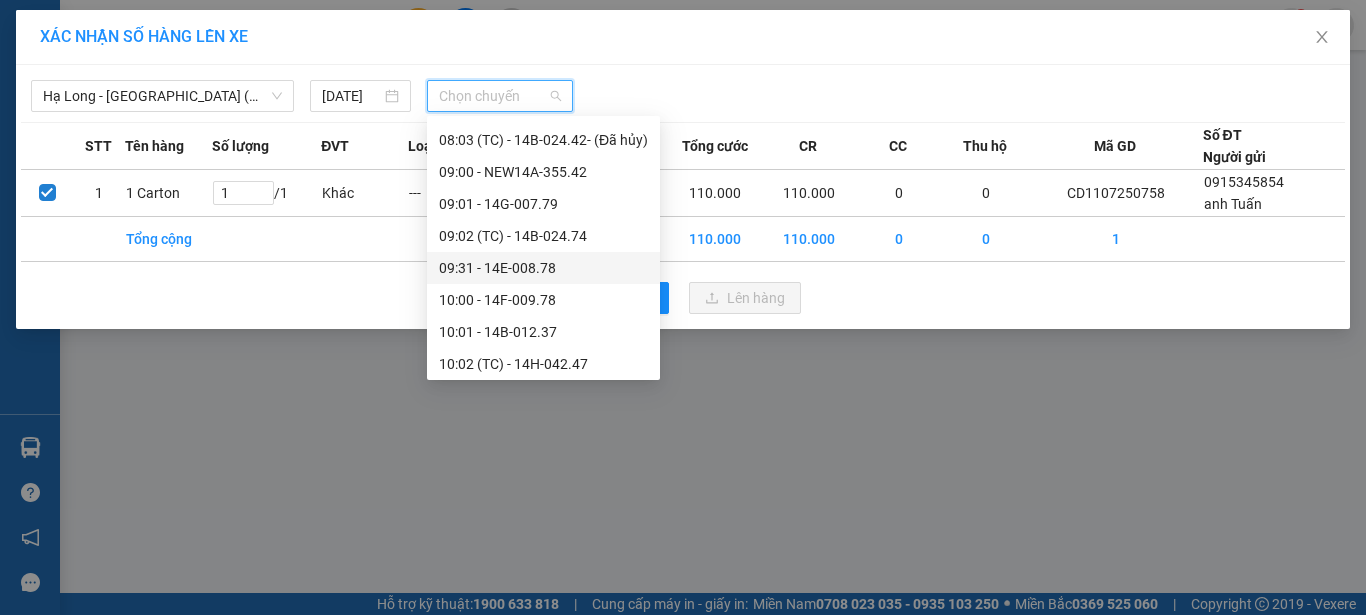 click on "09:31     - 14E-008.78" at bounding box center [543, 268] 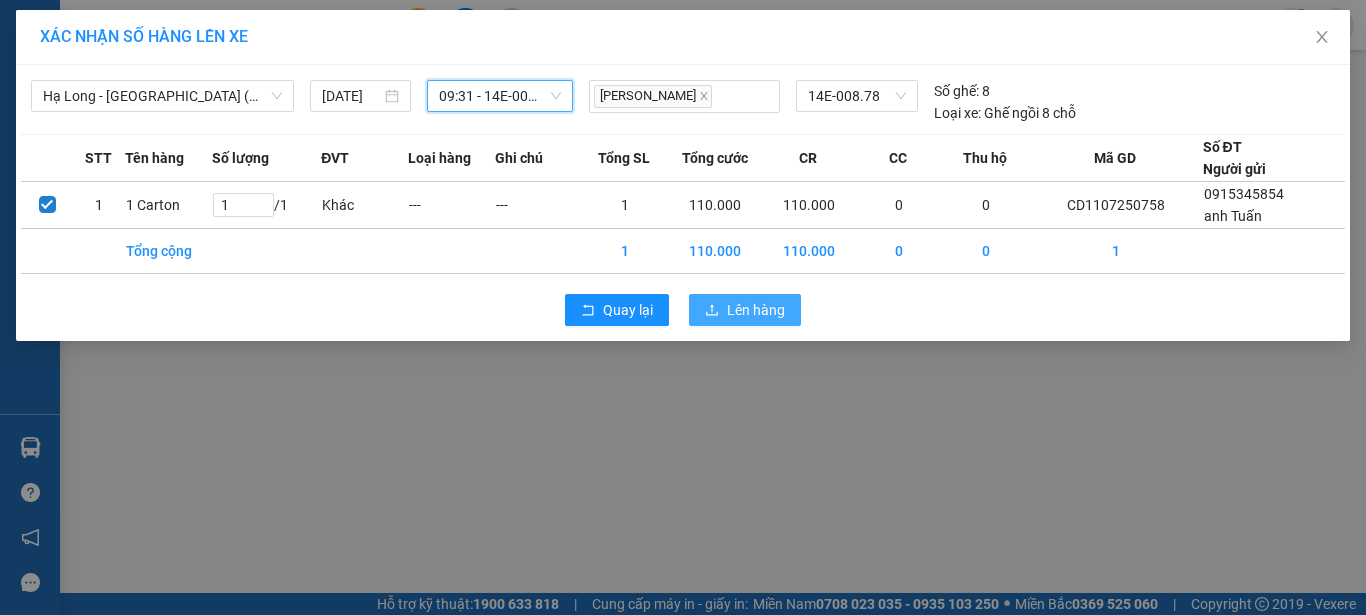 click on "Lên hàng" at bounding box center (756, 310) 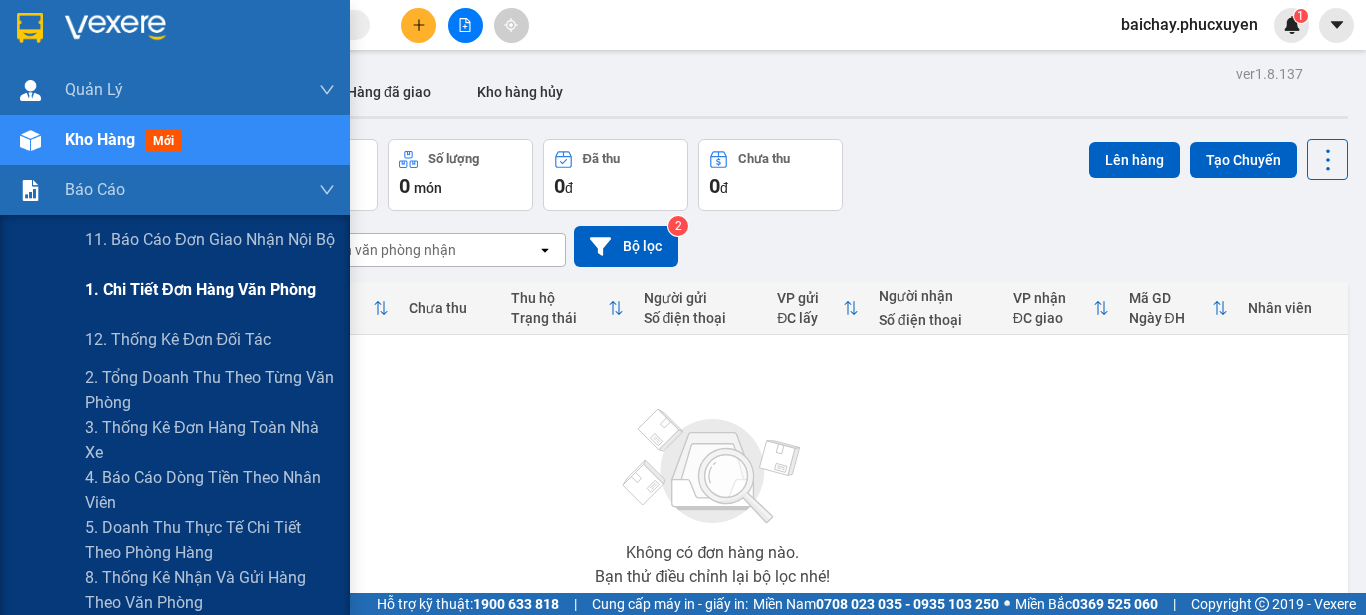 click on "1. Chi tiết đơn hàng văn phòng" at bounding box center (200, 289) 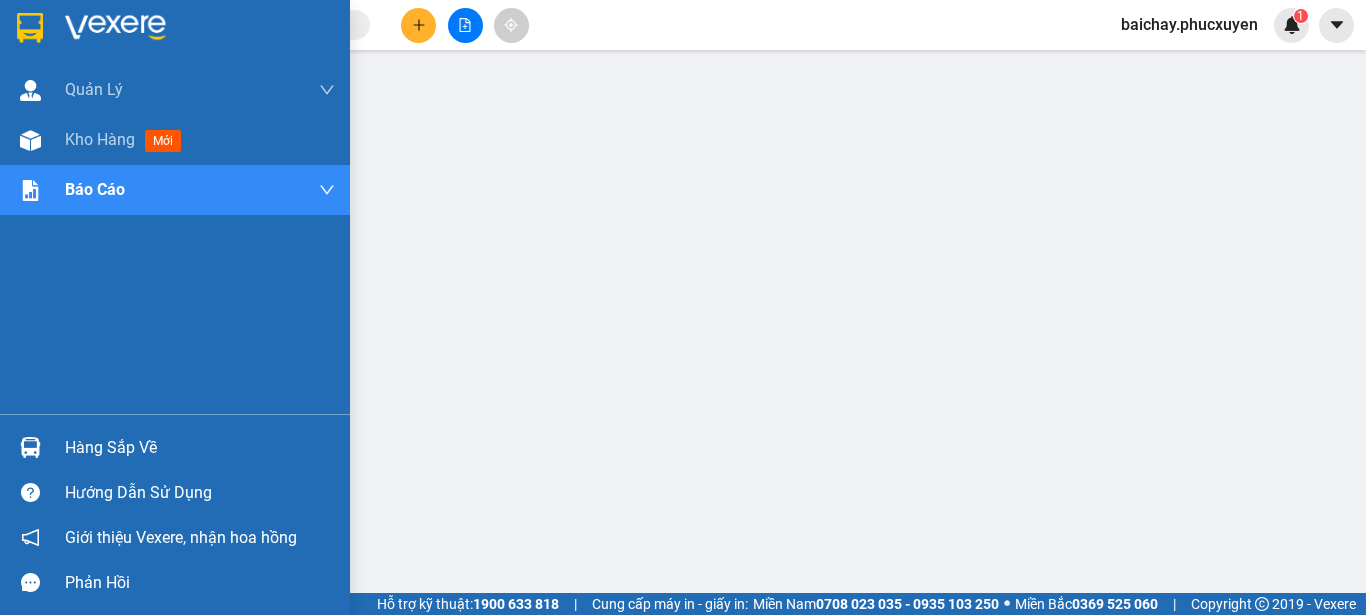 click on "Hàng sắp về" at bounding box center [200, 448] 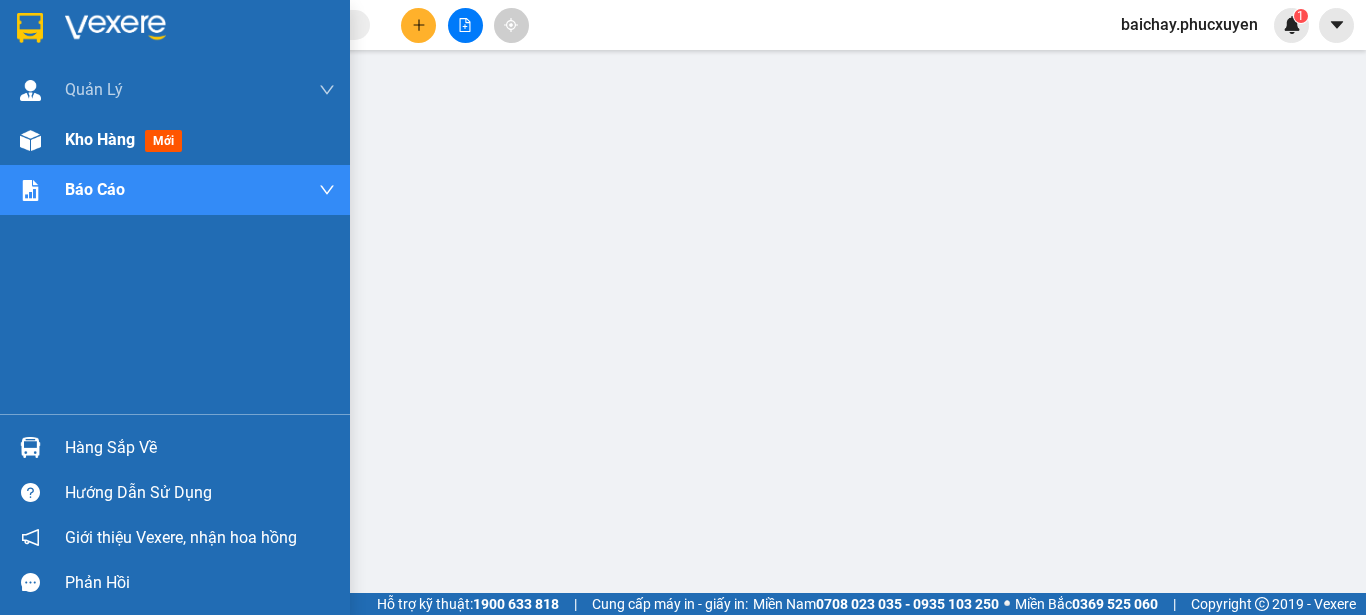 click on "Kho hàng" at bounding box center [100, 139] 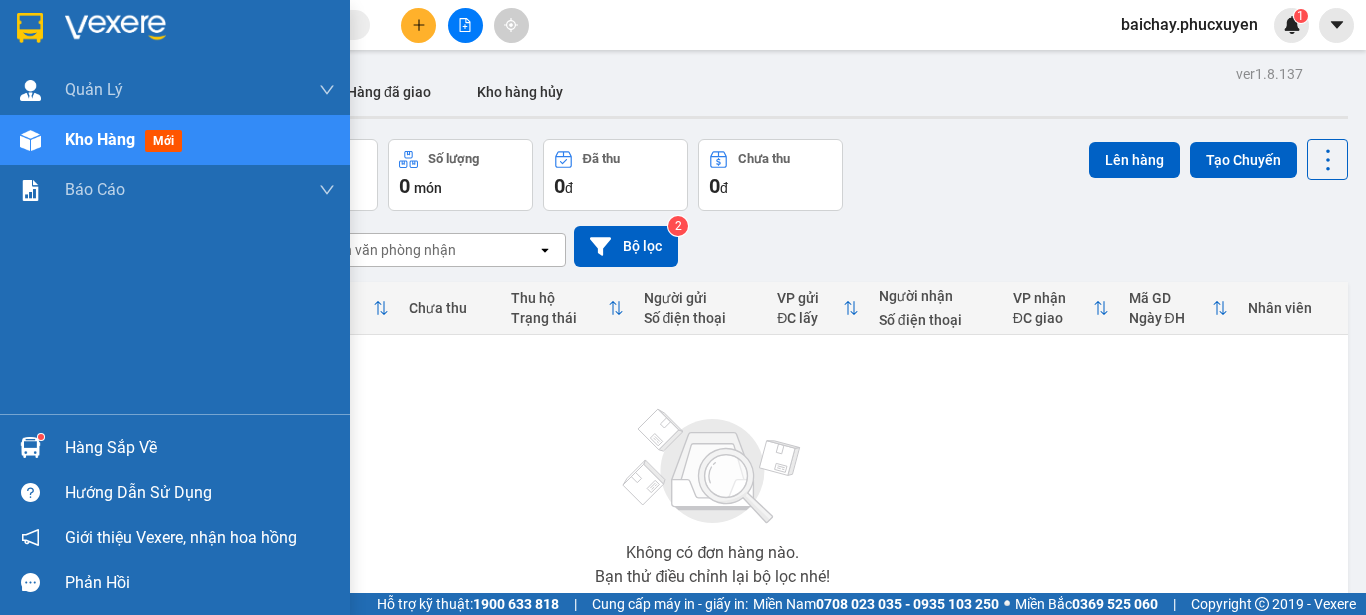 click on "Hàng sắp về" at bounding box center [200, 448] 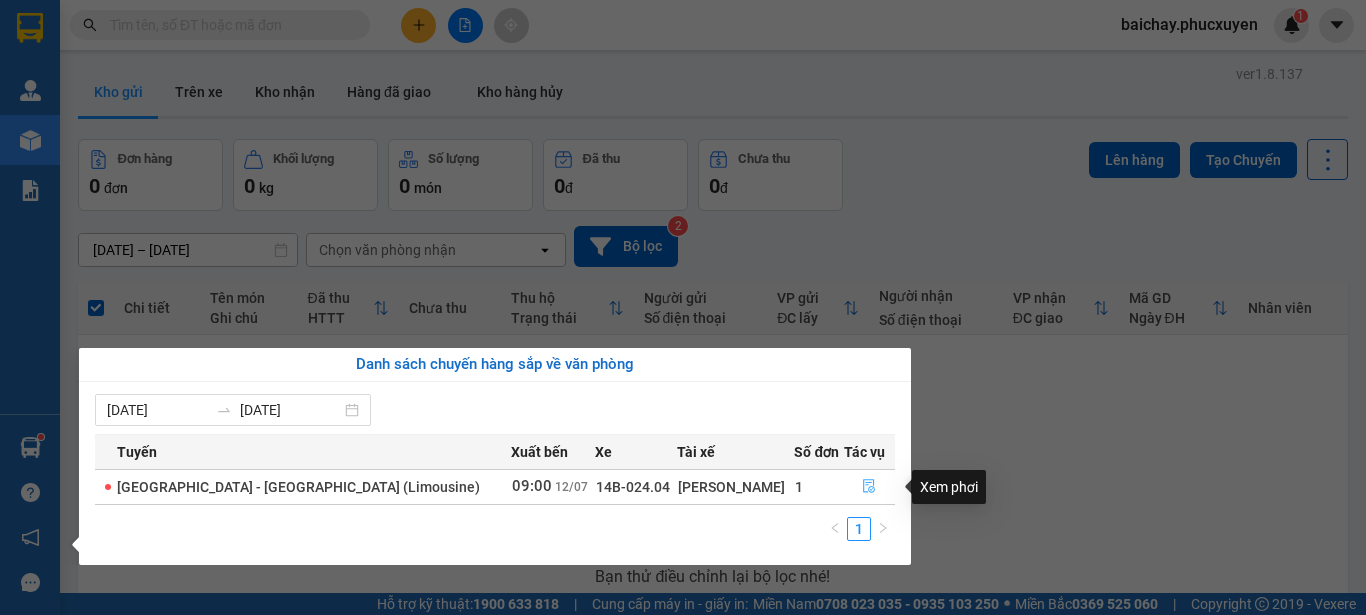 click 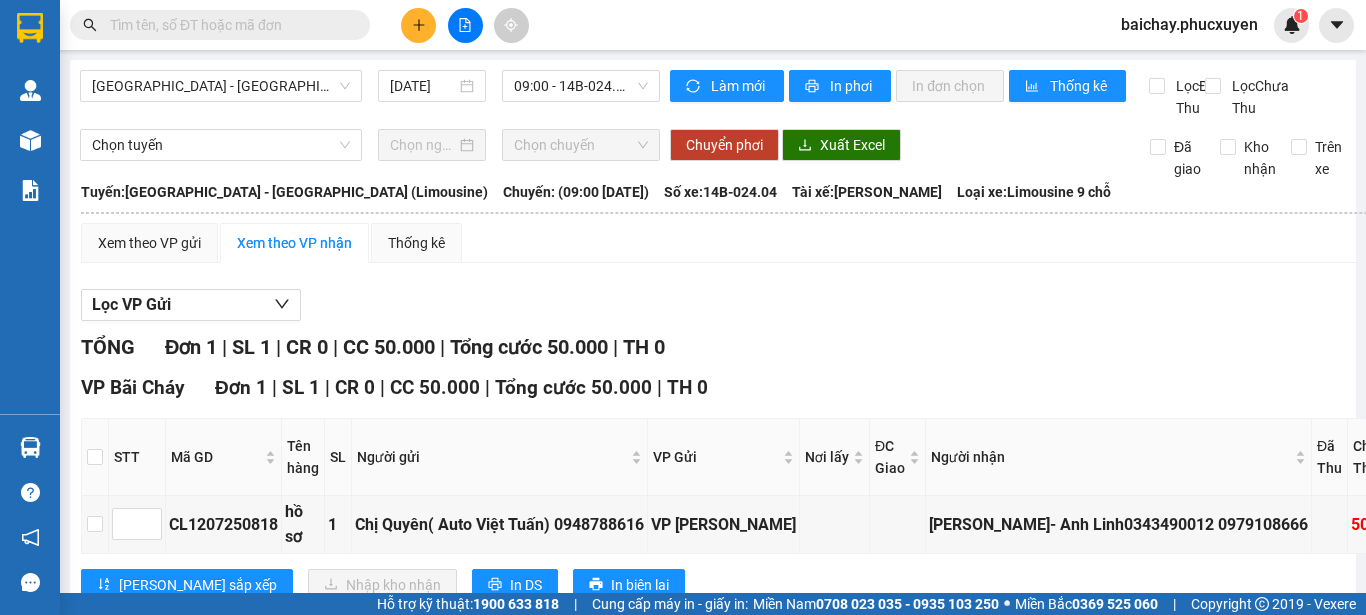 scroll, scrollTop: 102, scrollLeft: 0, axis: vertical 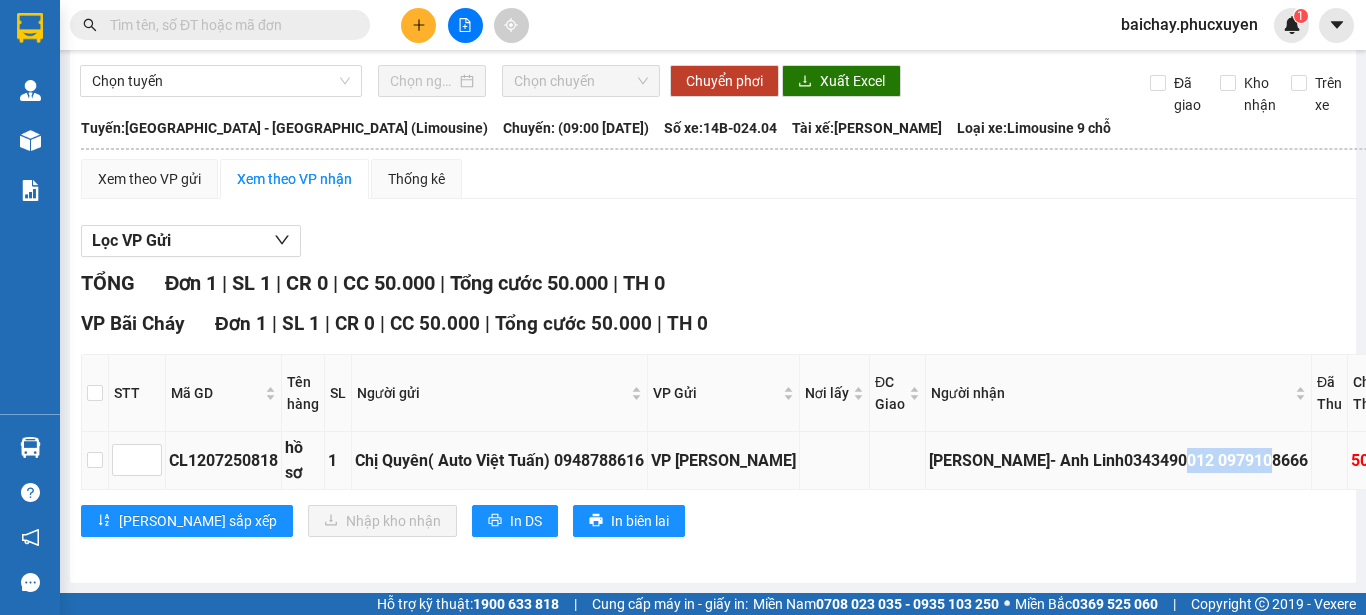 drag, startPoint x: 1230, startPoint y: 445, endPoint x: 1138, endPoint y: 449, distance: 92.086914 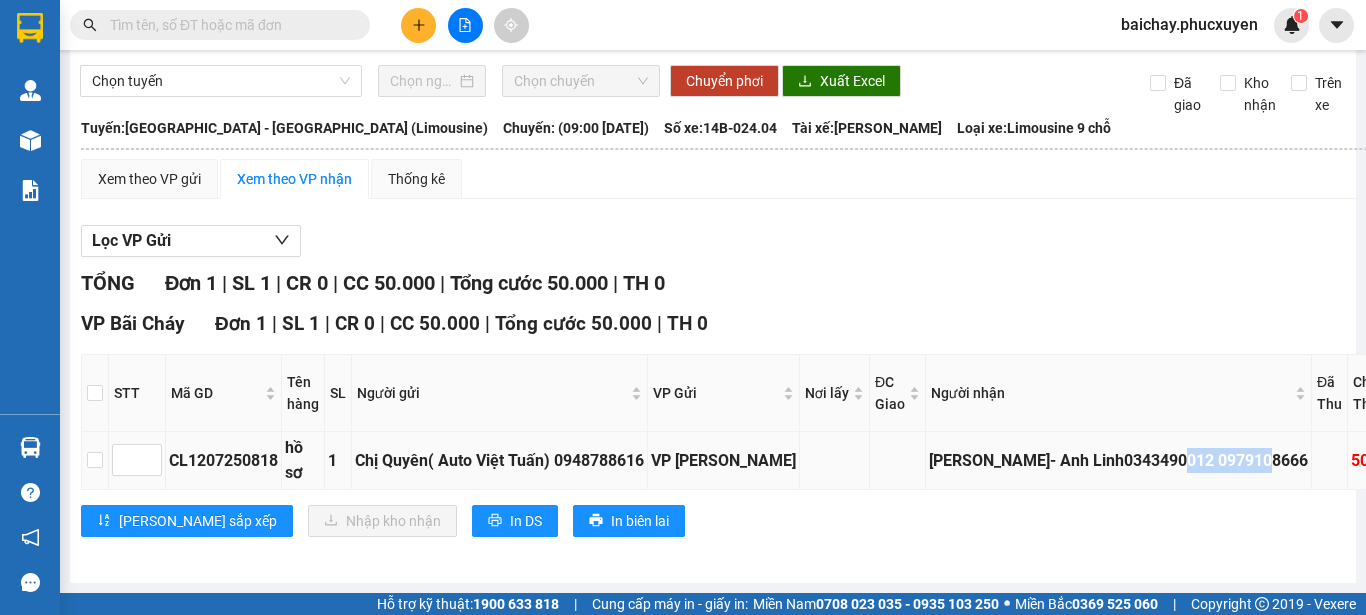 click on "[PERSON_NAME]- Anh Linh0343490012 0979108666" at bounding box center [1119, 460] 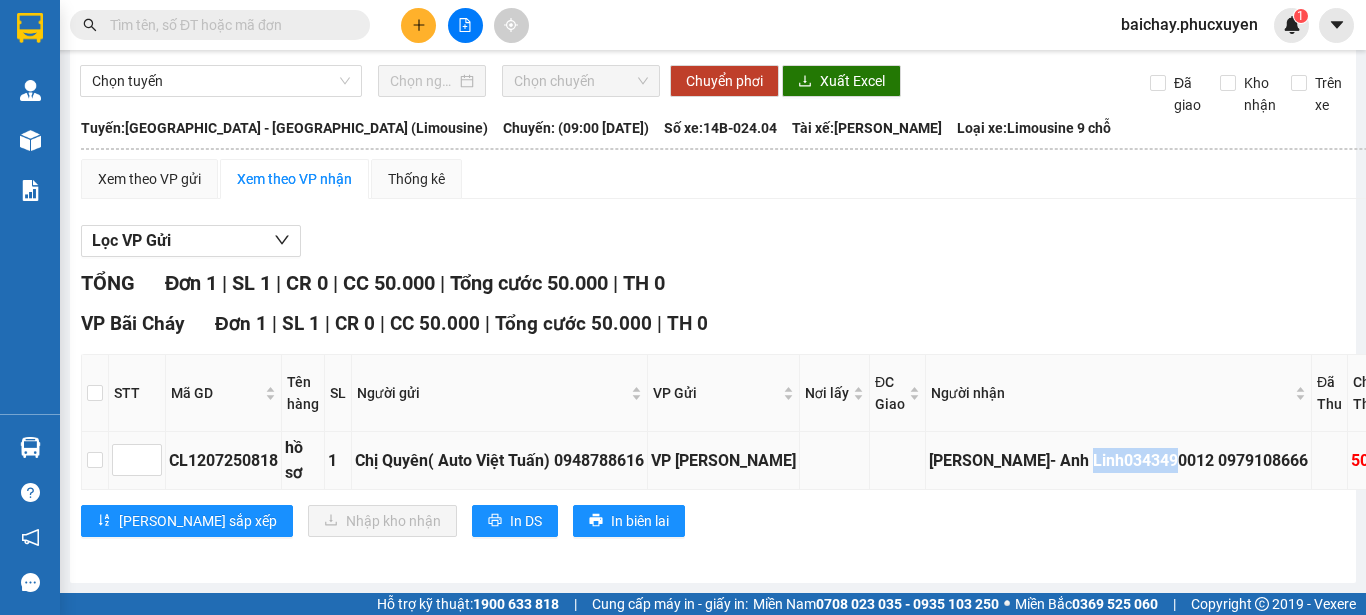drag, startPoint x: 1131, startPoint y: 446, endPoint x: 1042, endPoint y: 453, distance: 89.27486 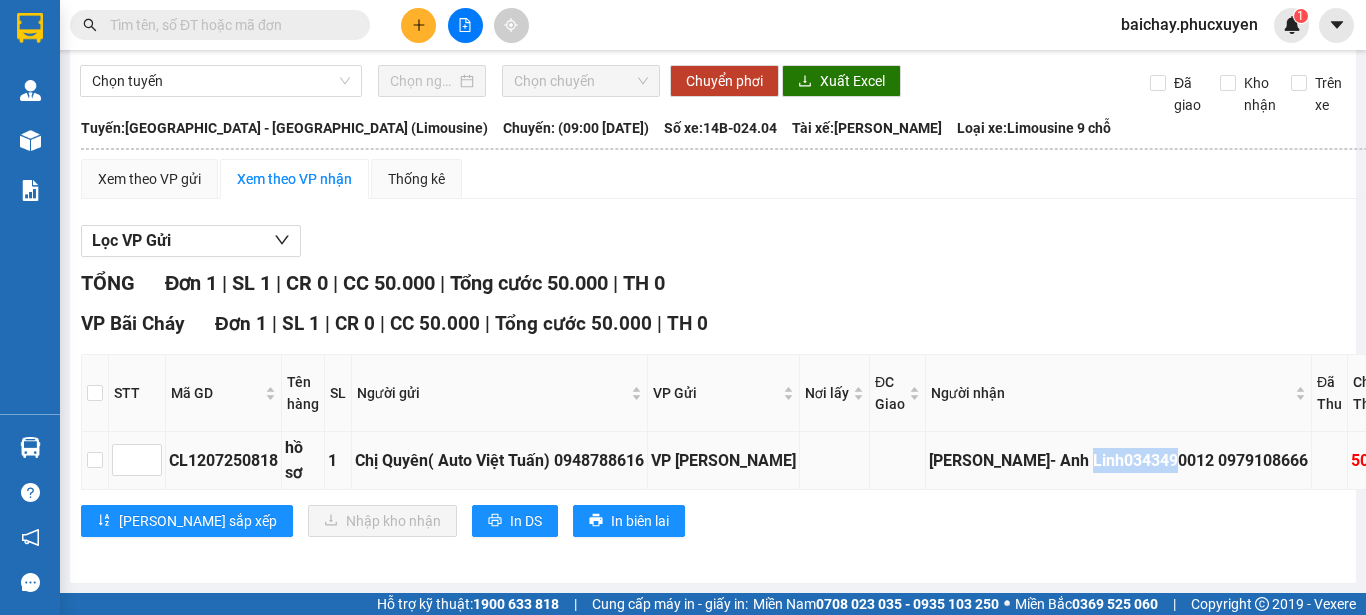 click on "[PERSON_NAME]- Anh Linh0343490012 0979108666" at bounding box center (1118, 460) 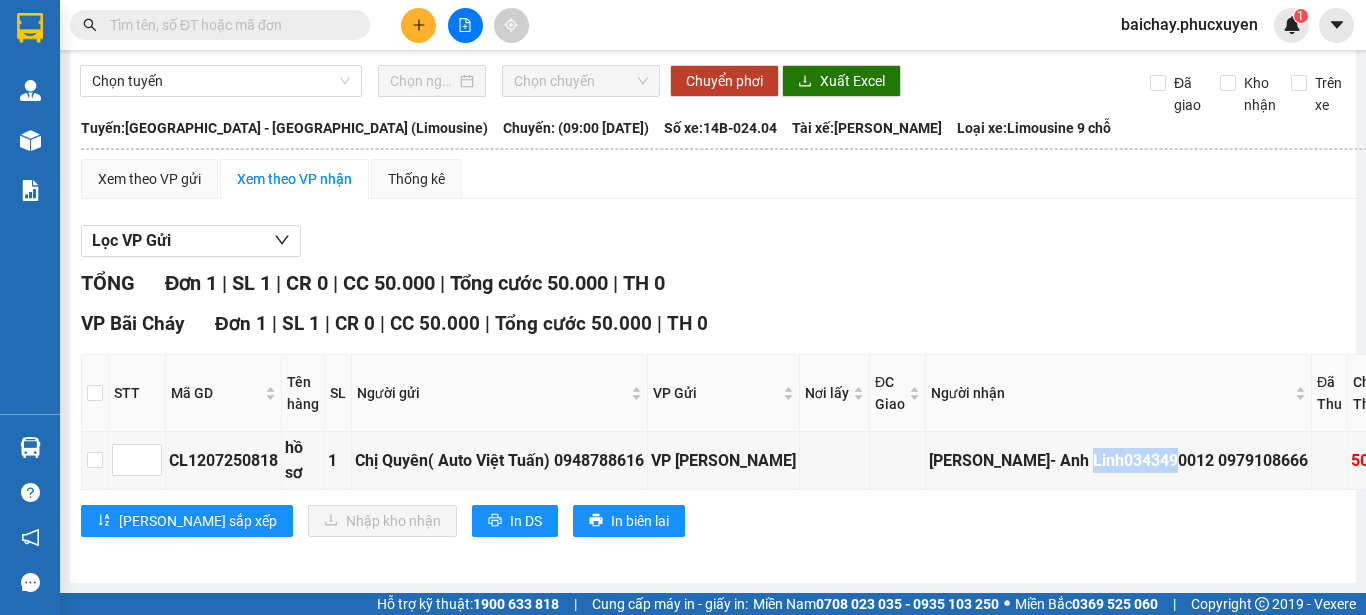 scroll, scrollTop: 102, scrollLeft: 0, axis: vertical 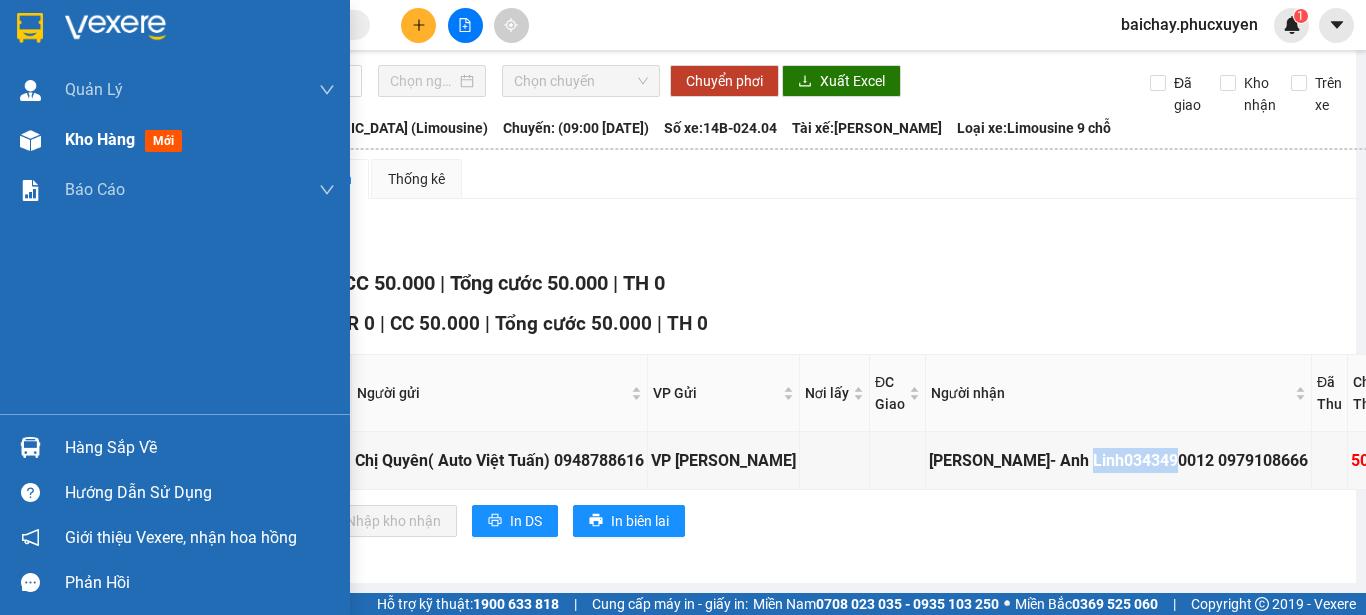 click on "Kho hàng" at bounding box center [100, 139] 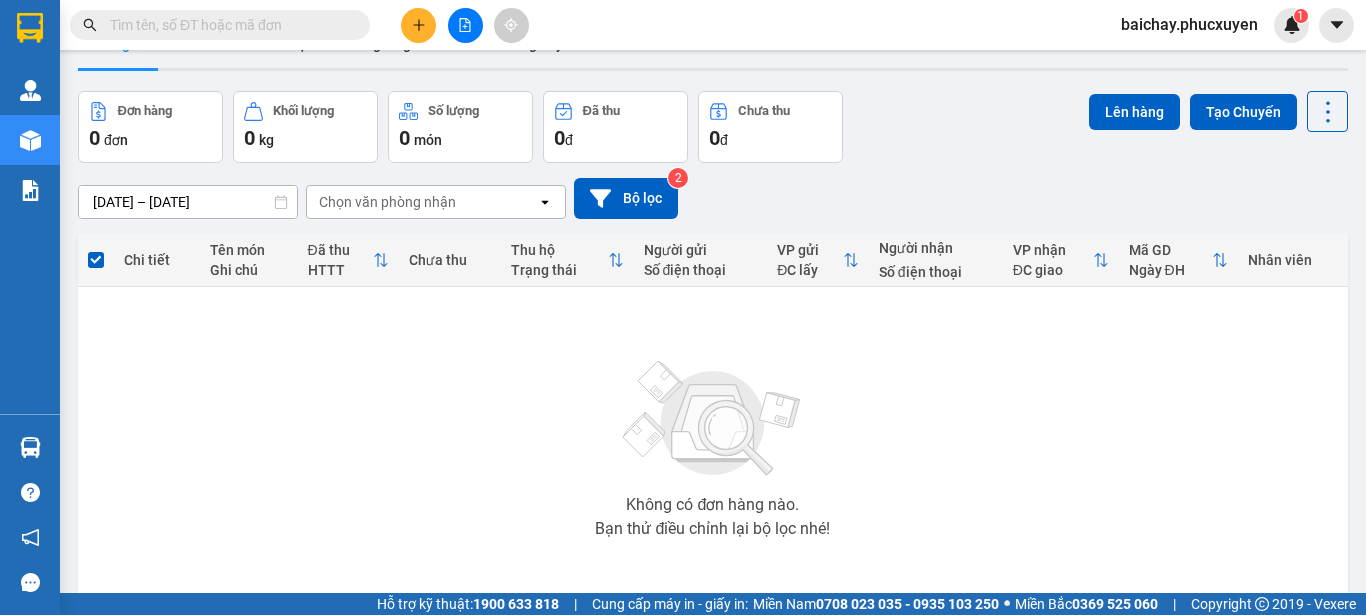 scroll, scrollTop: 0, scrollLeft: 0, axis: both 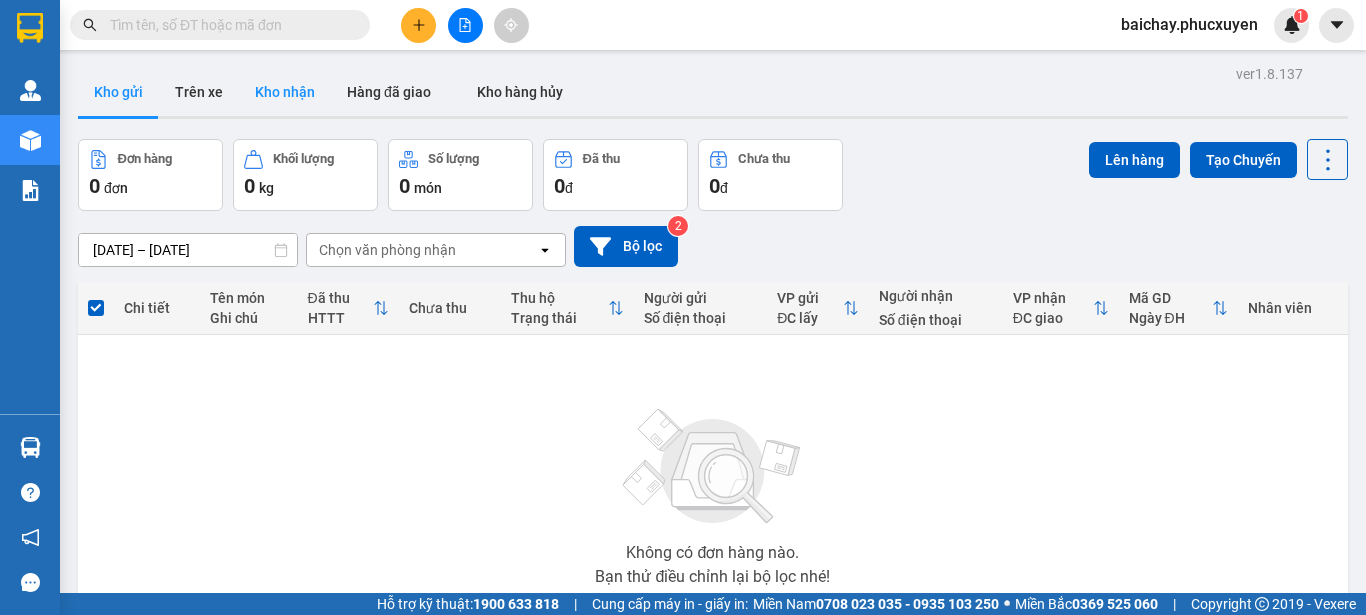 click on "Kho nhận" at bounding box center (285, 92) 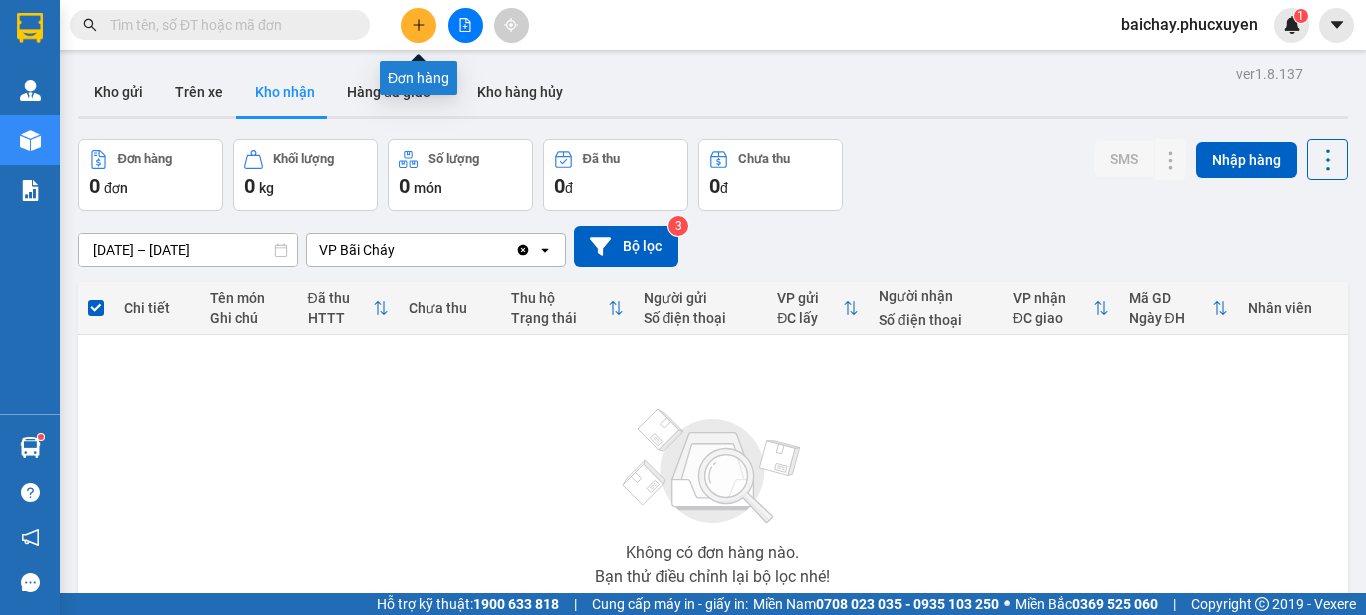 click 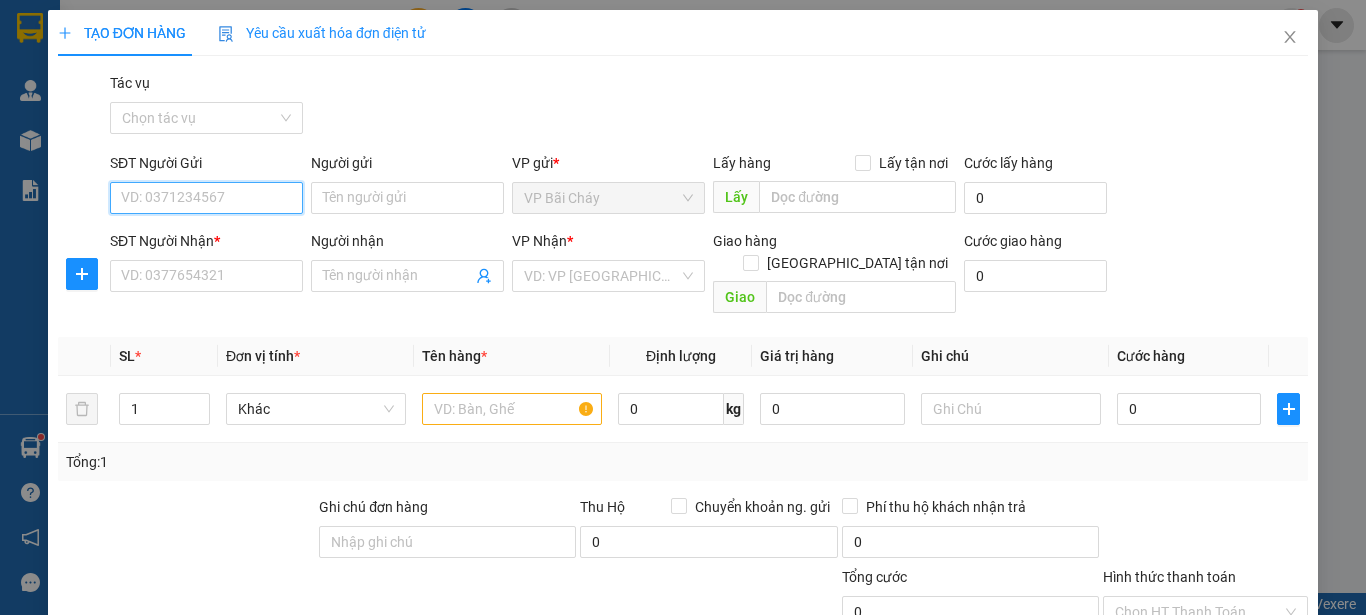 click on "SĐT Người Gửi" at bounding box center [206, 198] 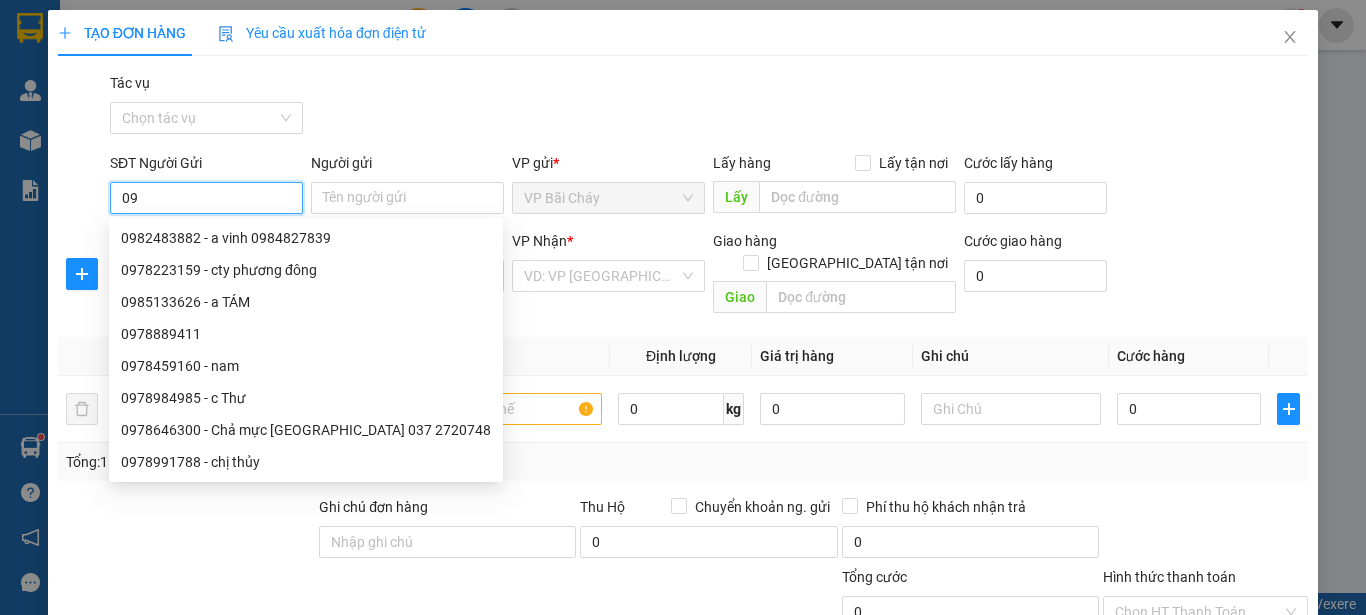 type on "0" 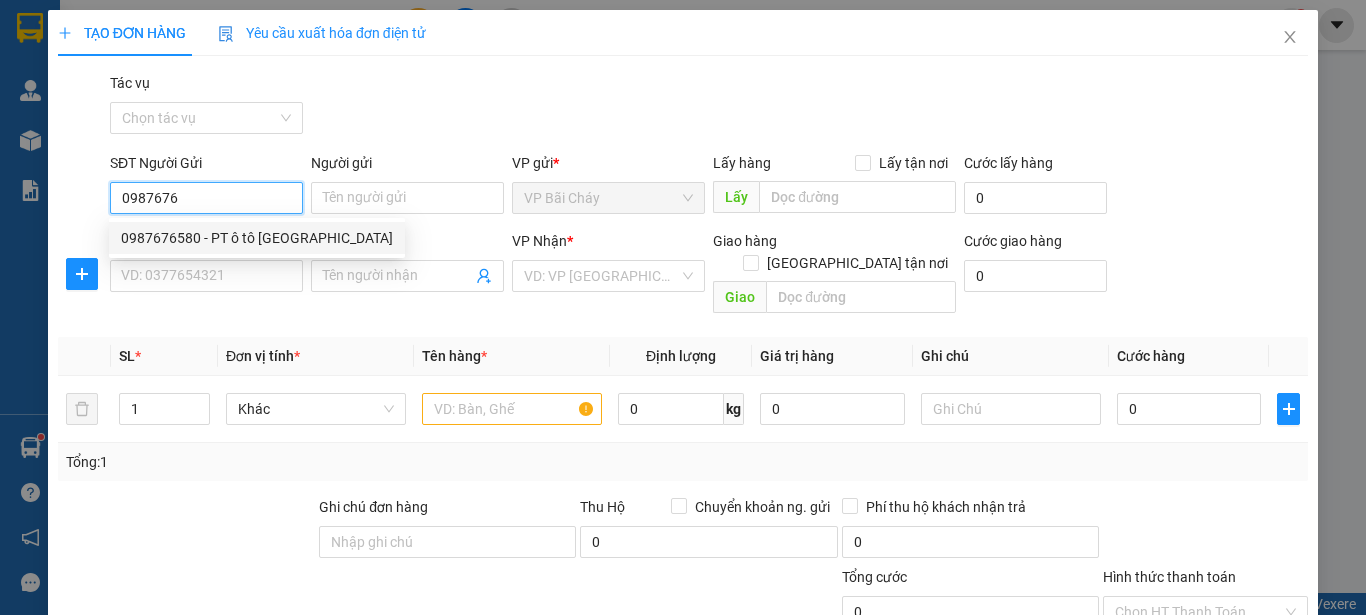 click on "0987676580 - PT ô tô [GEOGRAPHIC_DATA]" at bounding box center [257, 238] 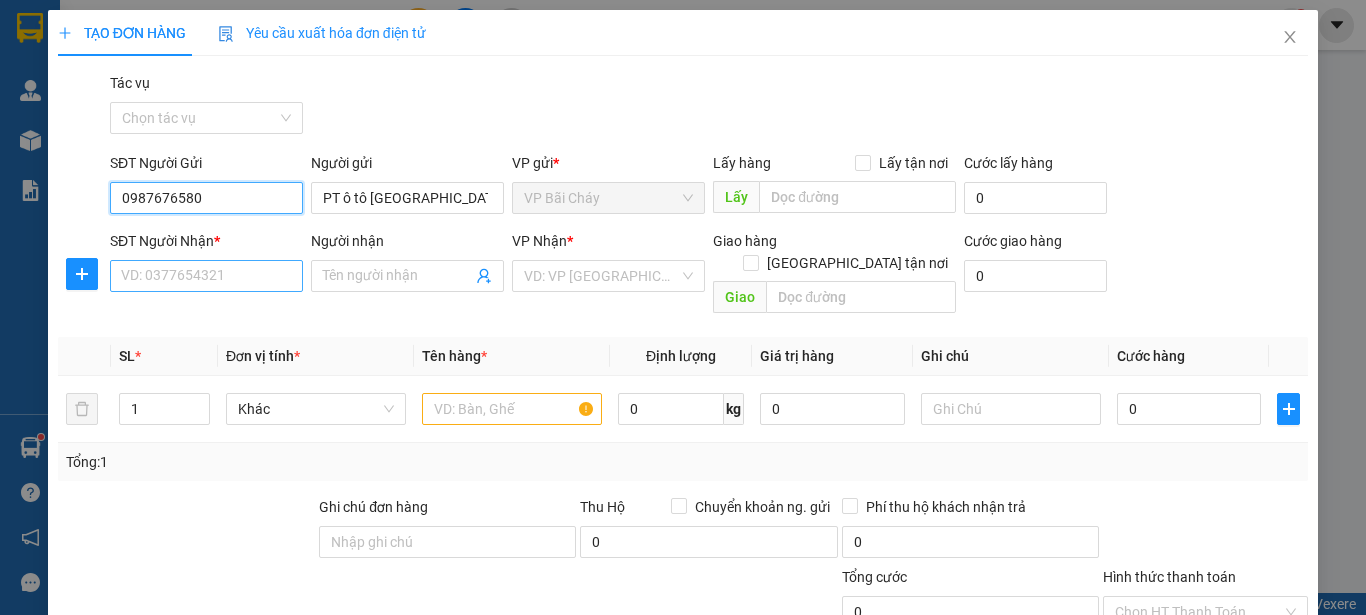 type on "0987676580" 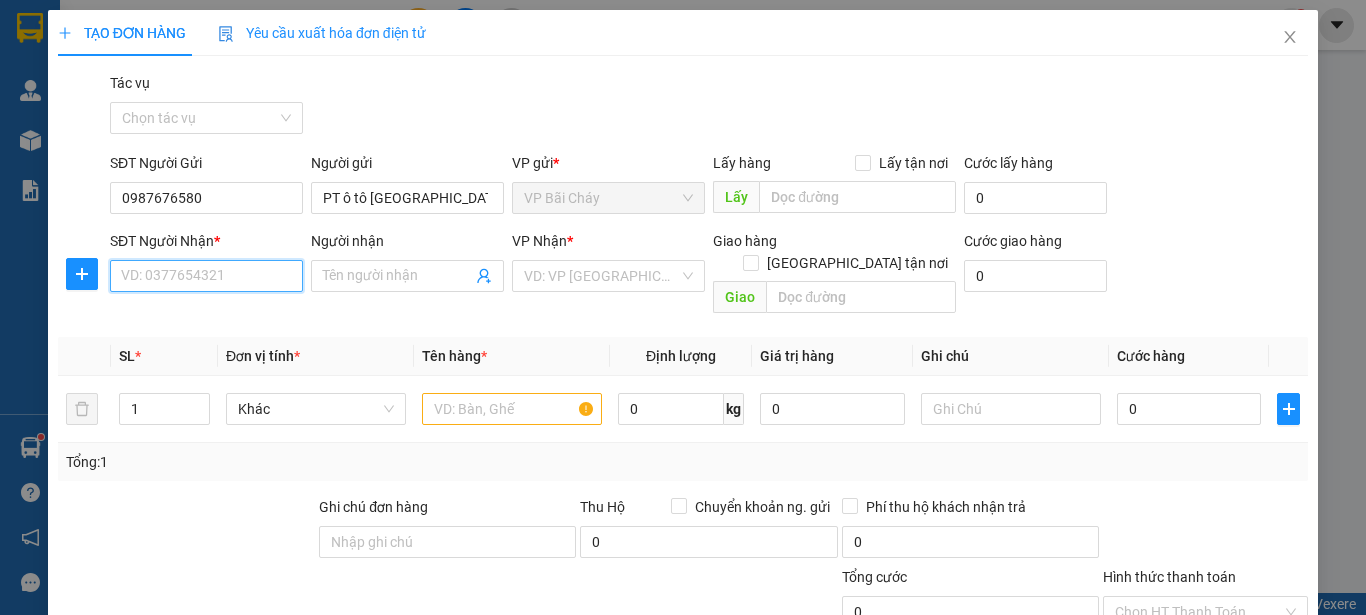 click on "SĐT Người Nhận  *" at bounding box center (206, 276) 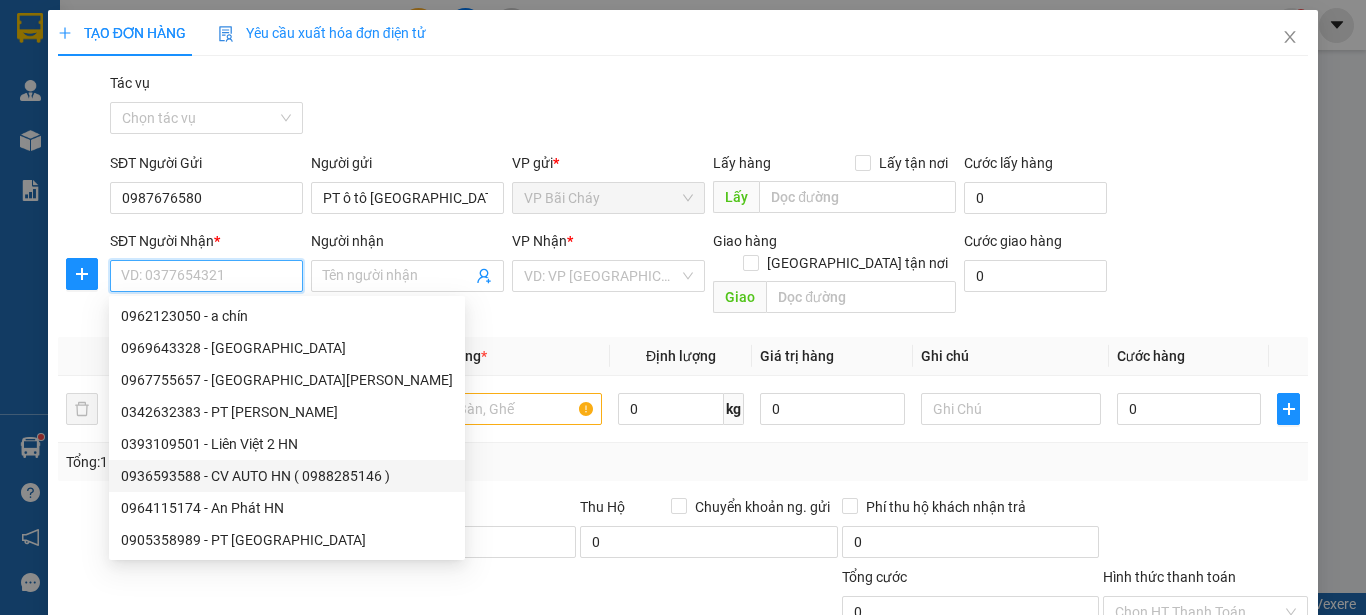 click on "0936593588 - CV AUTO HN ( 0988285146 )" at bounding box center (287, 476) 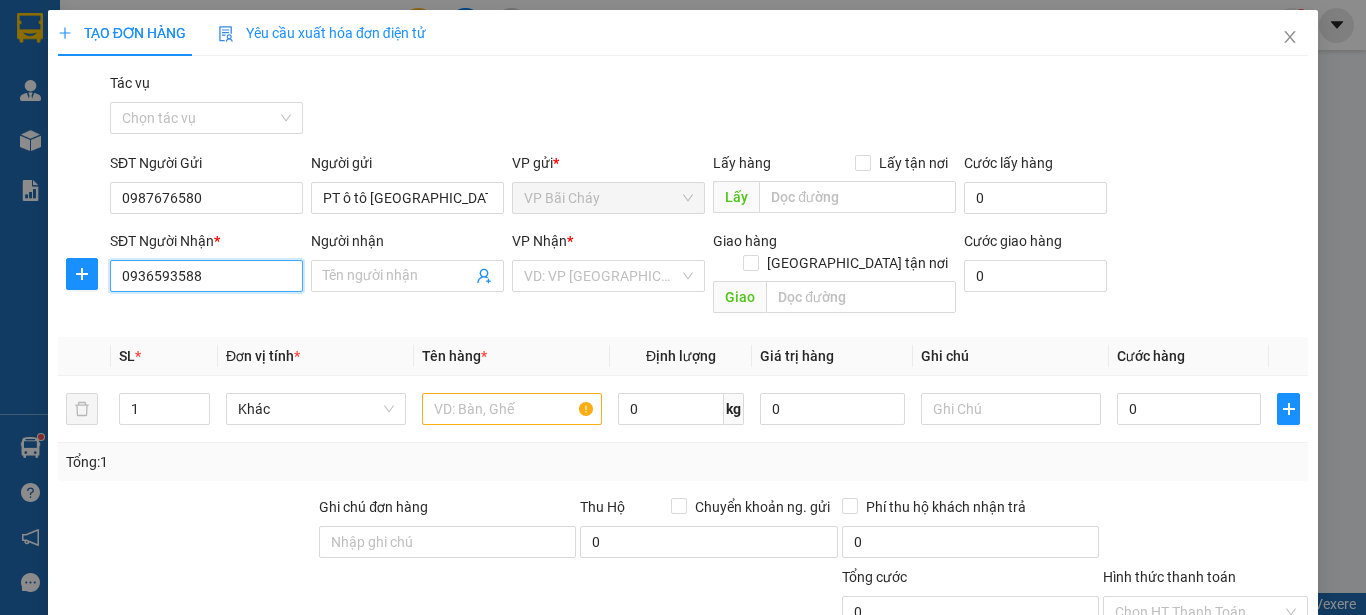 type on "CV AUTO HN ( 0988285146 )" 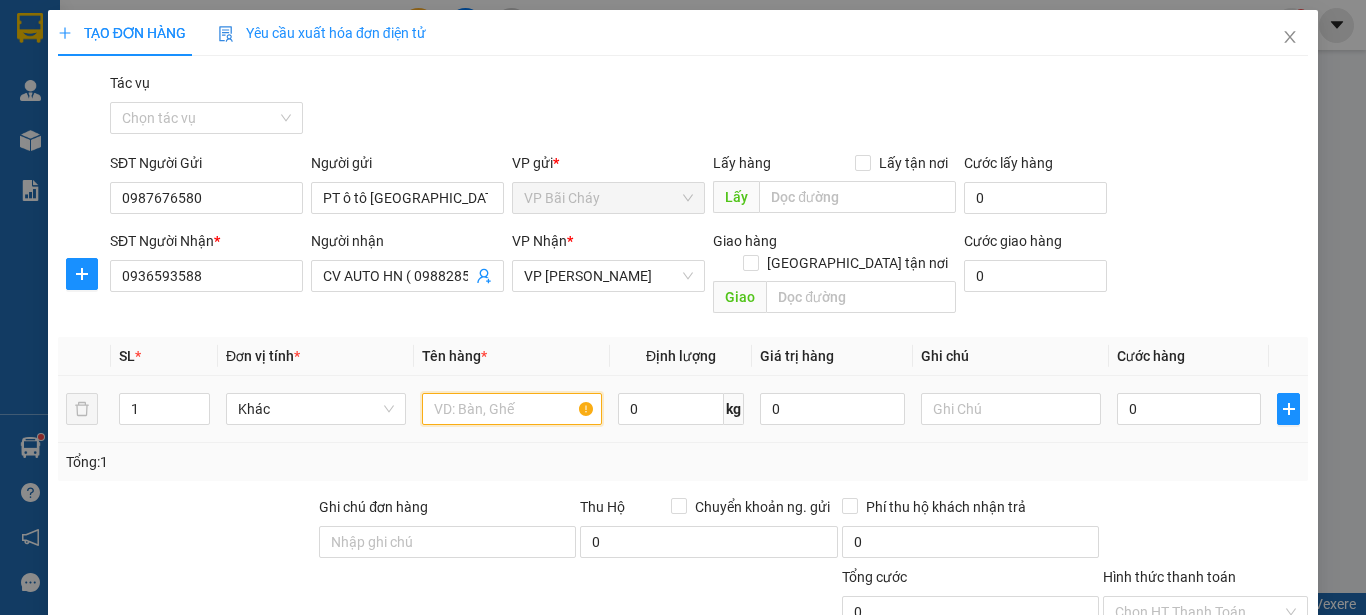 click at bounding box center [512, 409] 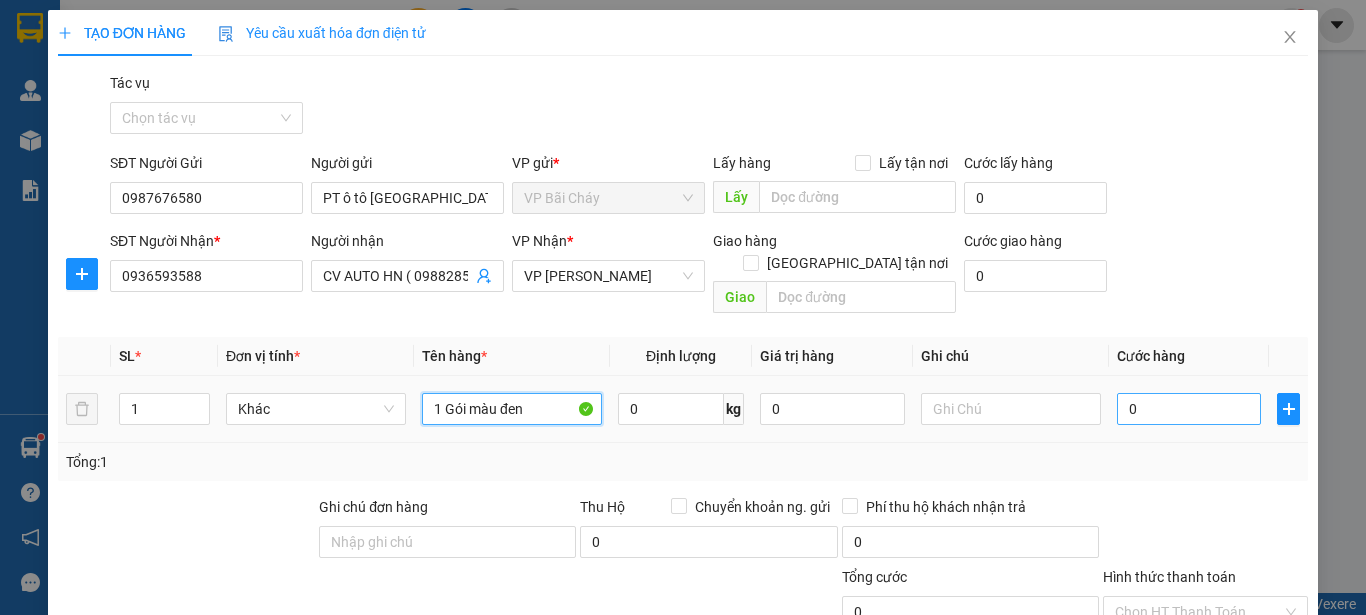 type on "1 Gói màu đen" 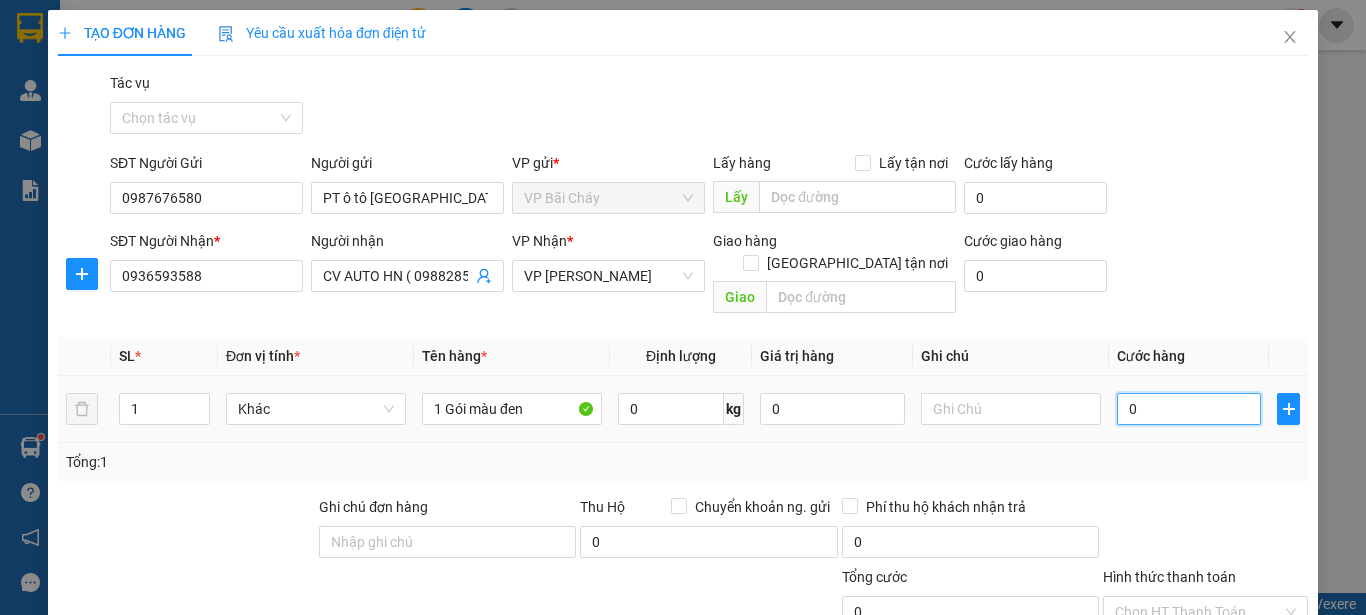 click on "0" at bounding box center [1189, 409] 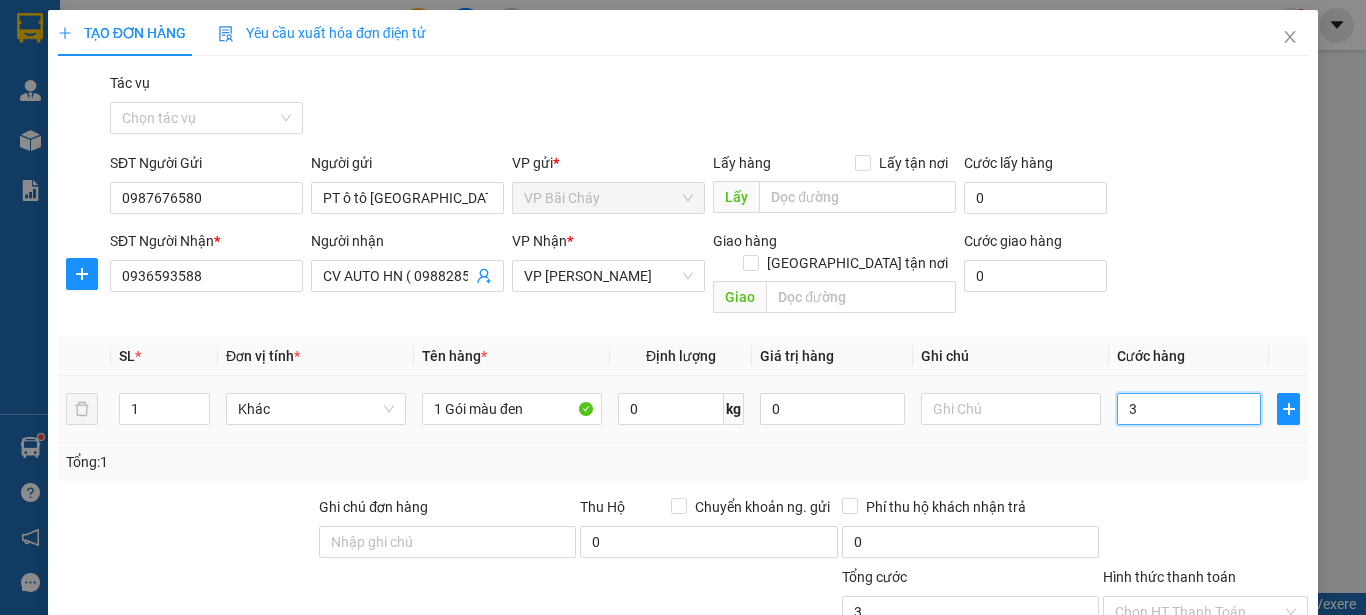 type on "30" 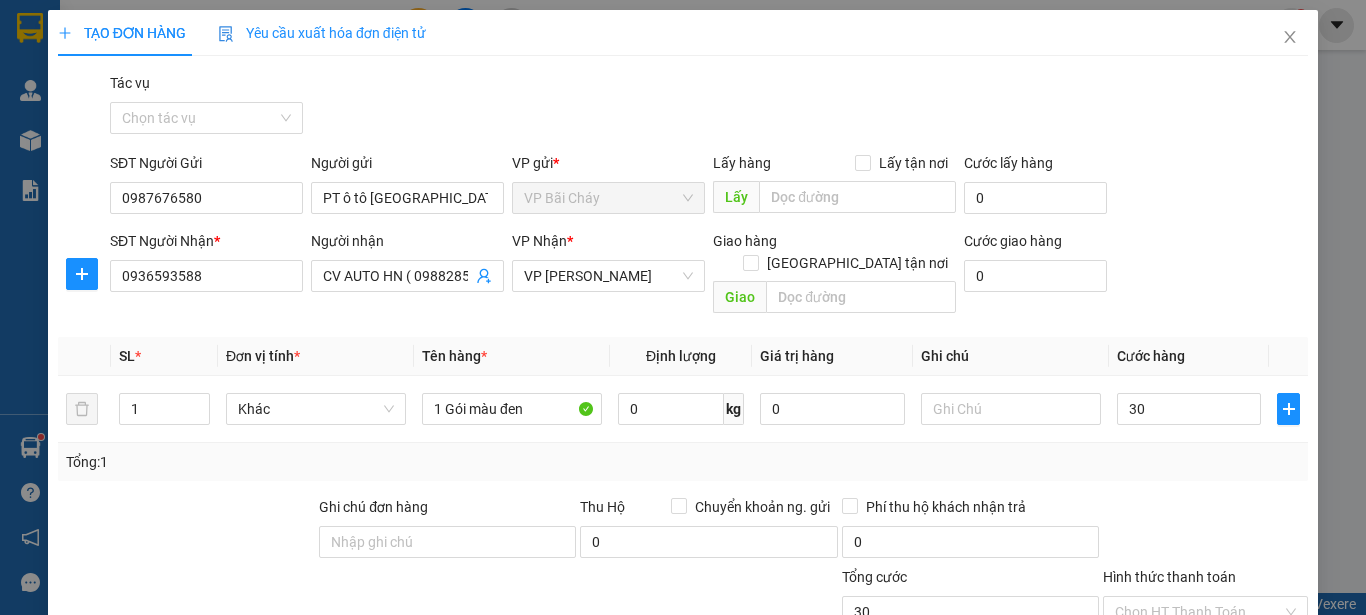 type on "30.000" 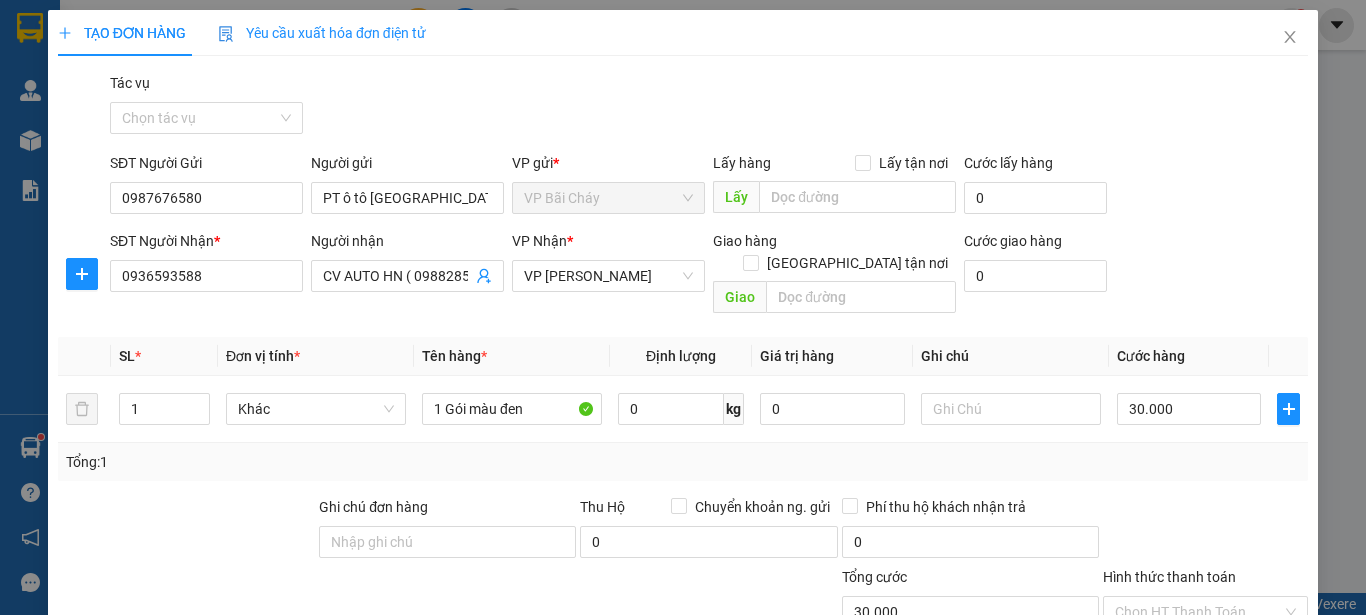 click at bounding box center (1205, 531) 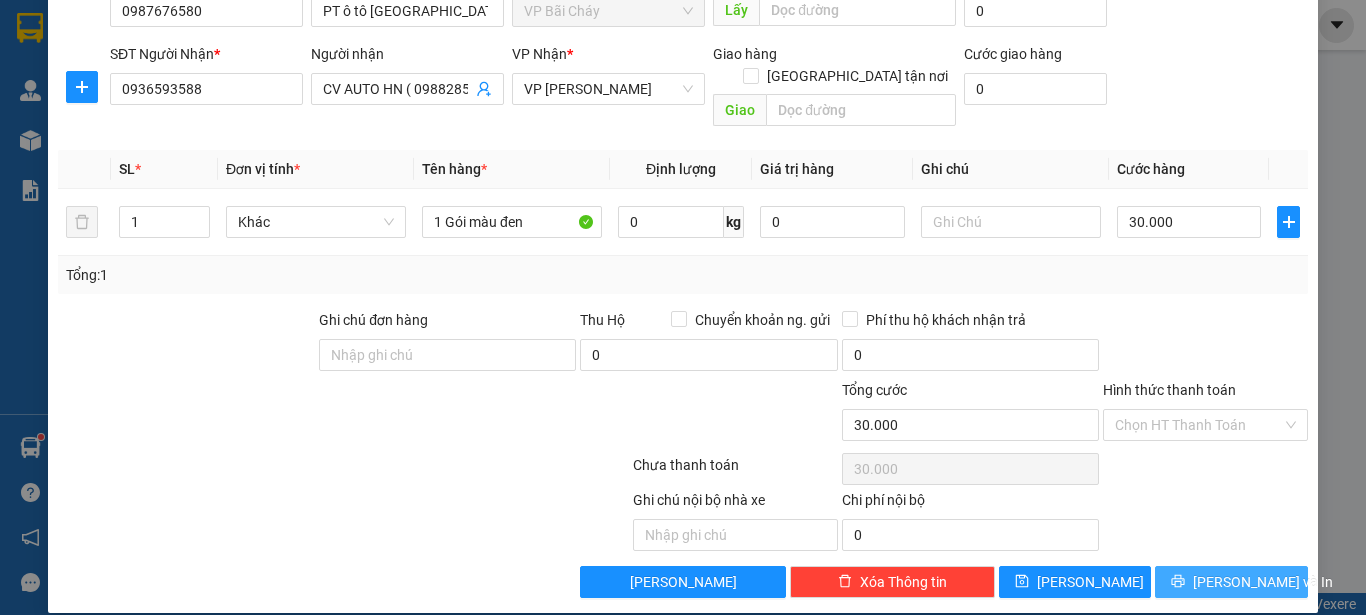 click on "[PERSON_NAME] và In" at bounding box center [1263, 582] 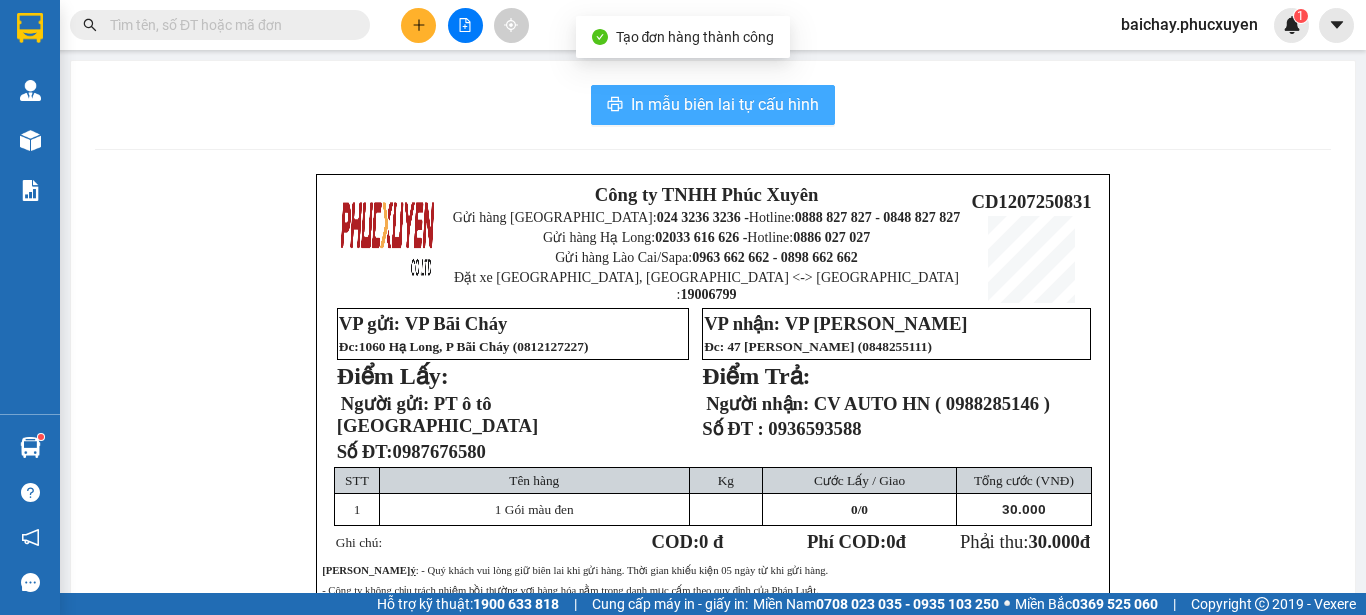click on "In mẫu biên lai tự cấu hình" at bounding box center [725, 104] 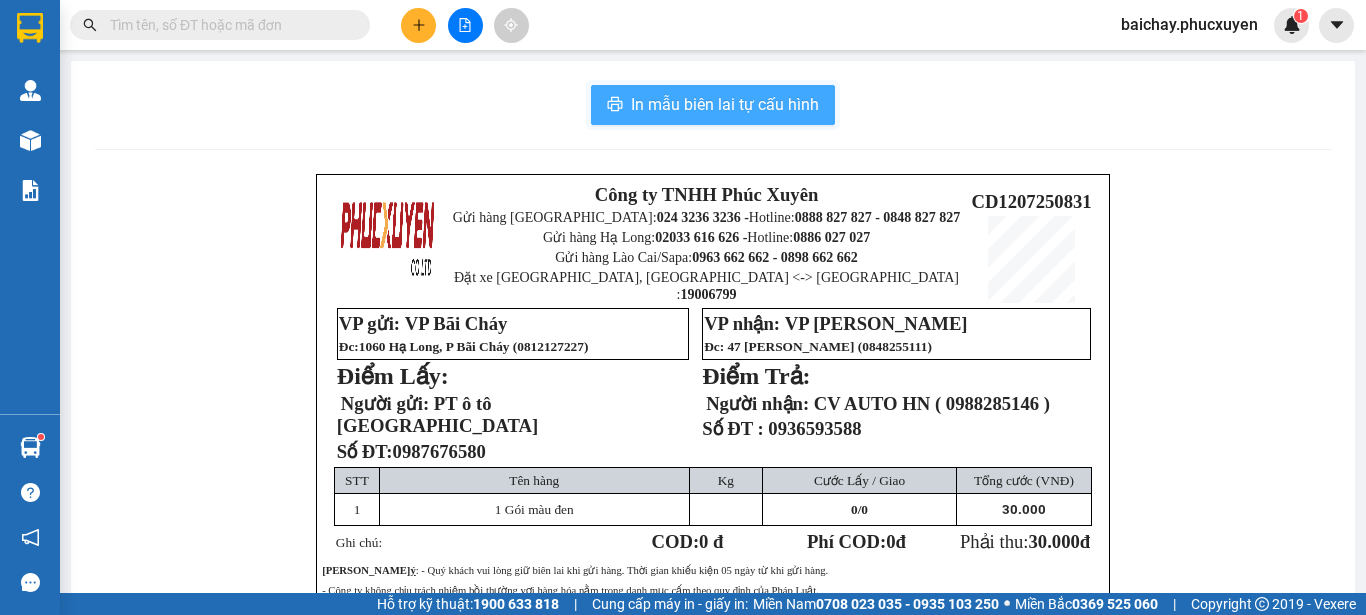 scroll, scrollTop: 0, scrollLeft: 0, axis: both 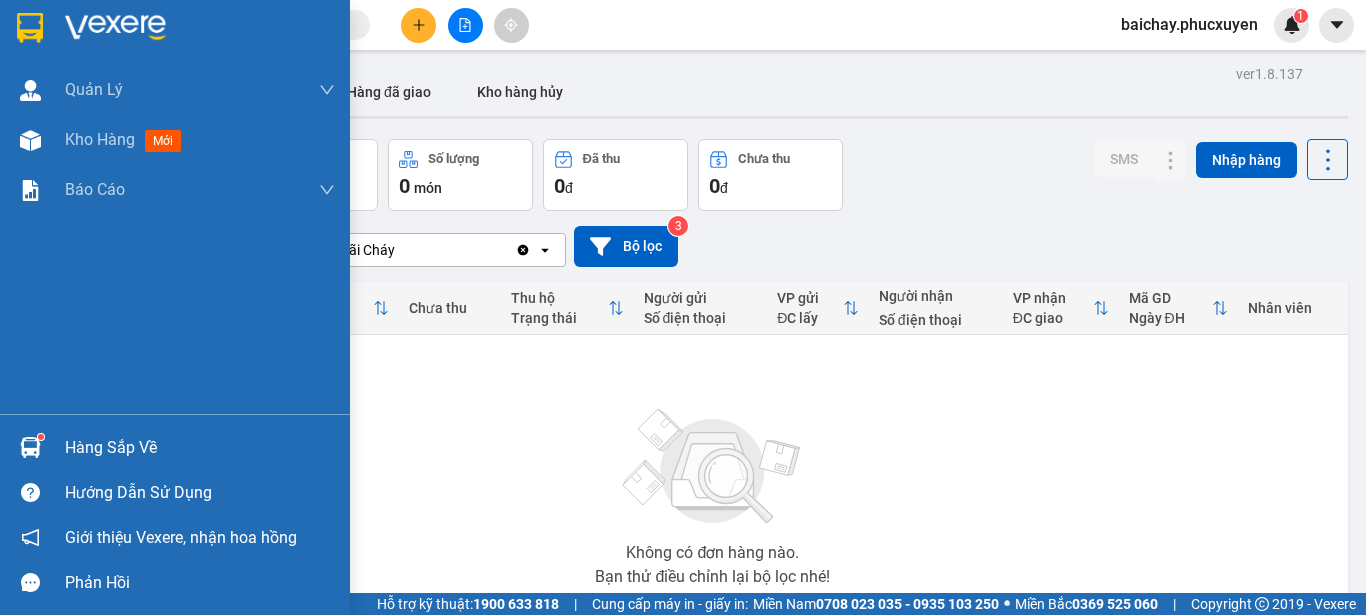 click on "Hàng sắp về" at bounding box center (200, 448) 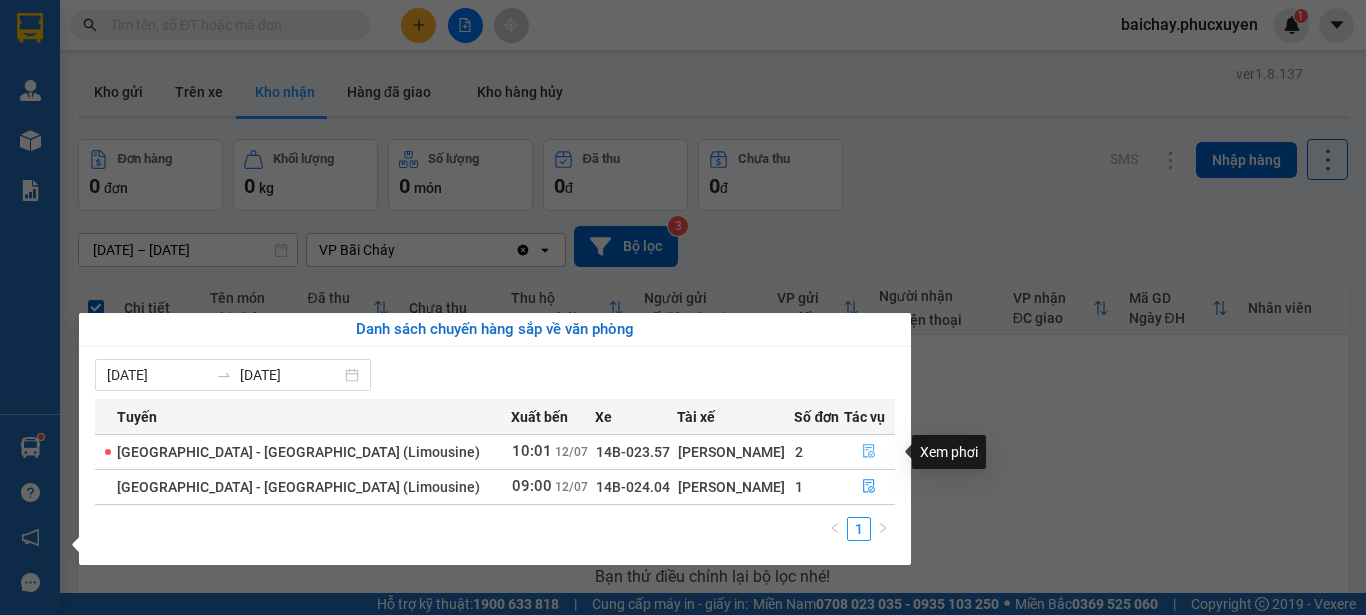 click 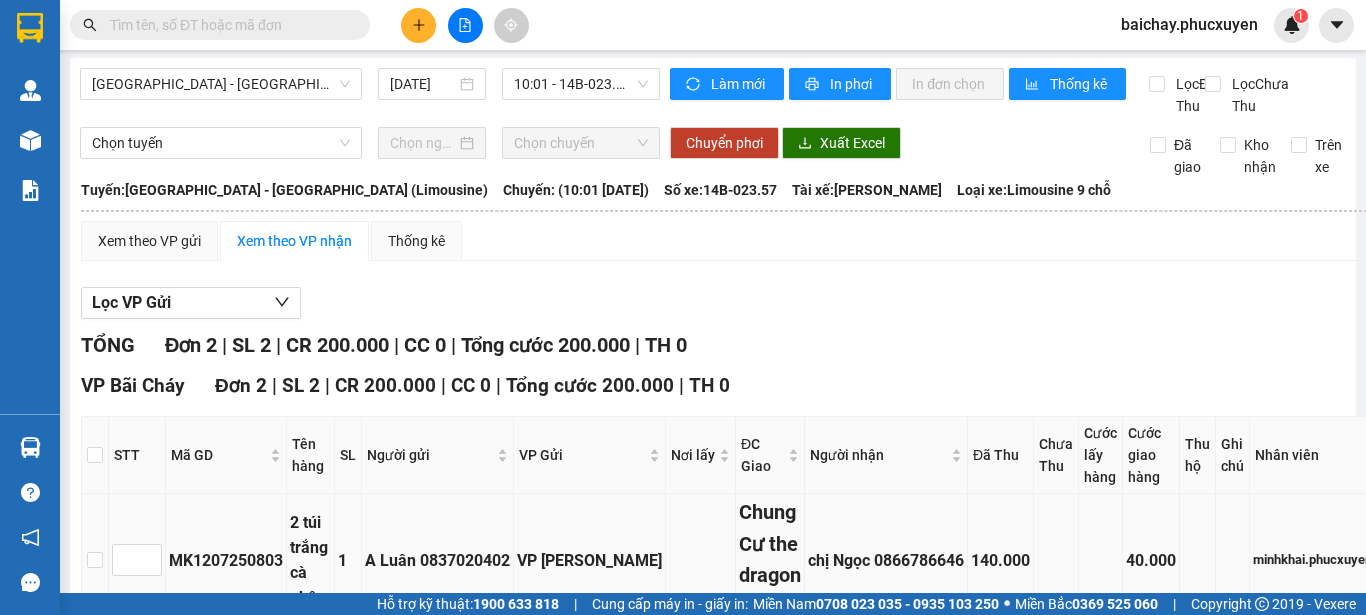 scroll, scrollTop: 0, scrollLeft: 0, axis: both 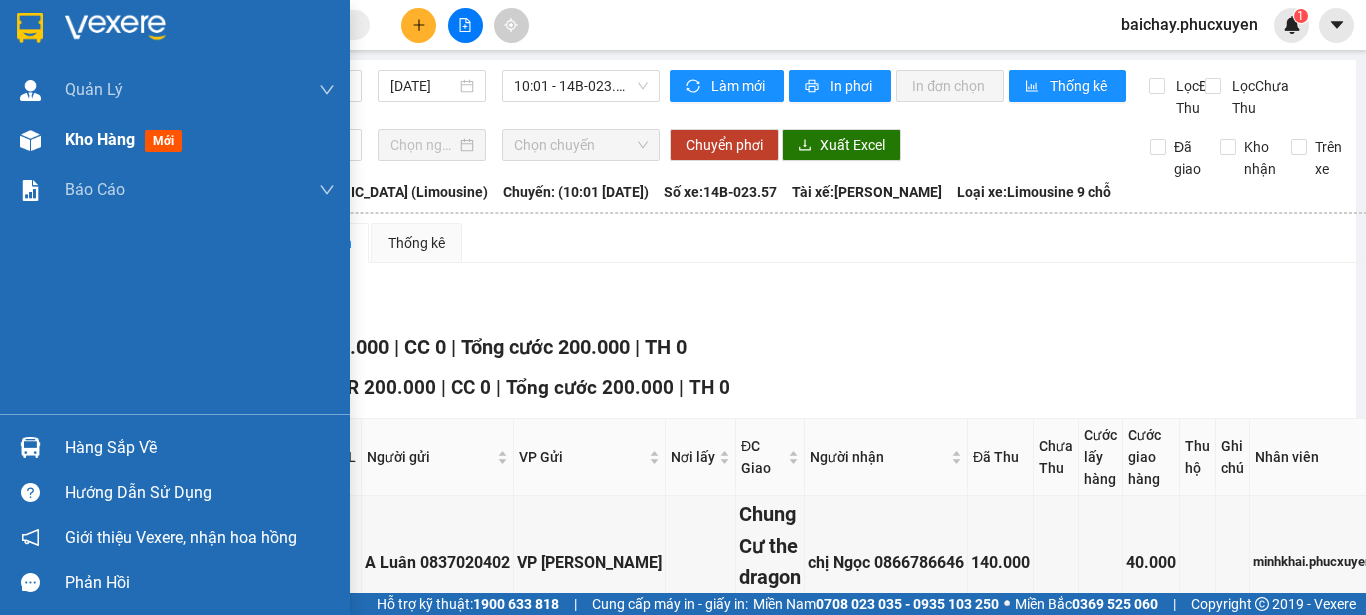click on "Kho hàng" at bounding box center (100, 139) 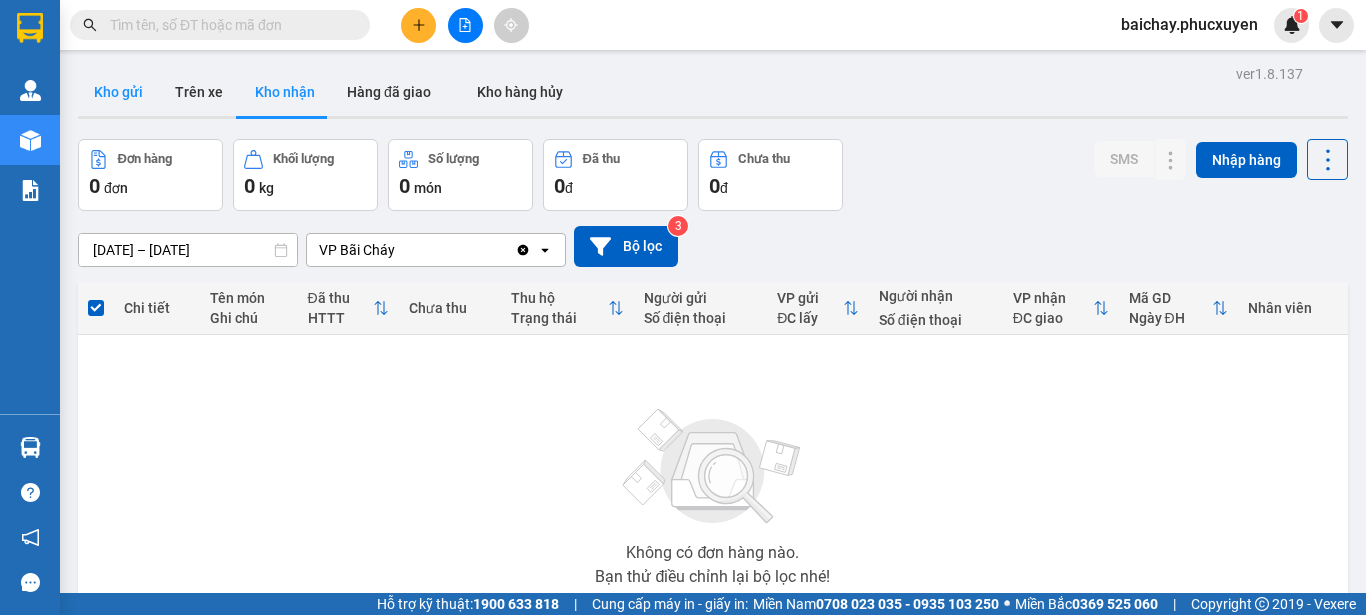 click on "Kho gửi" at bounding box center (118, 92) 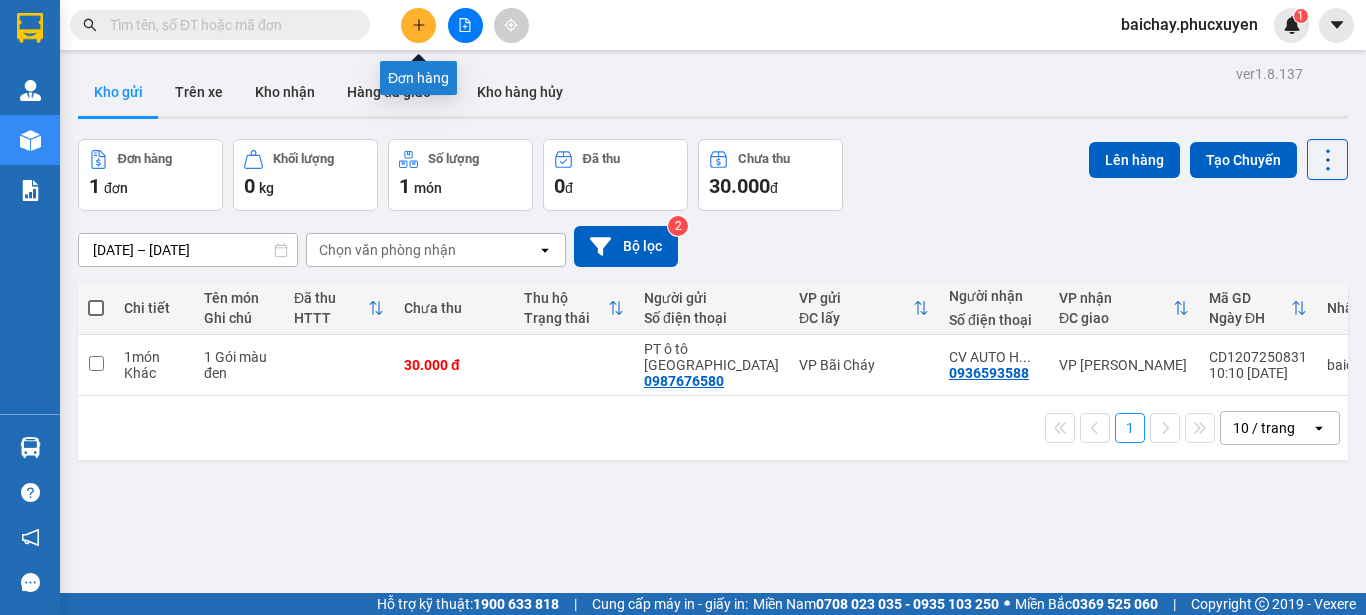 click 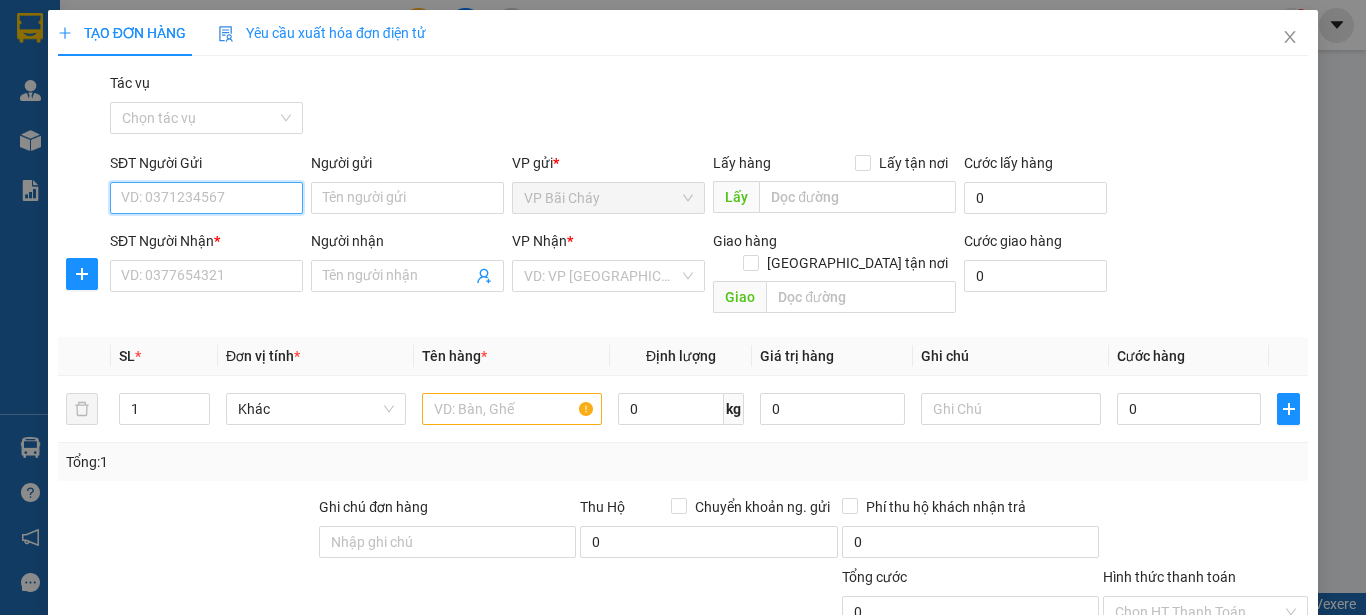 click on "SĐT Người Gửi" at bounding box center [206, 198] 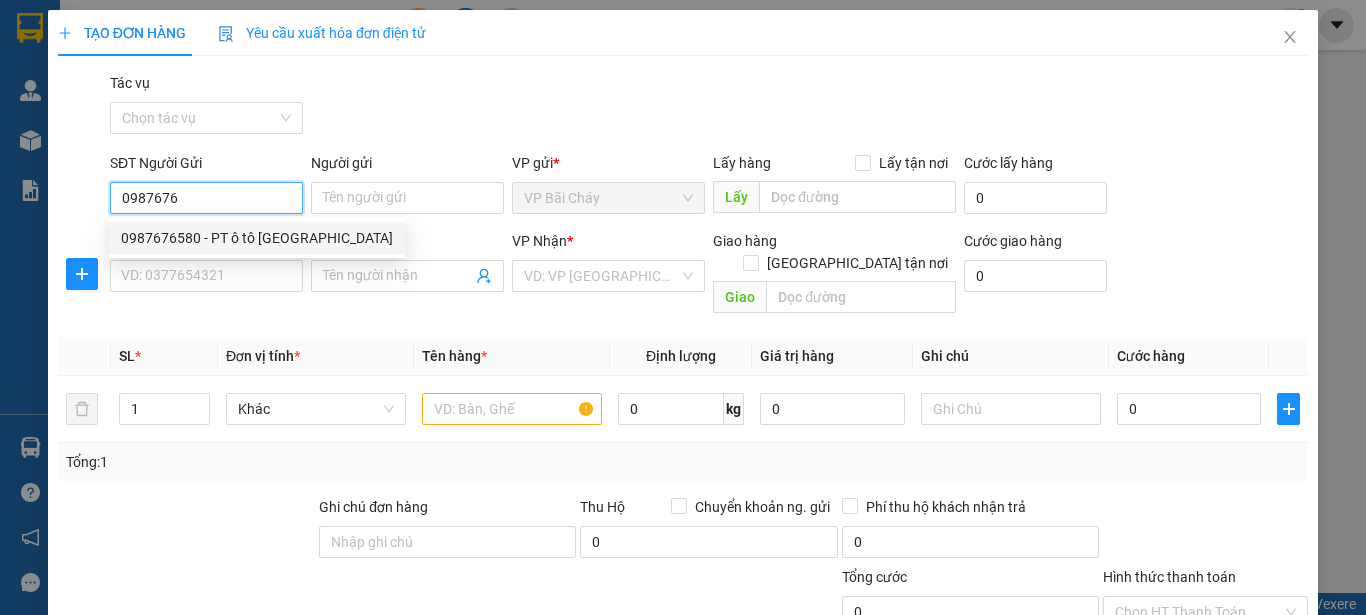 click on "0987676580 - PT ô tô [GEOGRAPHIC_DATA]" at bounding box center [257, 238] 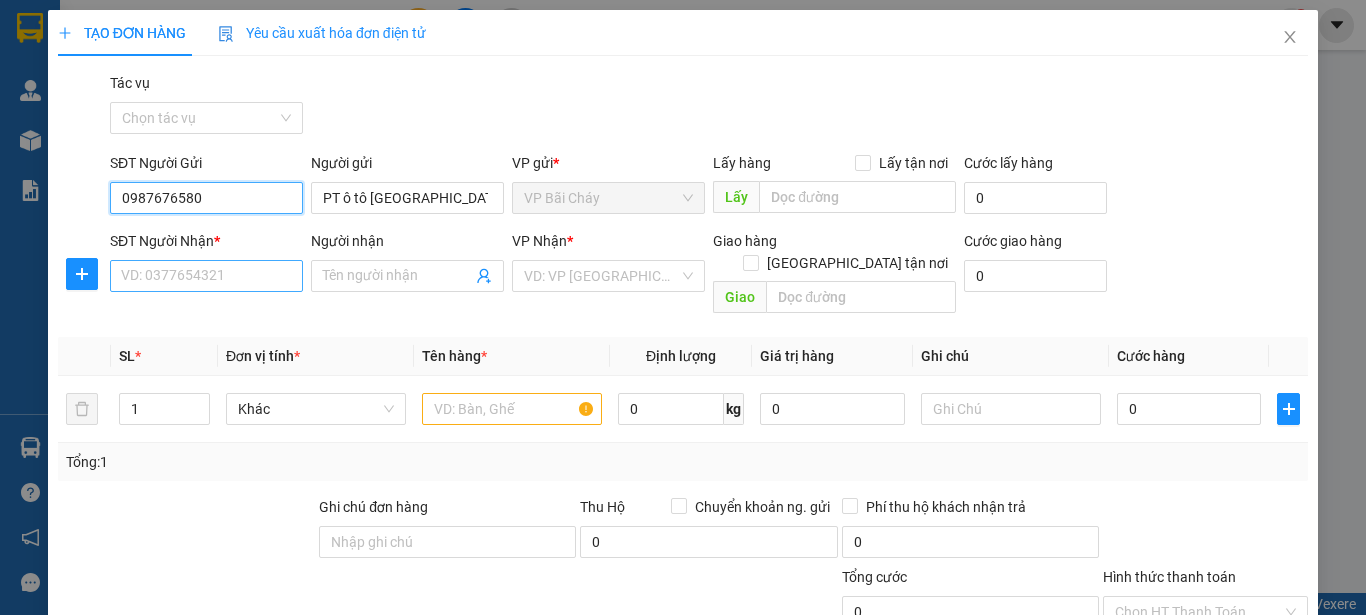 type on "0987676580" 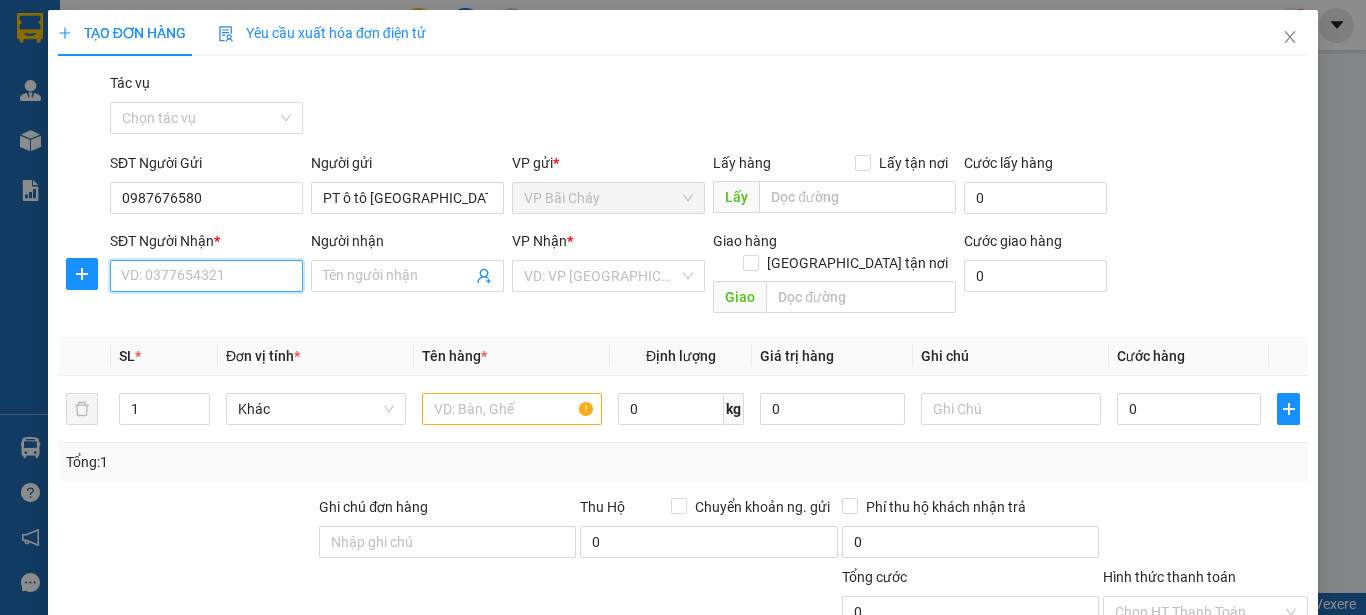click on "SĐT Người Nhận  *" at bounding box center [206, 276] 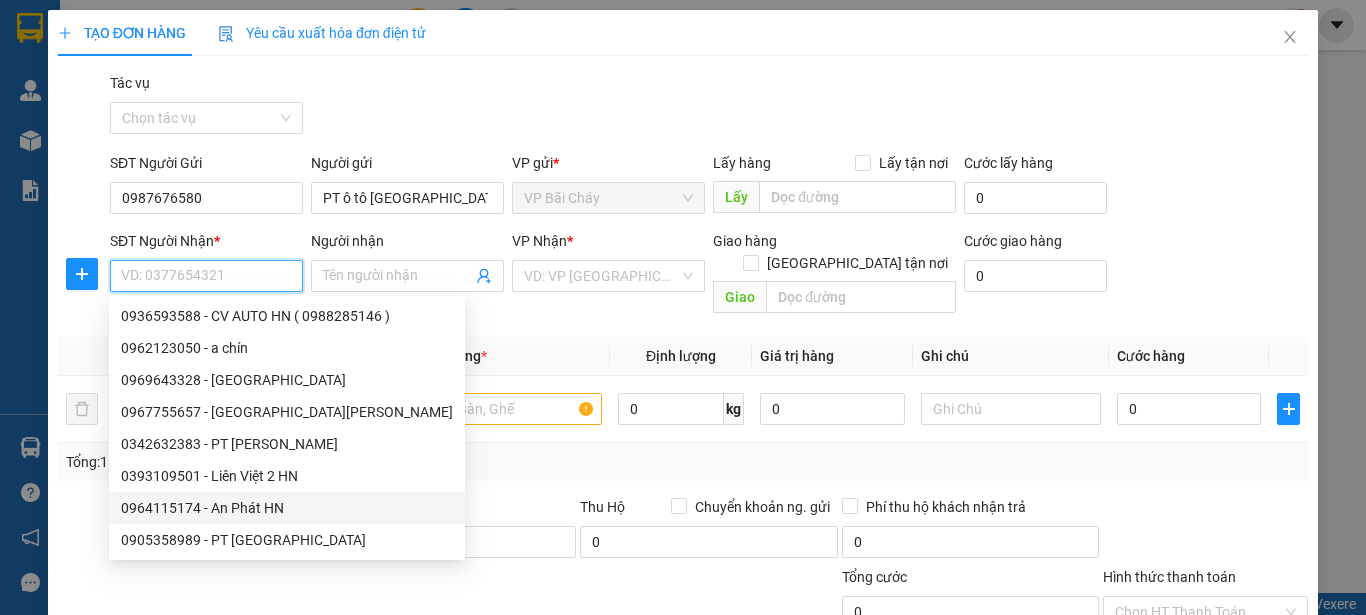 click on "0964115174 - An Phát HN" at bounding box center [287, 508] 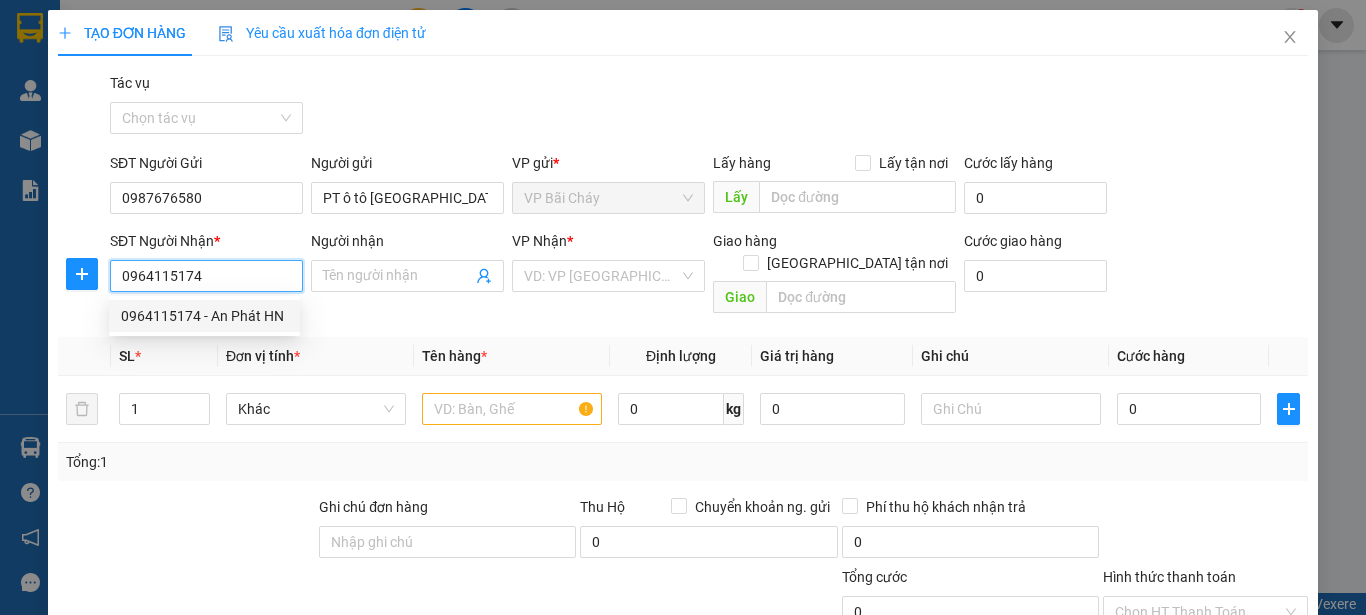 type on "An Phát HN" 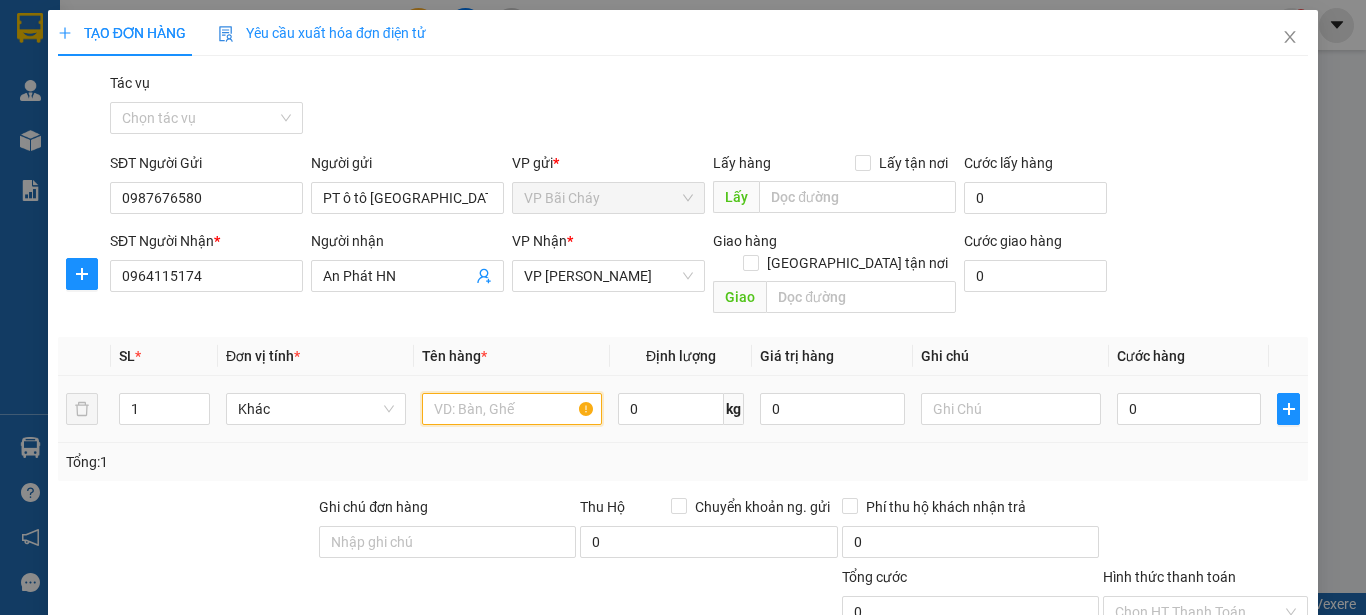 click at bounding box center [512, 409] 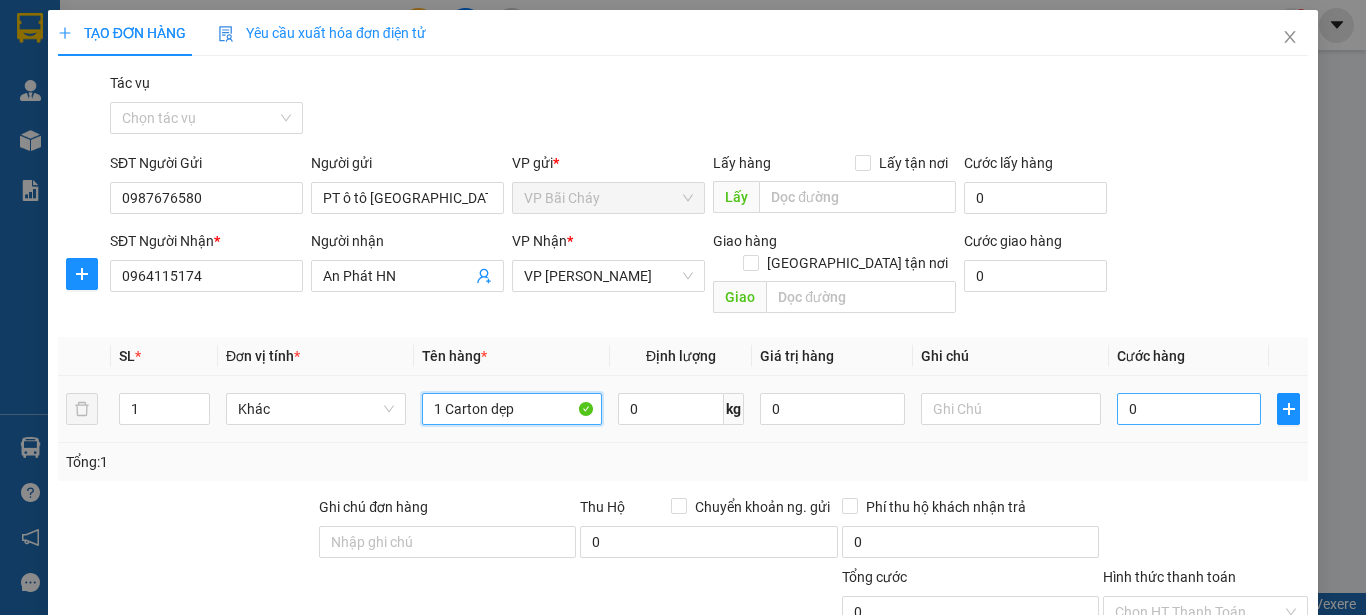 type on "1 Carton dẹp" 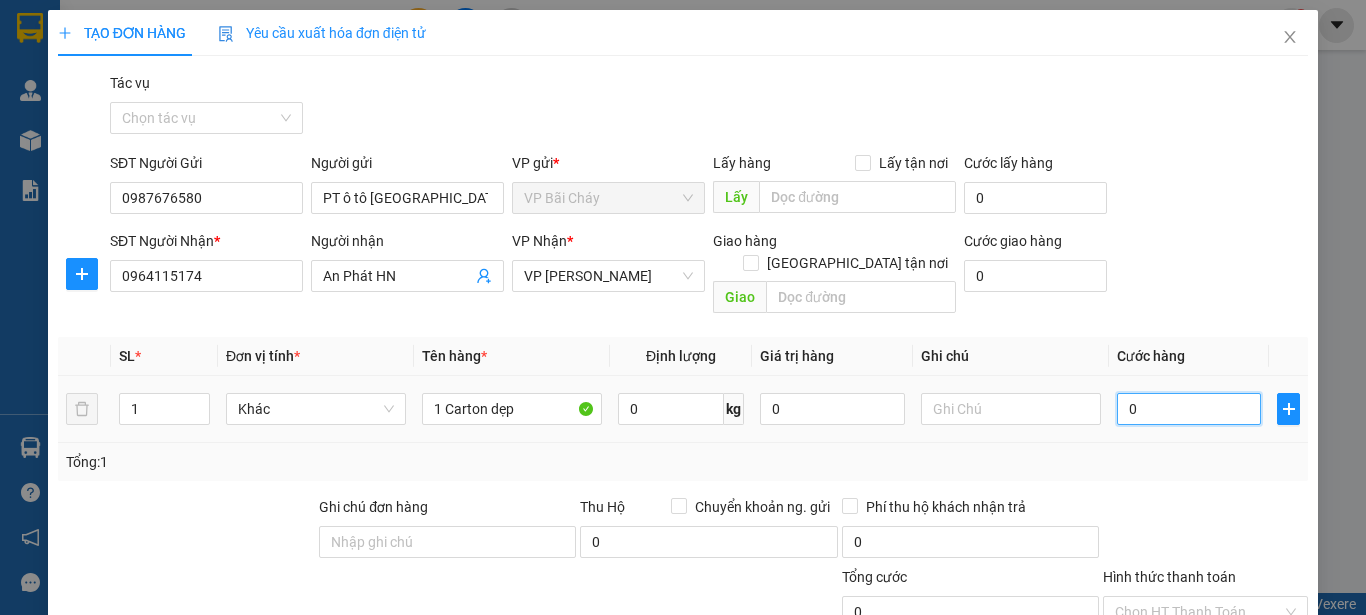 click on "0" at bounding box center (1189, 409) 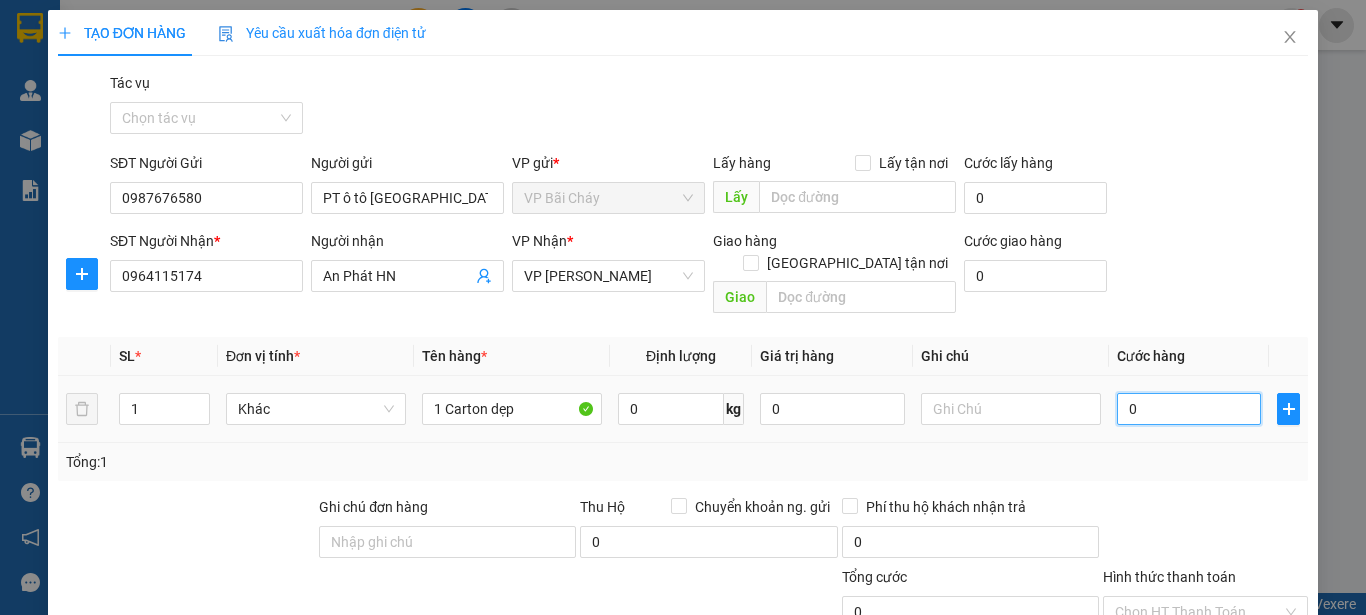 type on "3" 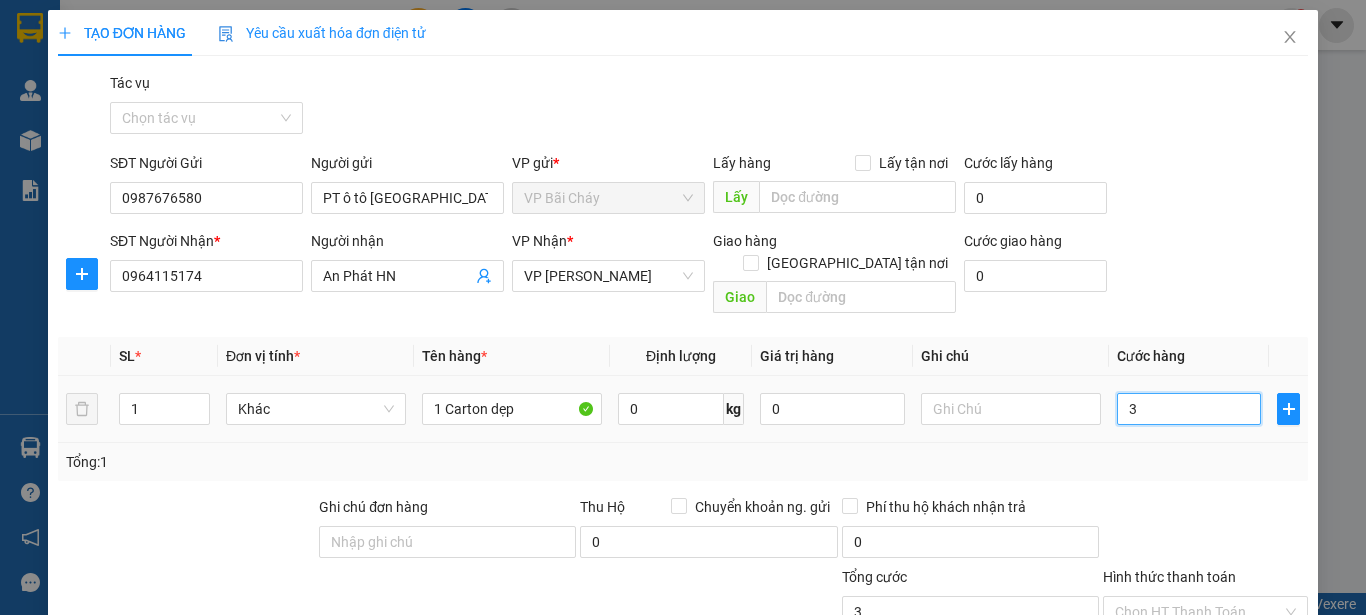 type on "30" 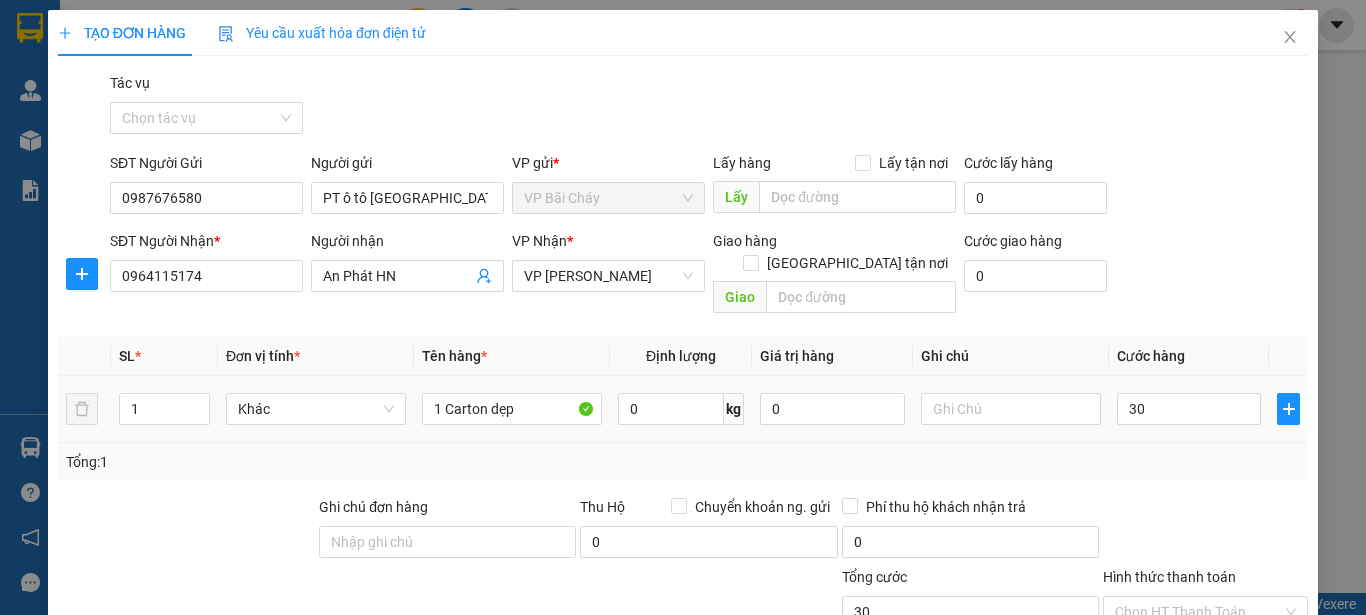 type on "30.000" 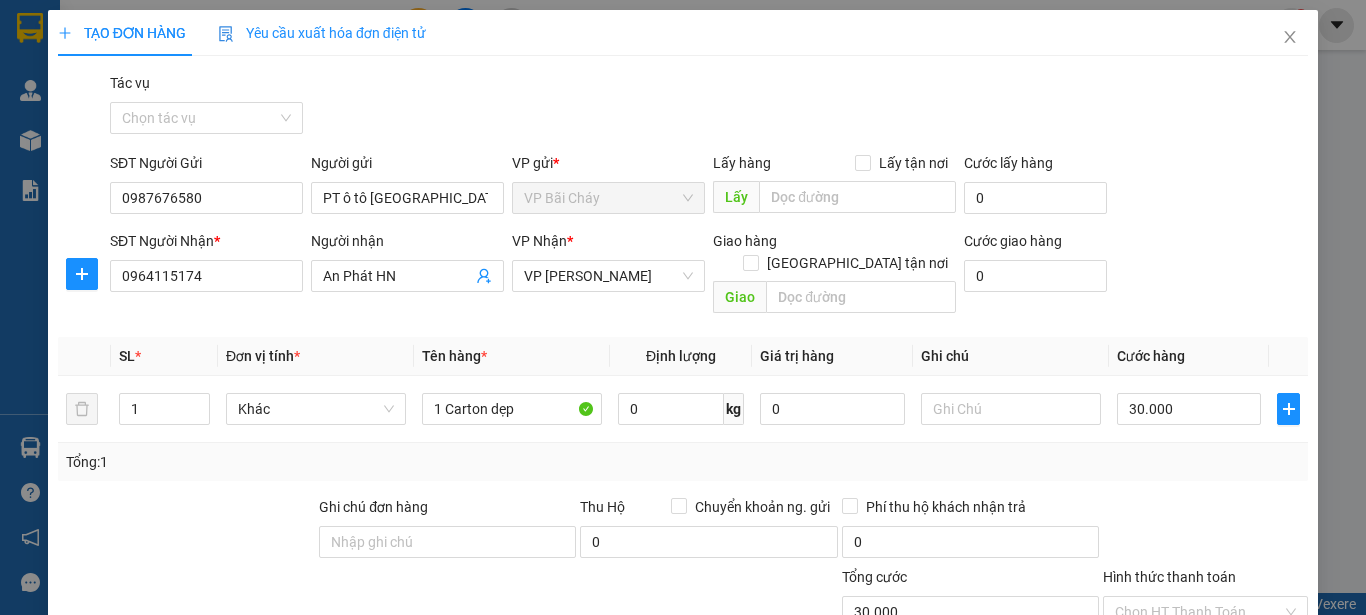click on "Transit Pickup Surcharge Ids Transit Deliver Surcharge Ids Transit Deliver Surcharge Transit Deliver Surcharge Tác vụ Chọn tác vụ SĐT Người Gửi 0987676580 Người gửi PT ô tô Quảng Ninh VP gửi  * VP Bãi Cháy Lấy hàng Lấy tận nơi Lấy Cước lấy hàng 0 SĐT Người Nhận  * 0964115174 Người nhận An Phát HN VP Nhận  * VP Minh Khai Giao hàng [GEOGRAPHIC_DATA] tận nơi Giao Cước giao hàng 0 SL  * Đơn vị tính  * Tên hàng  * Định lượng Giá trị hàng Ghi chú Cước hàng                   1 Khác 1 Carton dẹp 0 kg 0 30.000 Tổng:  1 Ghi chú đơn hàng Thu Hộ Chuyển khoản ng. gửi 0 Phí thu hộ khách nhận trả 0 Tổng cước 30.000 Hình thức thanh toán Chọn HT Thanh Toán Số tiền thu trước 0 Chưa thanh toán 30.000 Chọn HT Thanh Toán Ghi chú nội bộ nhà xe Chi phí nội bộ 0 Lưu nháp Xóa Thông tin [PERSON_NAME] và In" at bounding box center (683, 428) 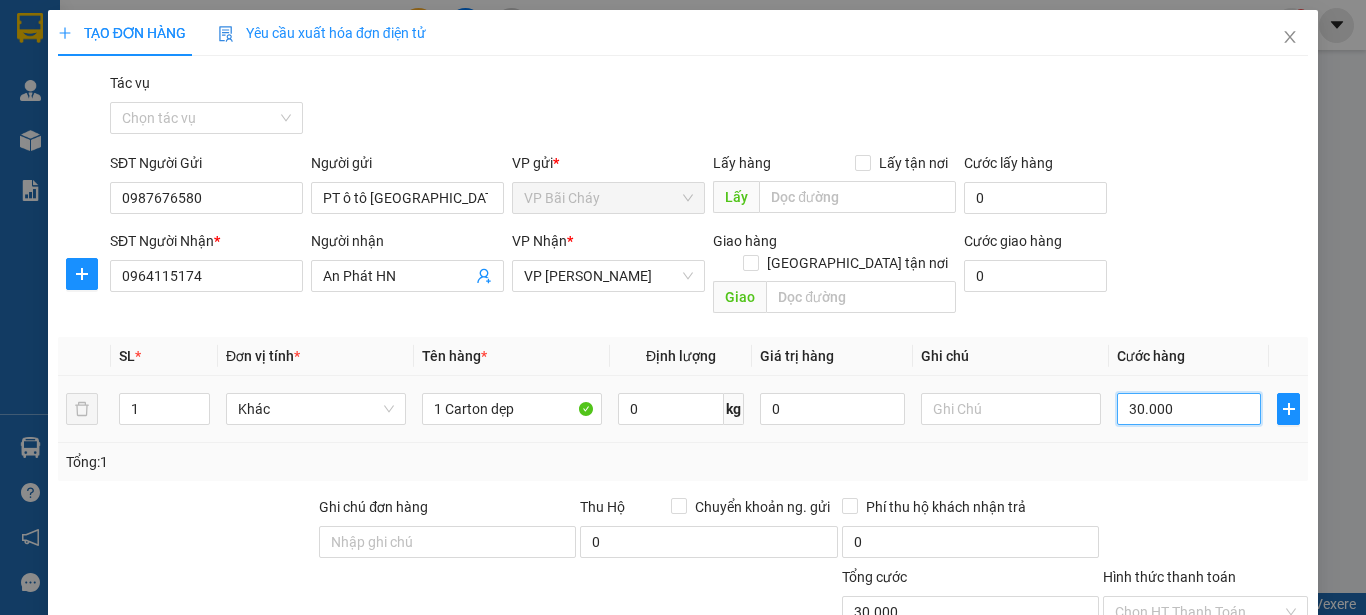 click on "30.000" at bounding box center (1189, 409) 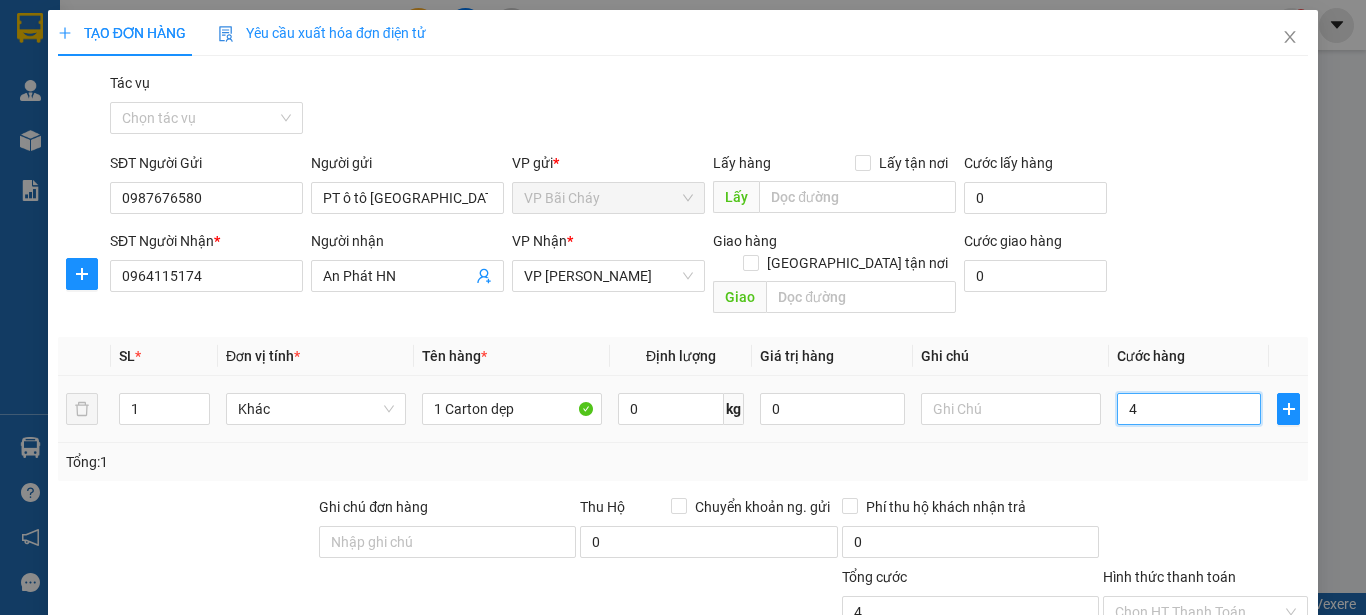 type on "40" 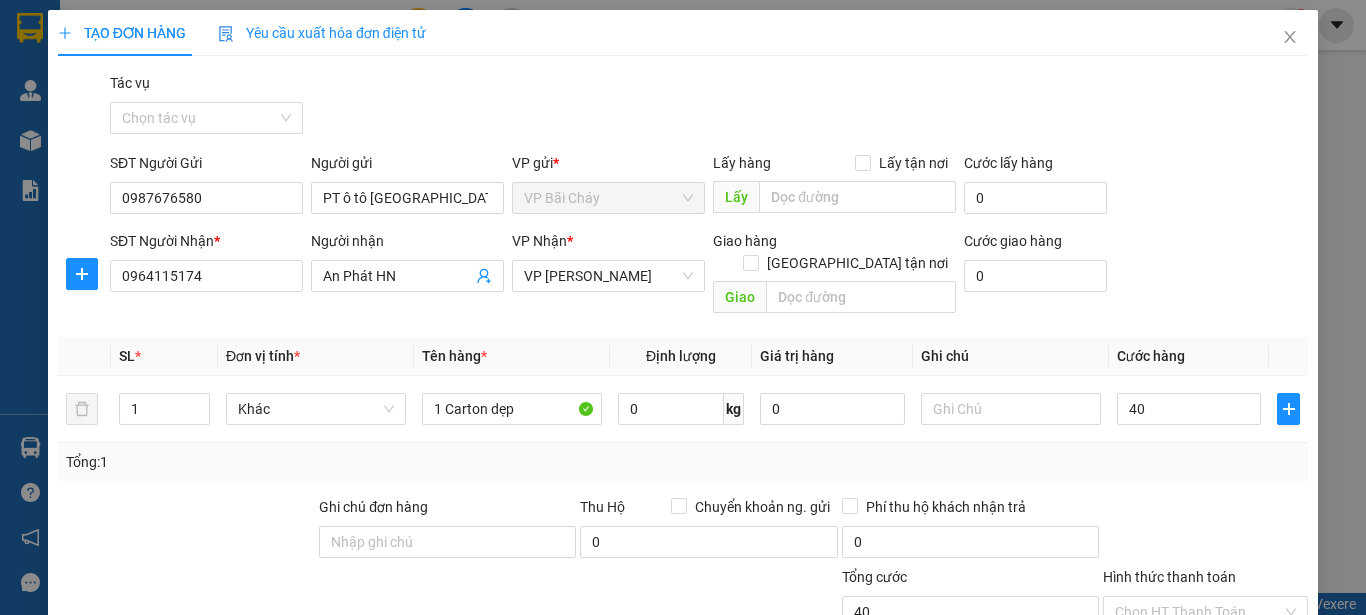 type on "40.000" 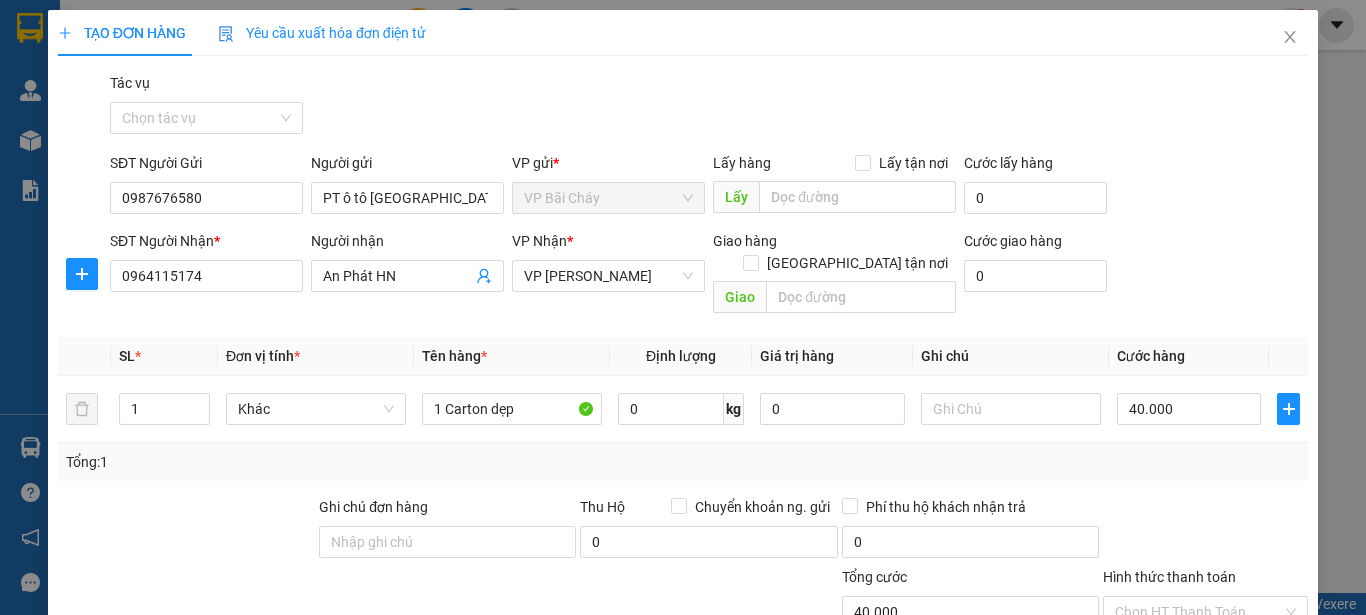 click on "Tổng:  1" at bounding box center (683, 462) 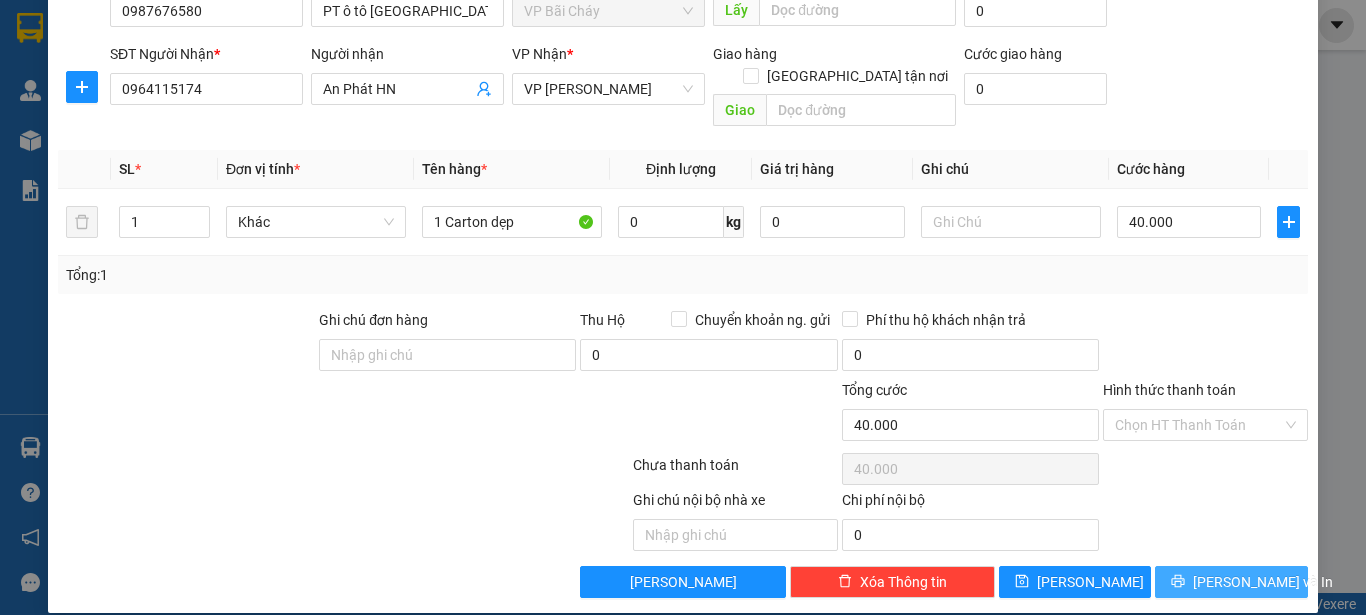 click 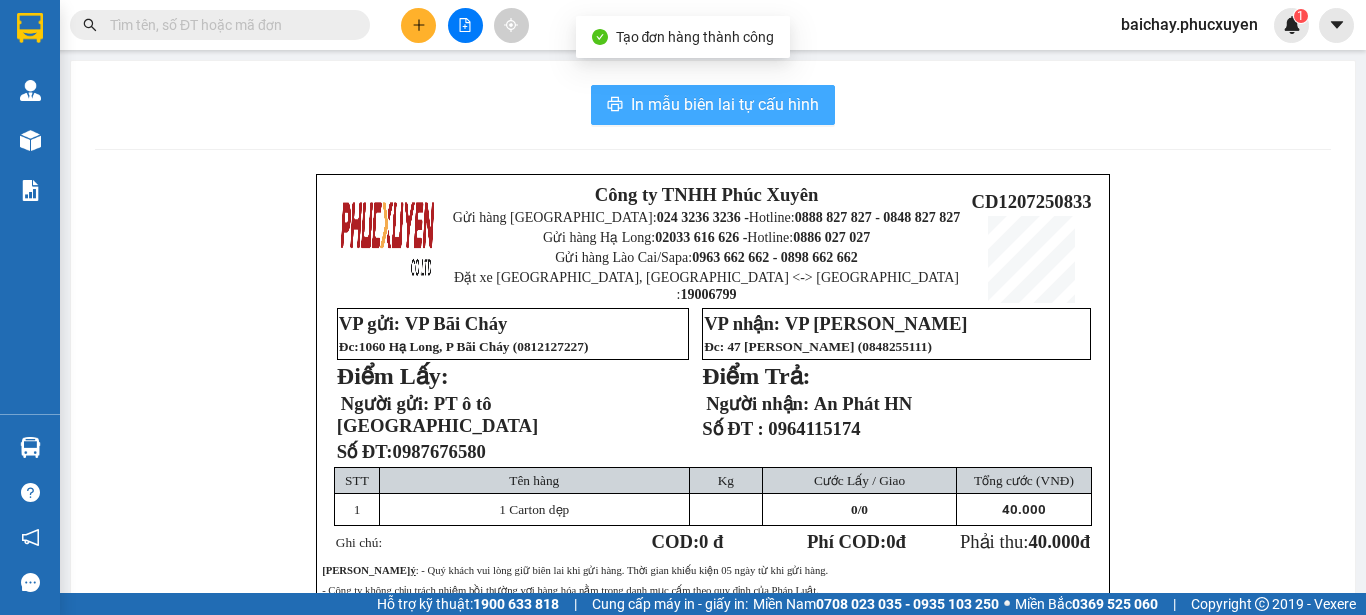 click on "In mẫu biên lai tự cấu hình" at bounding box center [725, 104] 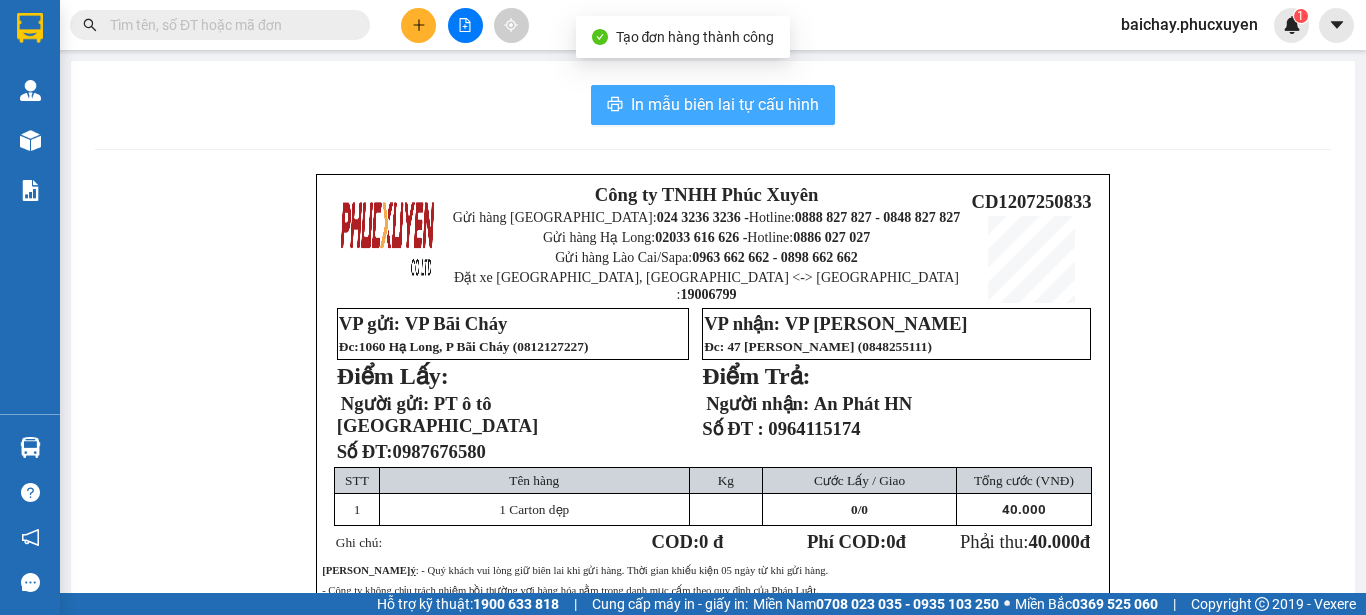 scroll, scrollTop: 0, scrollLeft: 0, axis: both 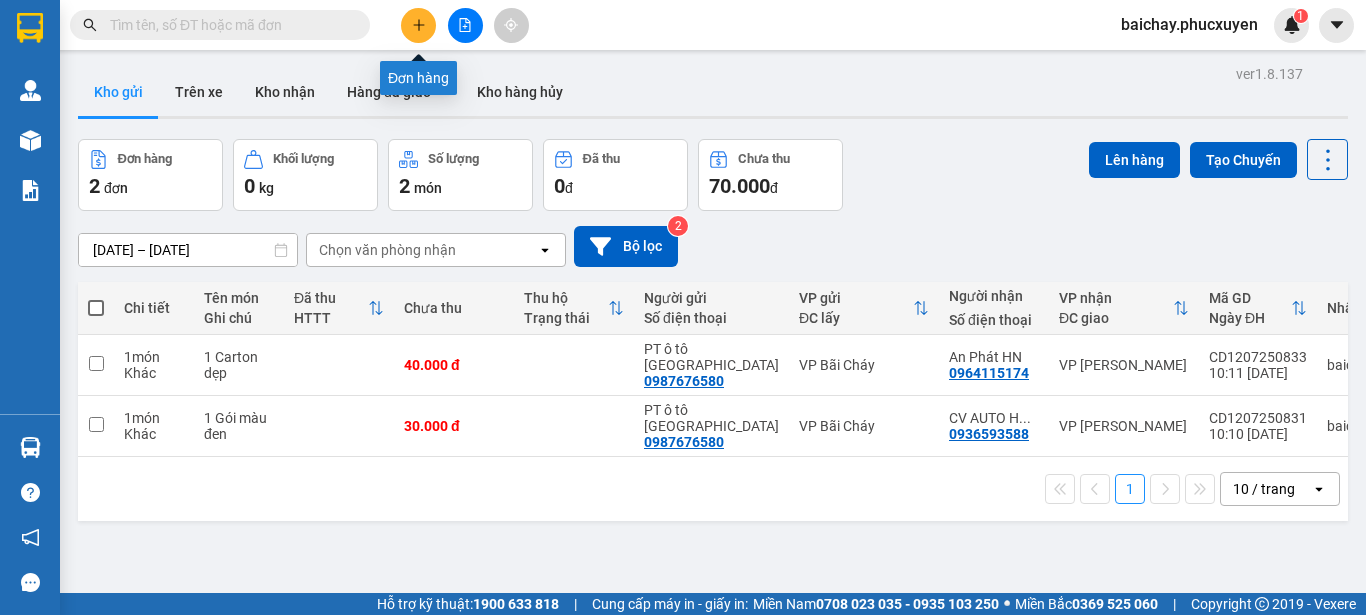 click 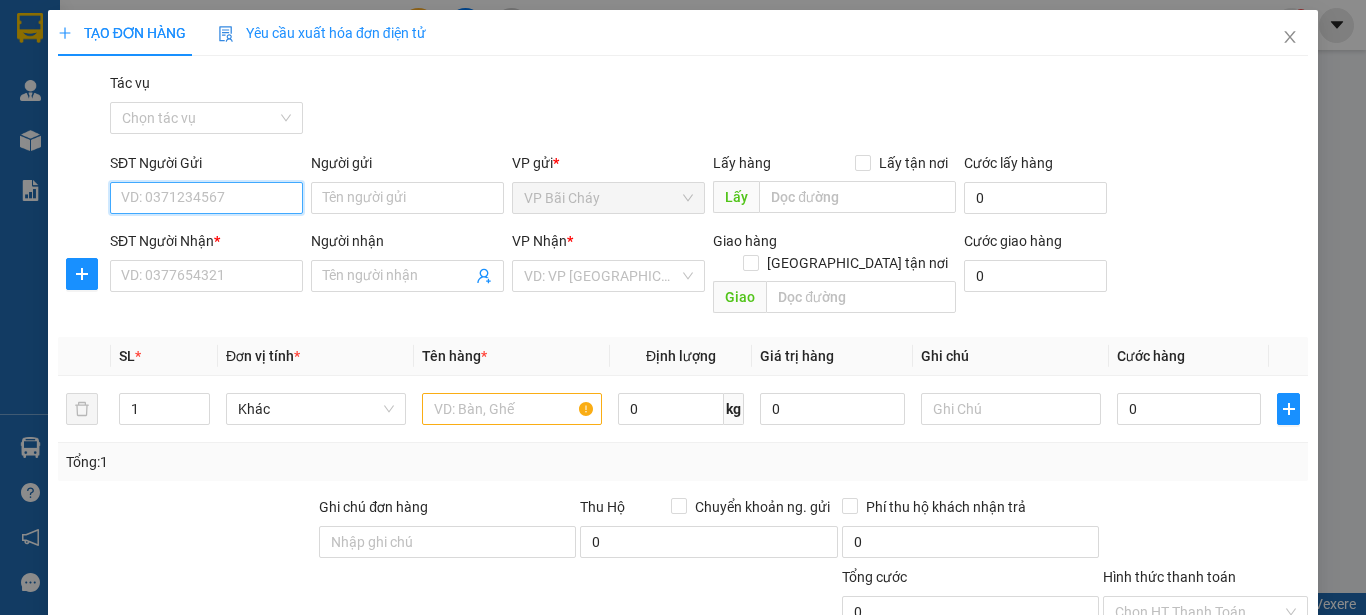 click on "SĐT Người Gửi" at bounding box center (206, 198) 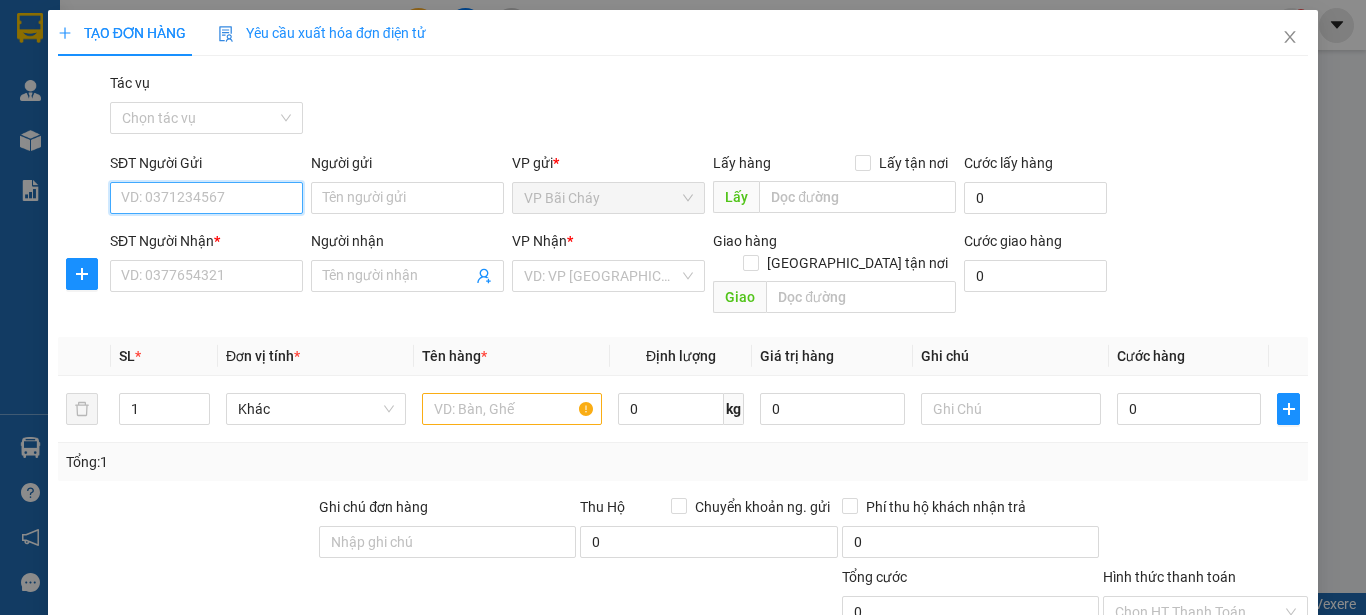 type on "3" 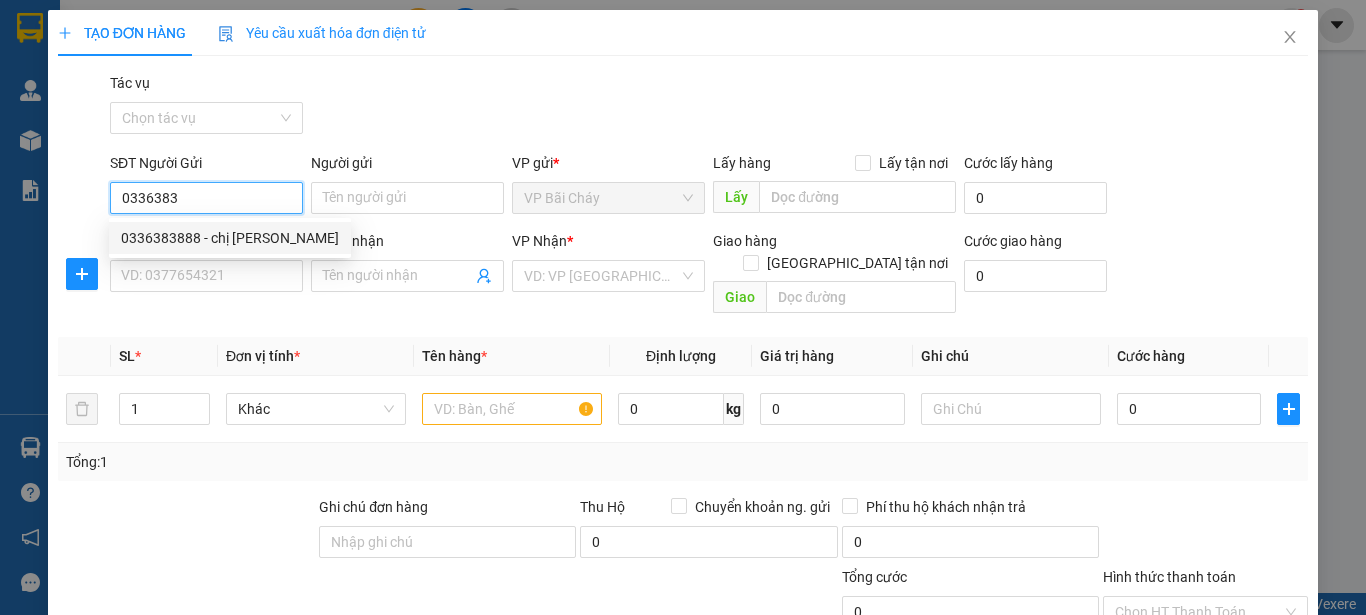 click on "0336383888 - chị [PERSON_NAME]" at bounding box center (230, 238) 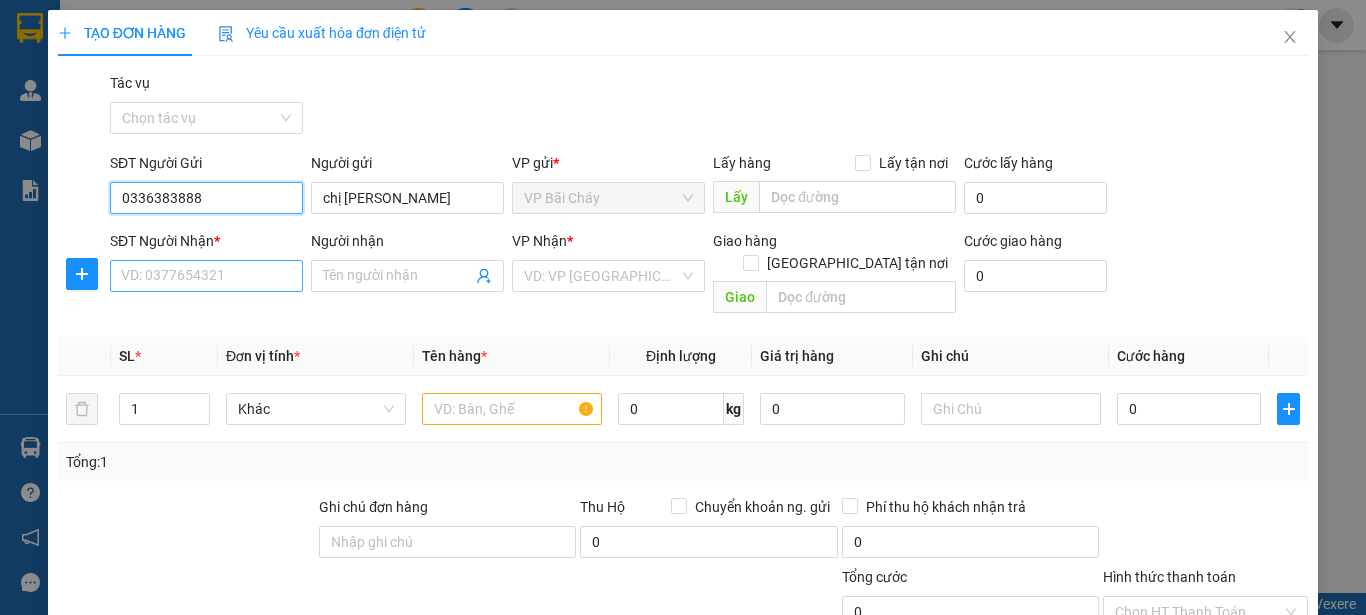 type on "0336383888" 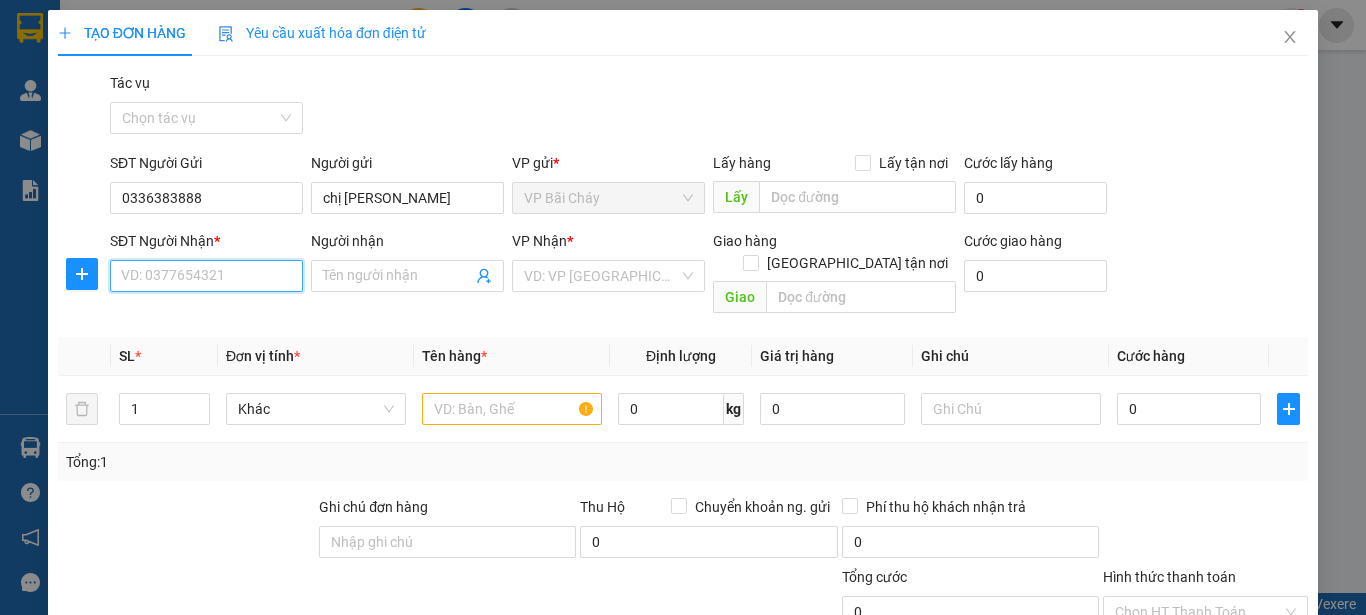 click on "SĐT Người Nhận  *" at bounding box center (206, 276) 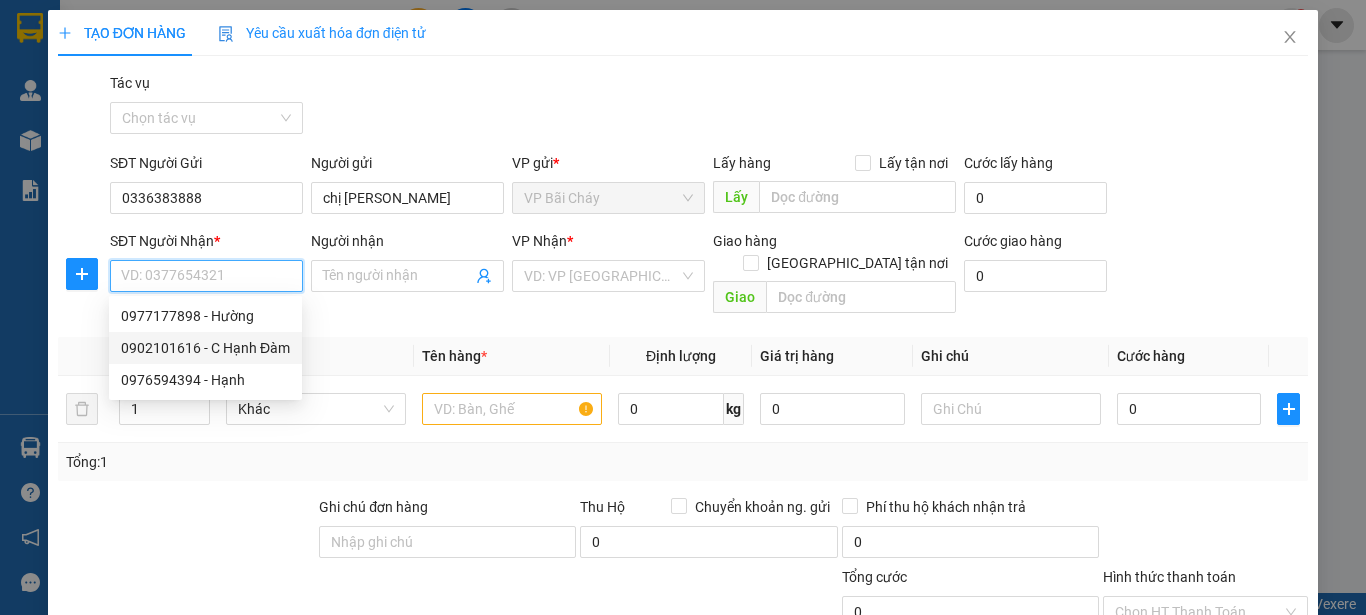 click on "0902101616 - C Hạnh Đàm" at bounding box center (205, 348) 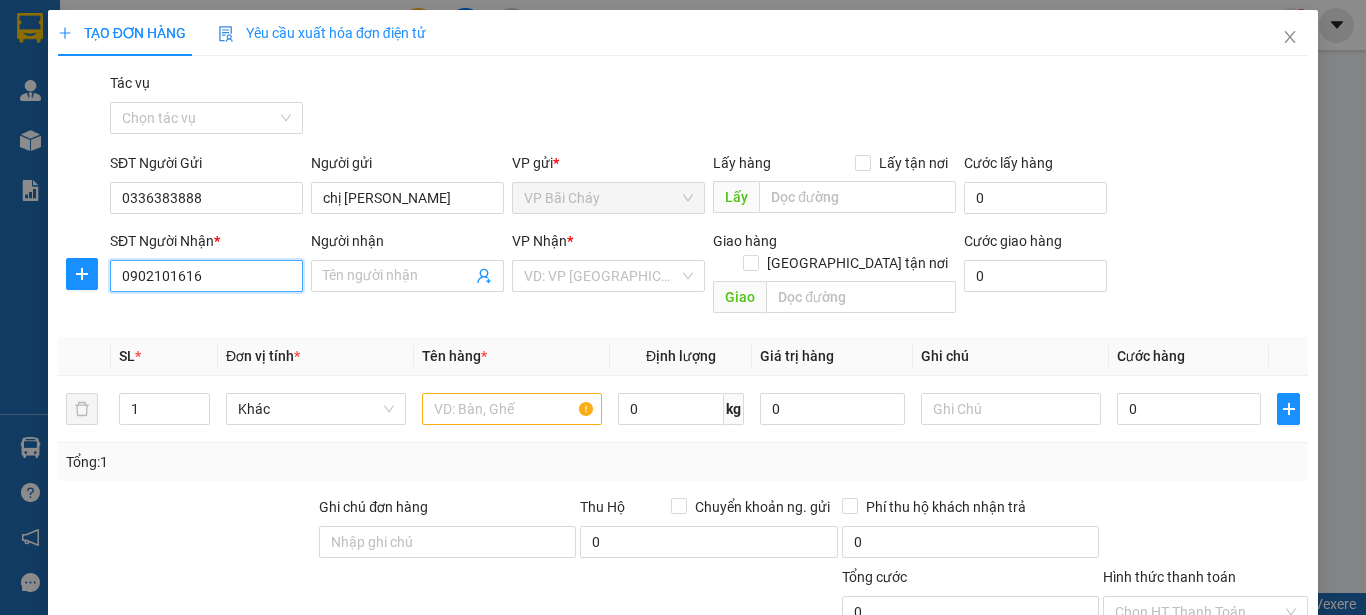 type on "C Hạnh Đàm" 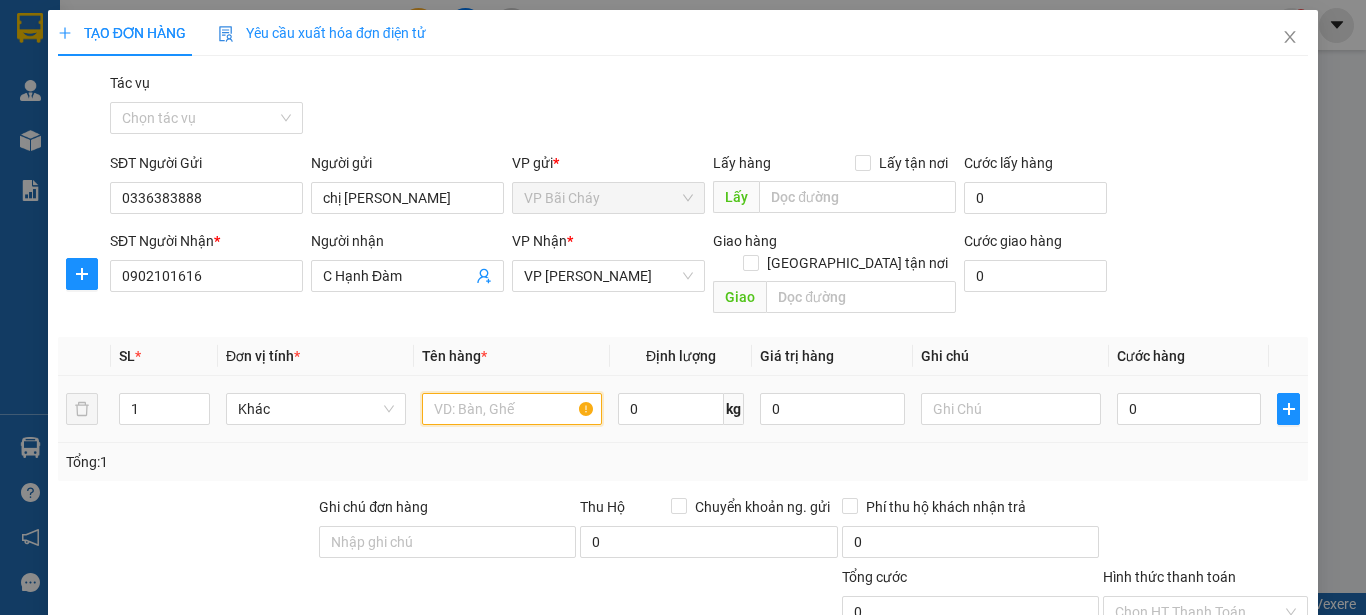 click at bounding box center [512, 409] 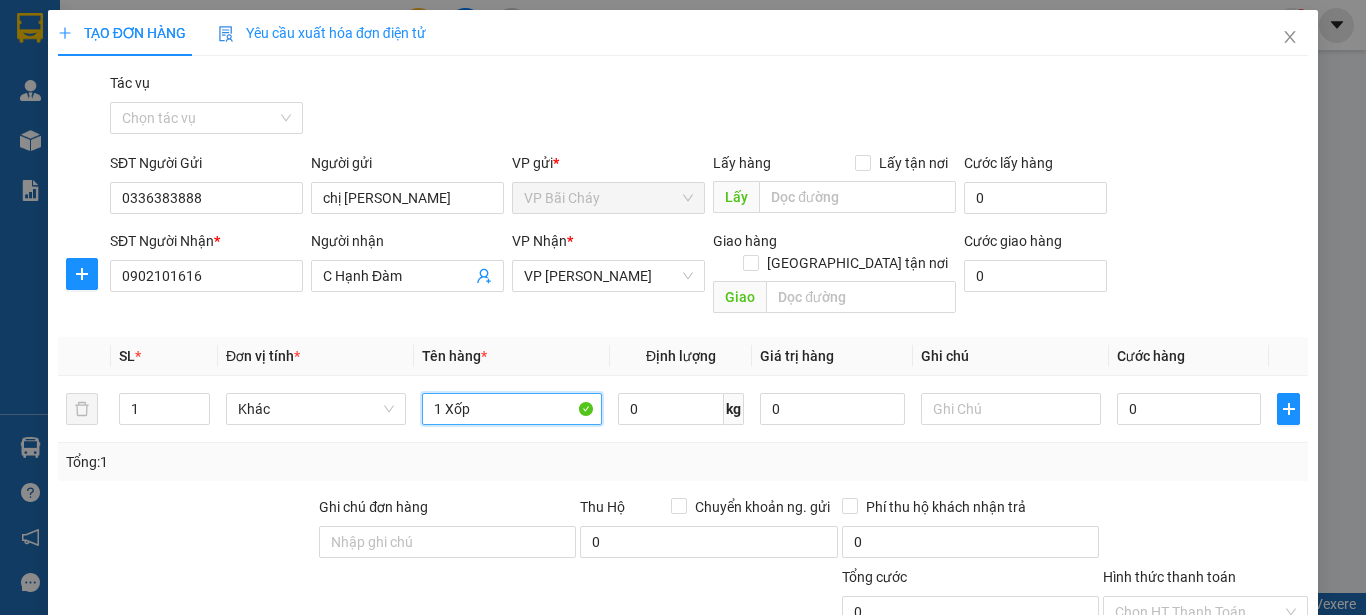 scroll, scrollTop: 187, scrollLeft: 0, axis: vertical 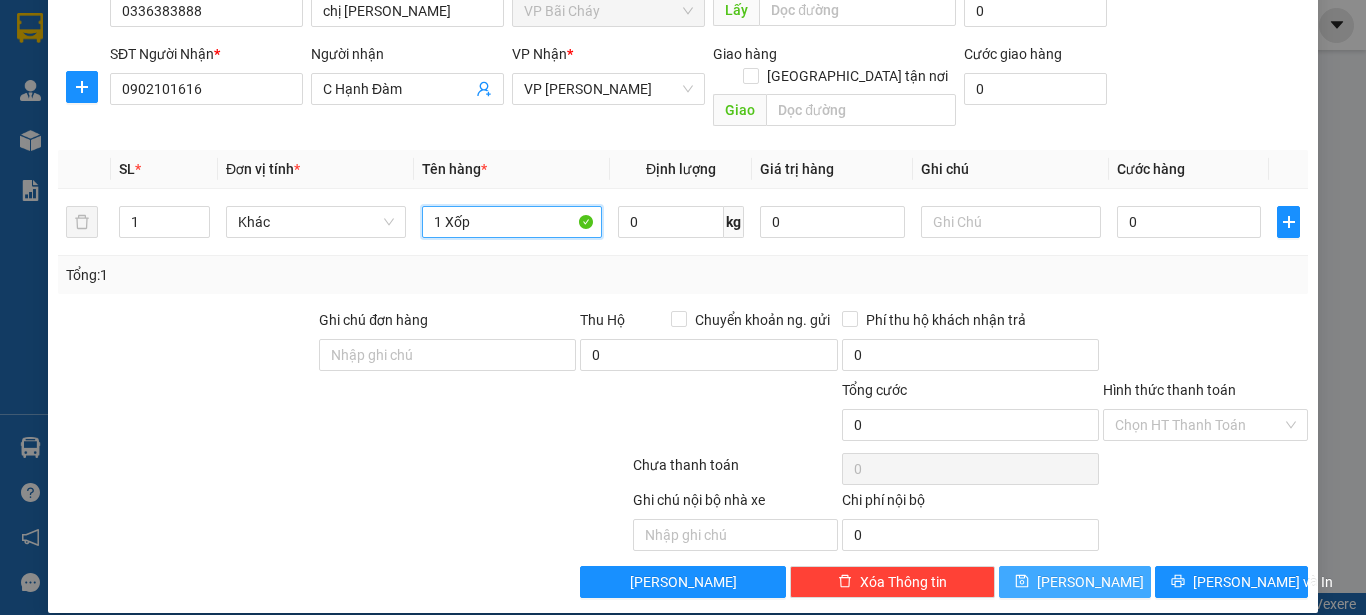 type on "1 Xốp" 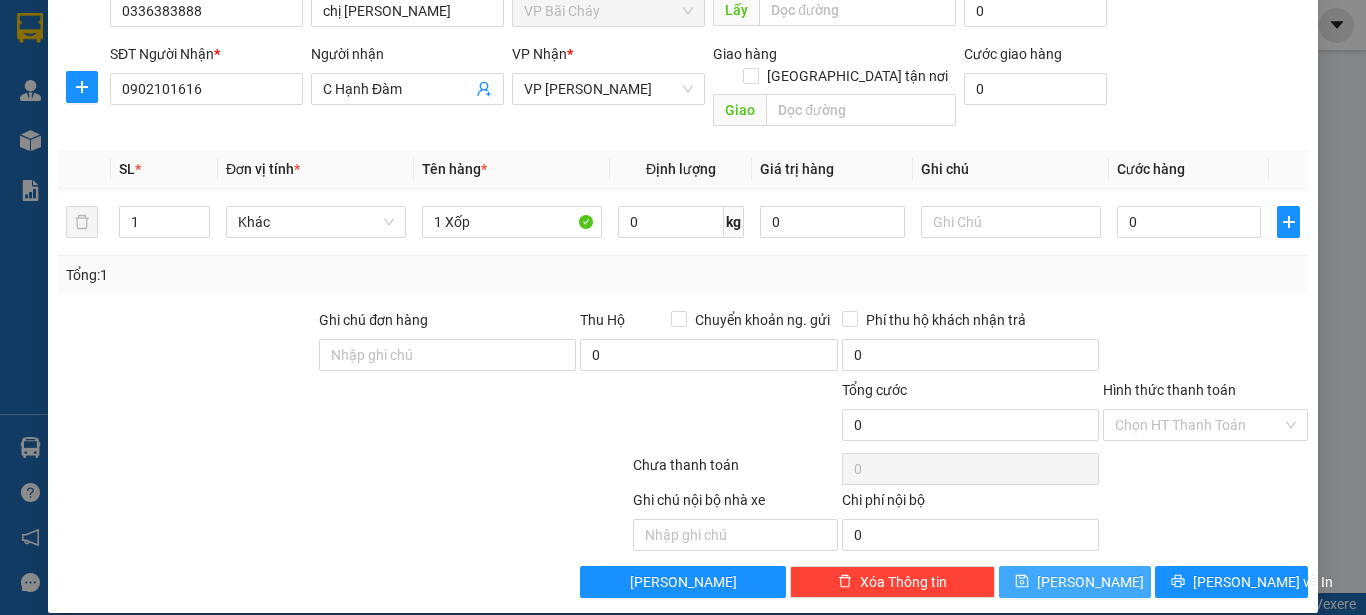 click on "[PERSON_NAME]" at bounding box center (1090, 582) 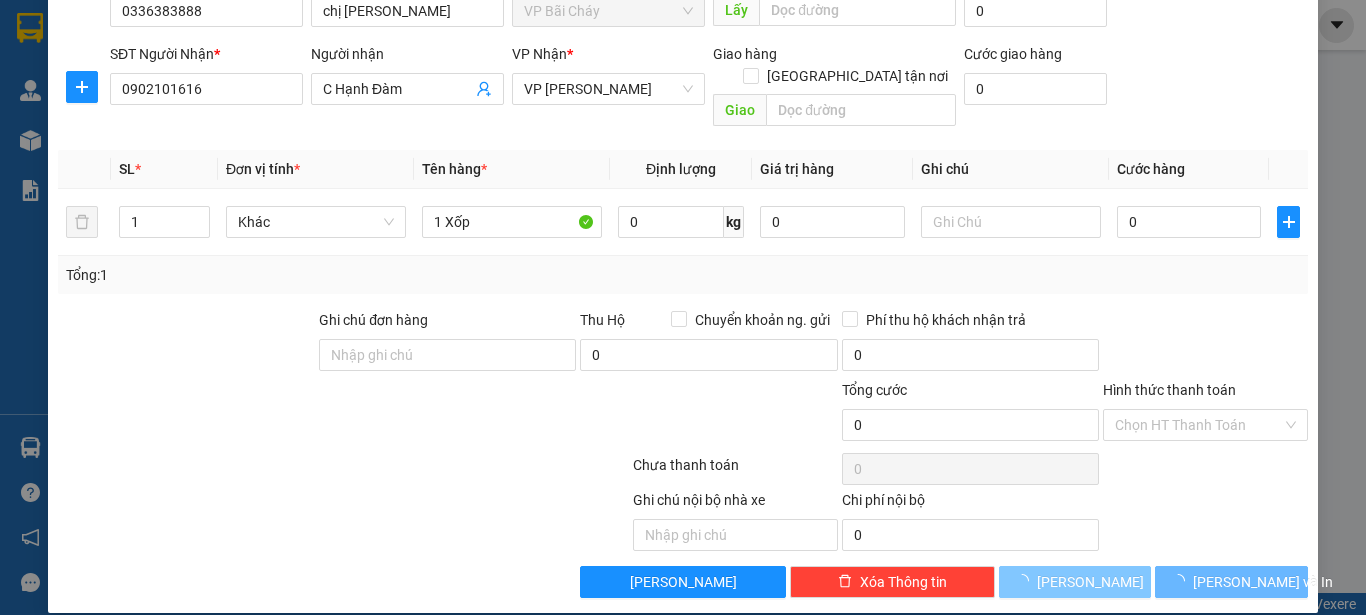 type 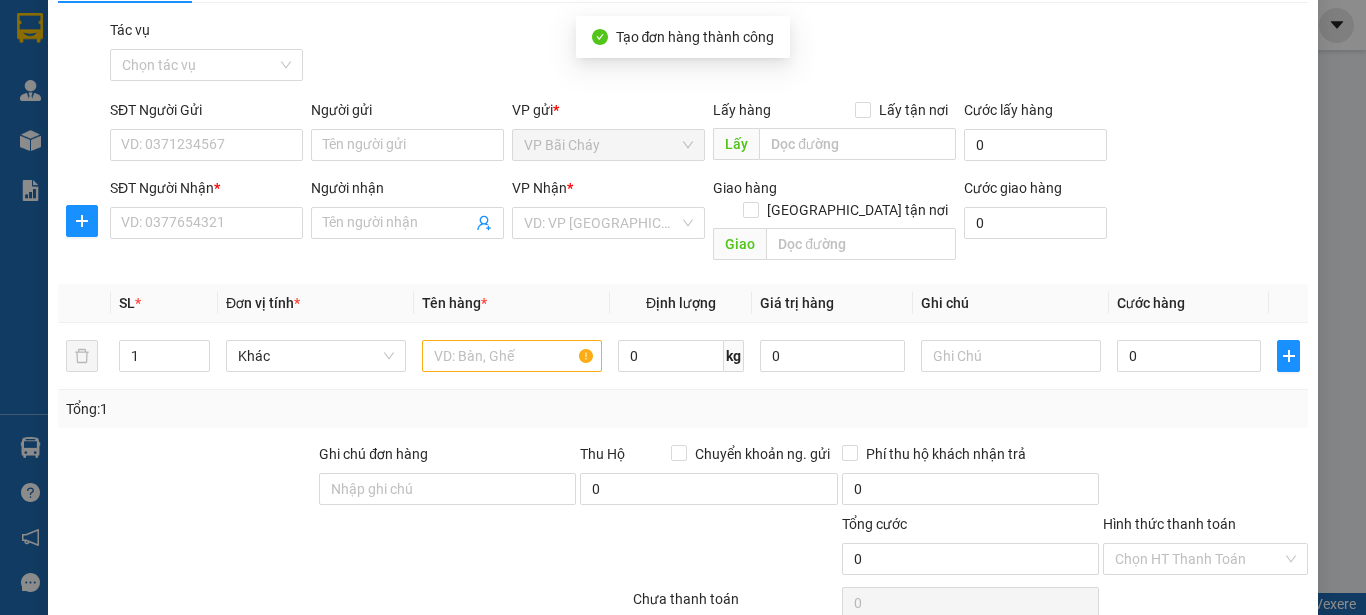 scroll, scrollTop: 0, scrollLeft: 0, axis: both 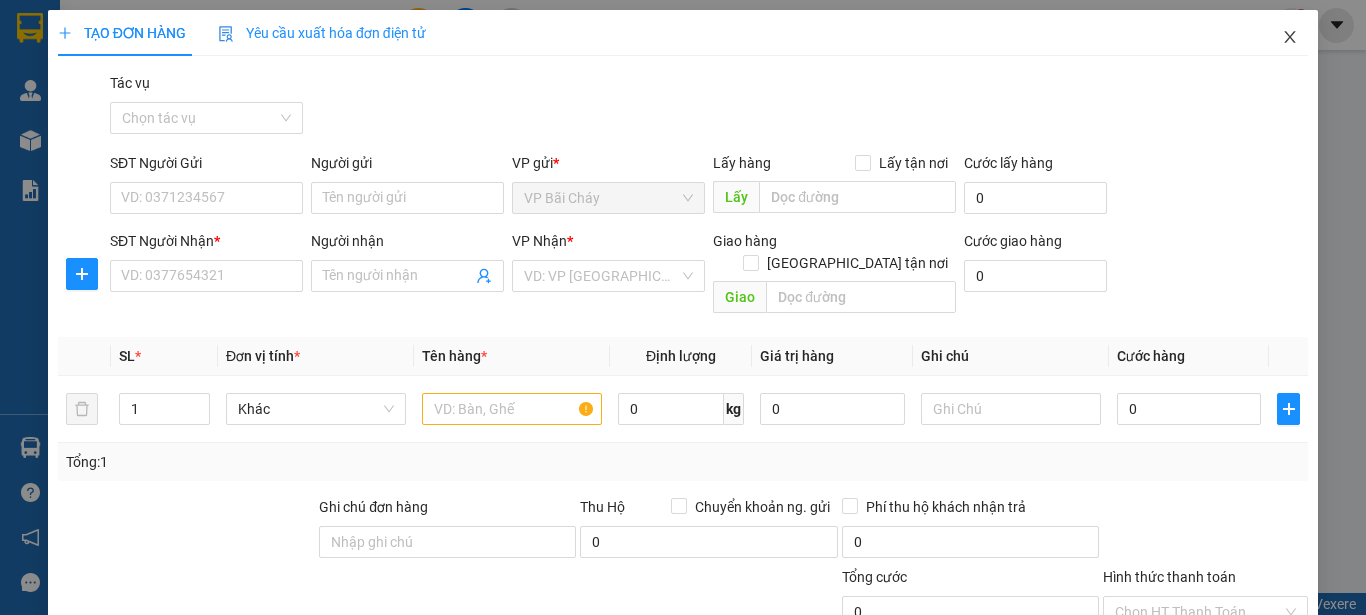 click 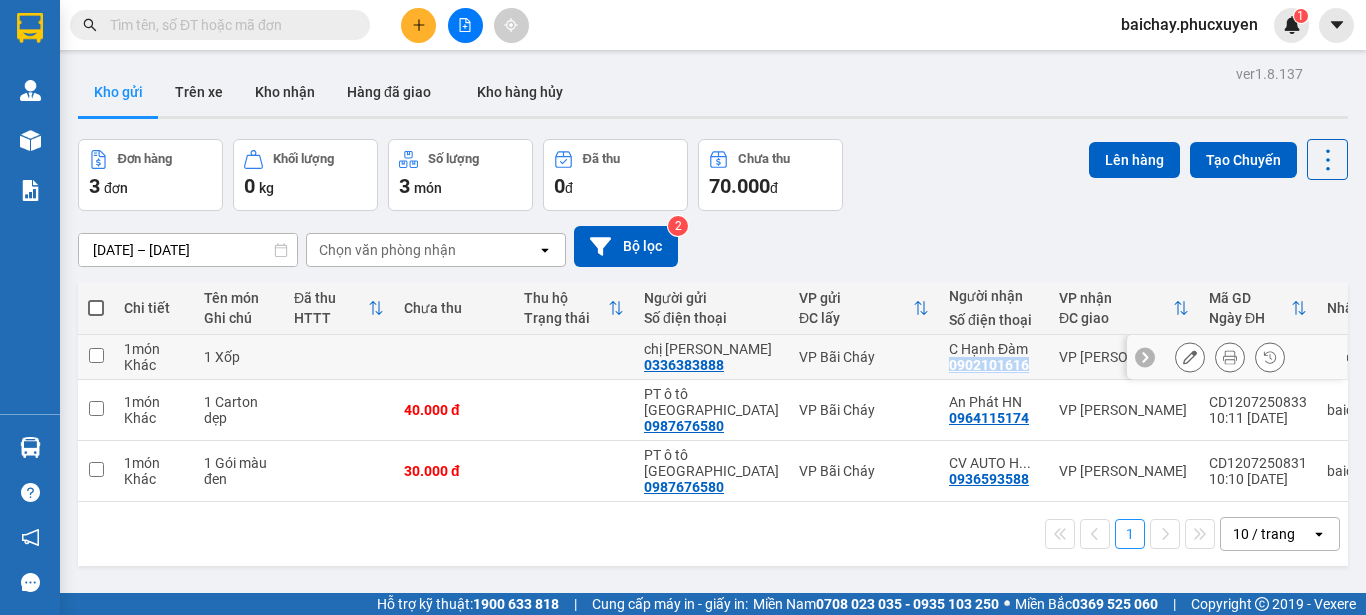 drag, startPoint x: 984, startPoint y: 365, endPoint x: 906, endPoint y: 373, distance: 78.40918 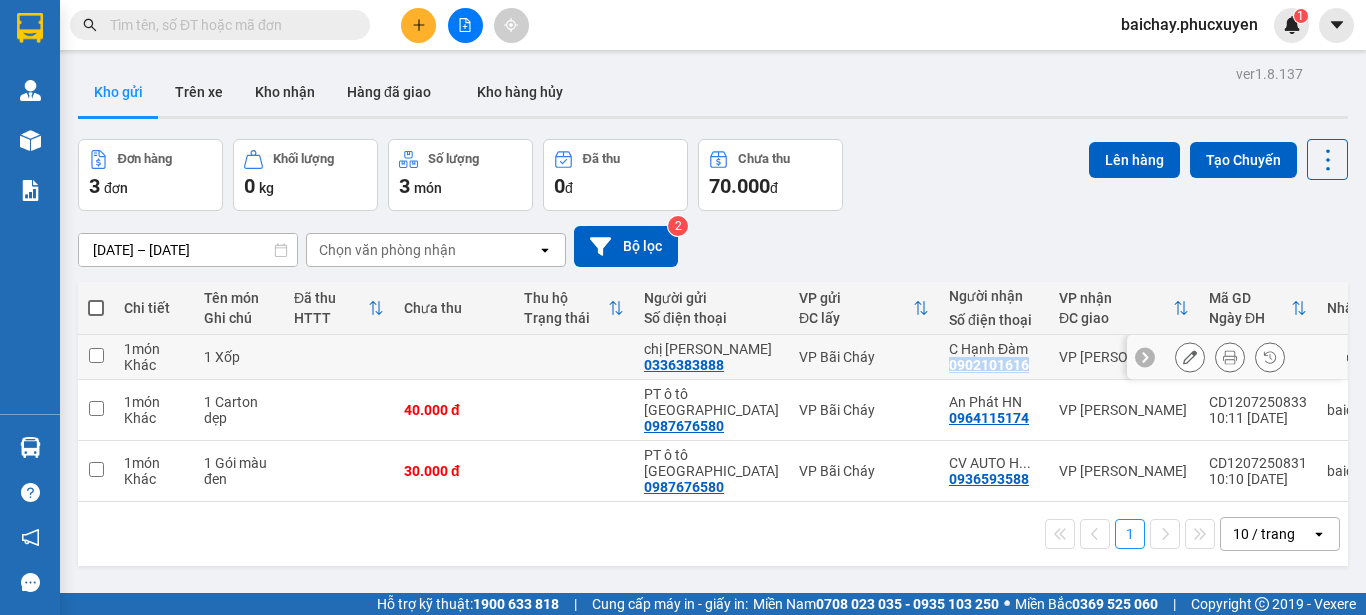 click on "C Hạnh Đàm 0902101616" at bounding box center [994, 357] 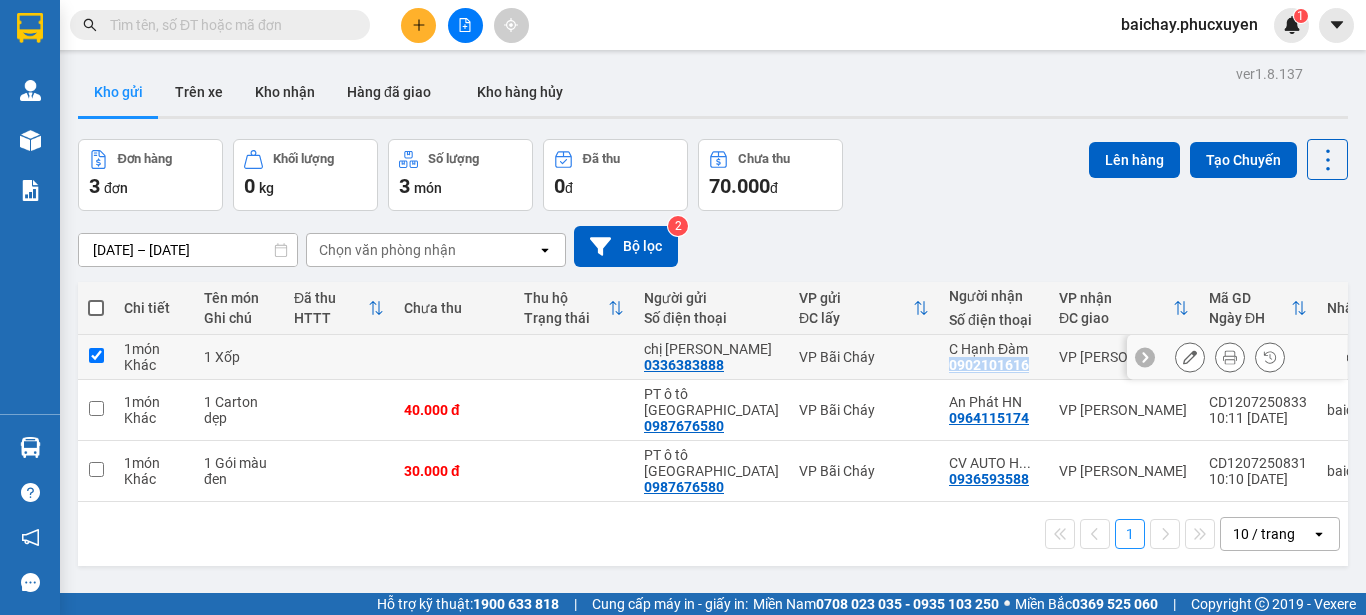 checkbox on "true" 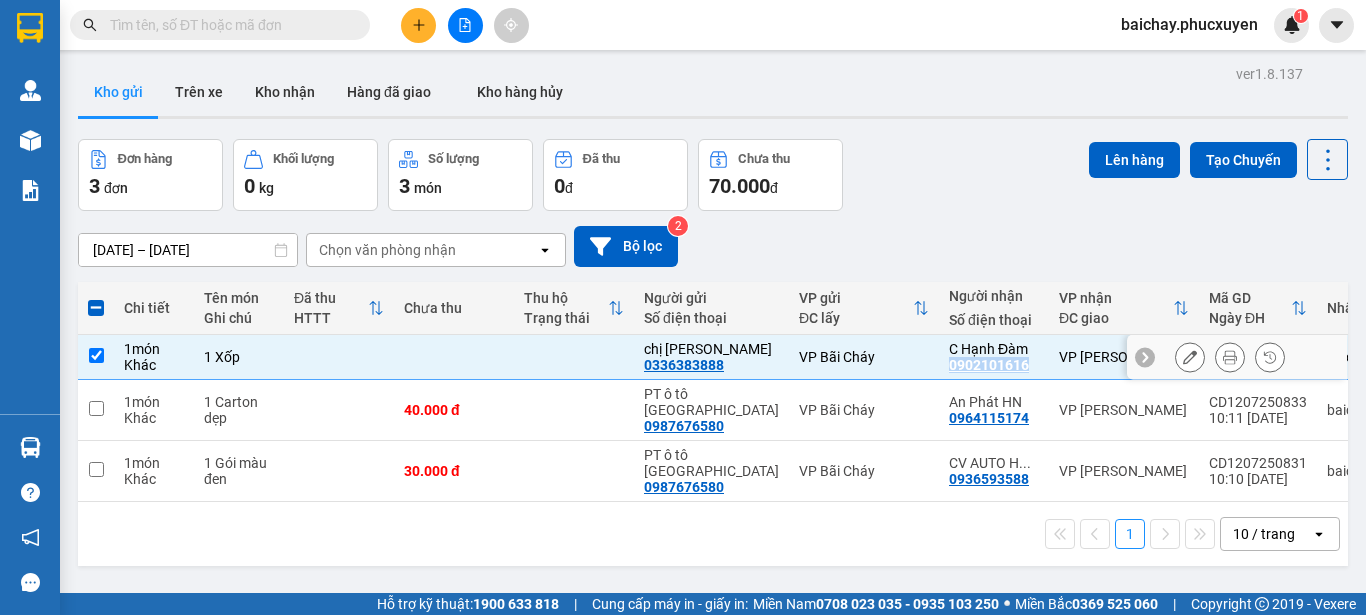 copy on "0902101616" 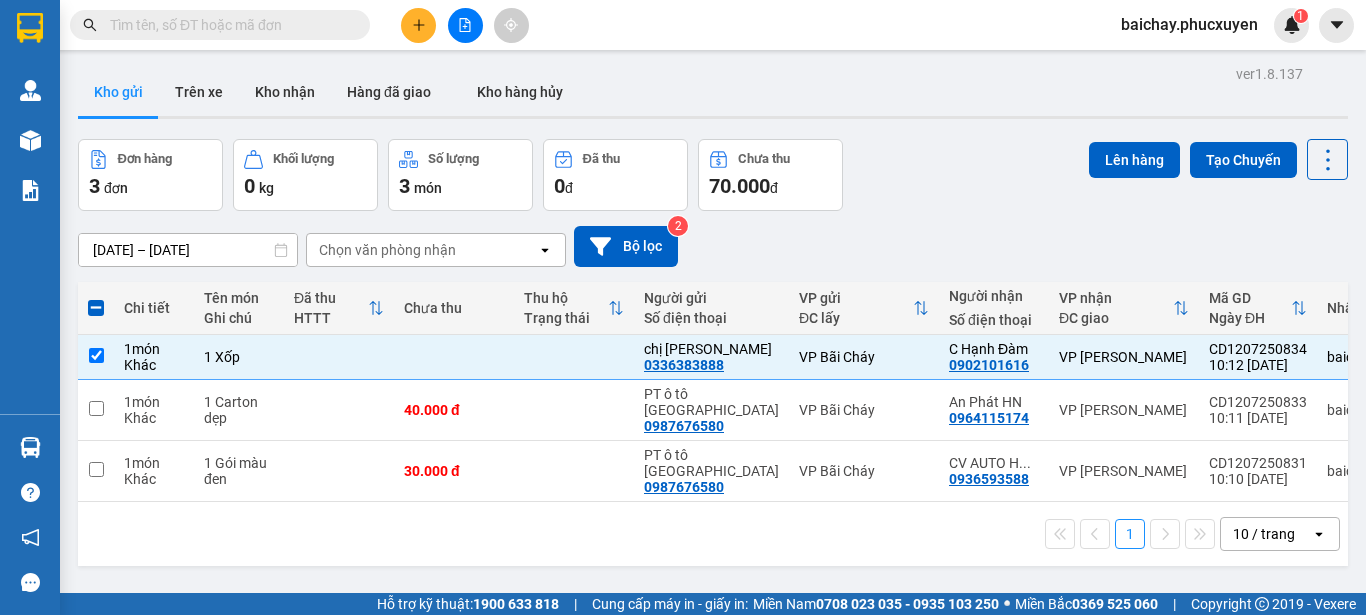 click at bounding box center (228, 25) 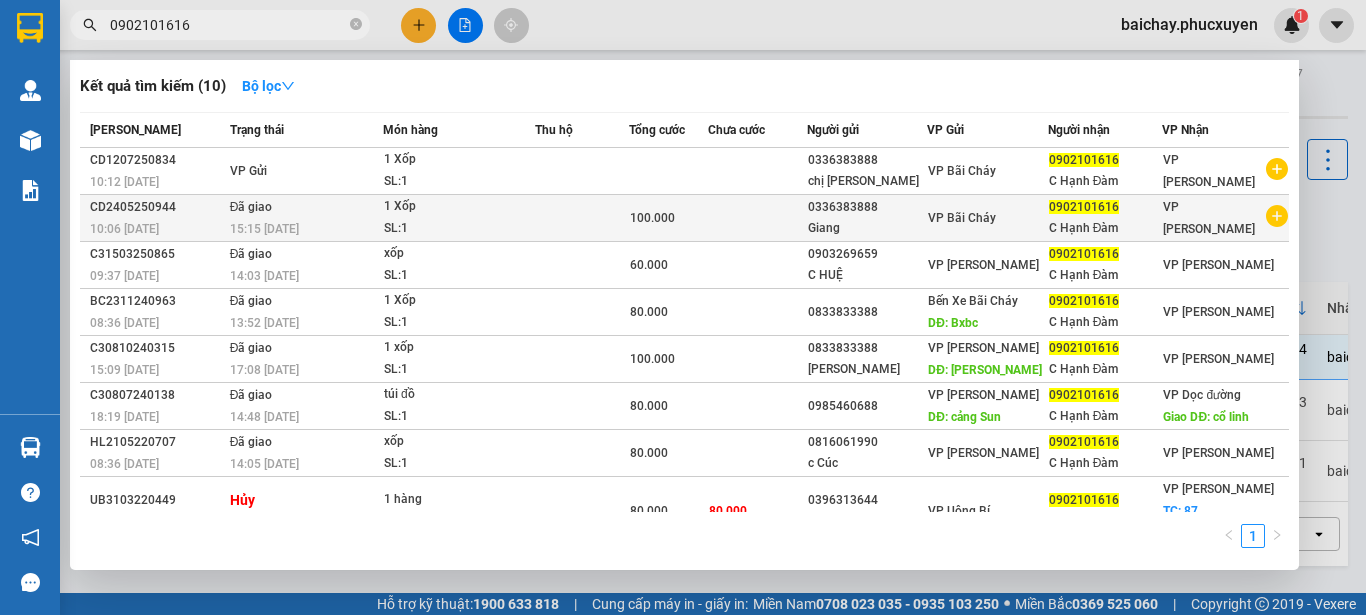 type on "0902101616" 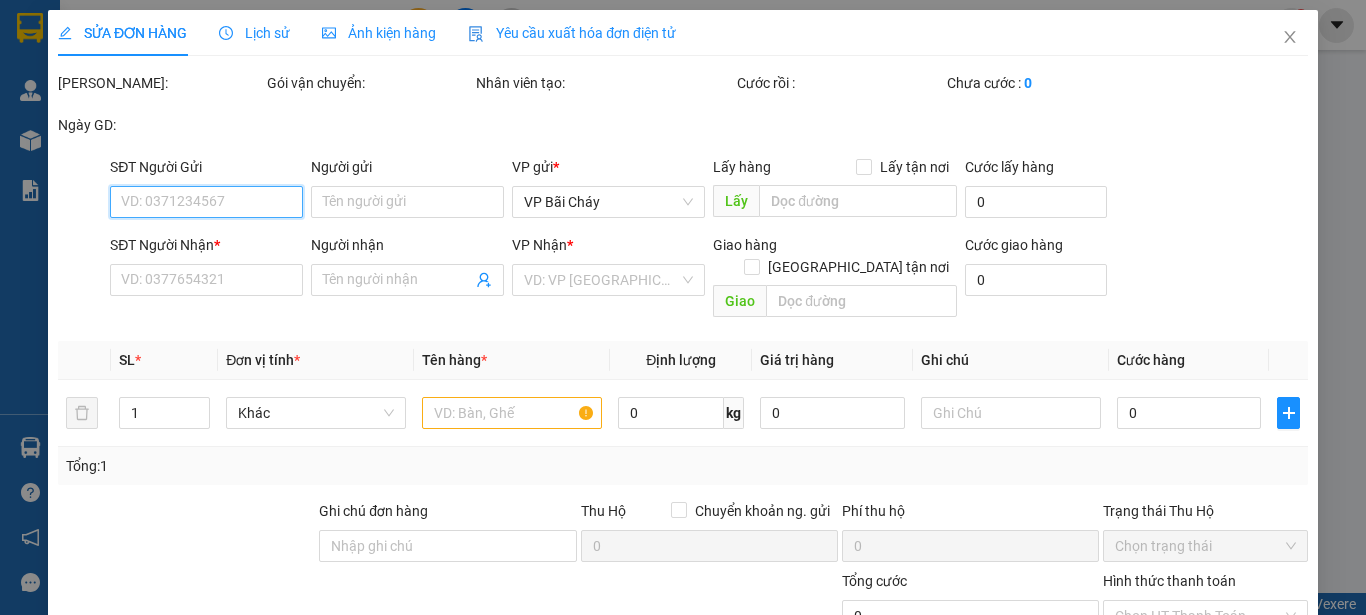 type on "0336383888" 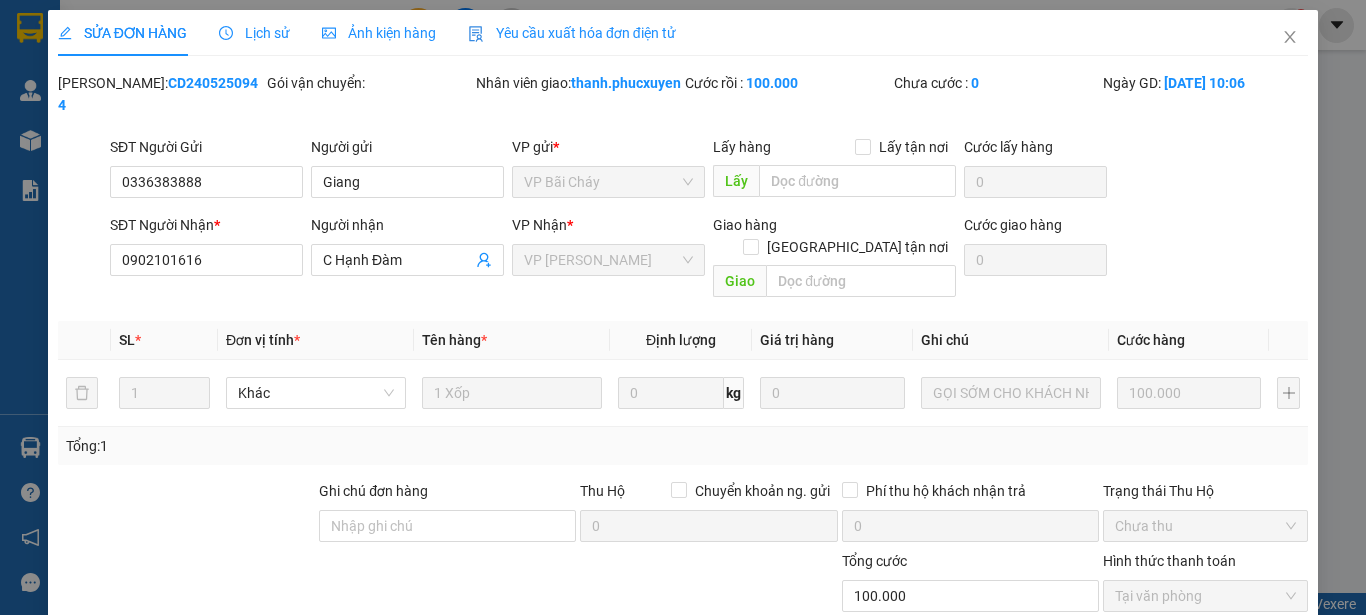 click on "Lịch sử" at bounding box center [254, 33] 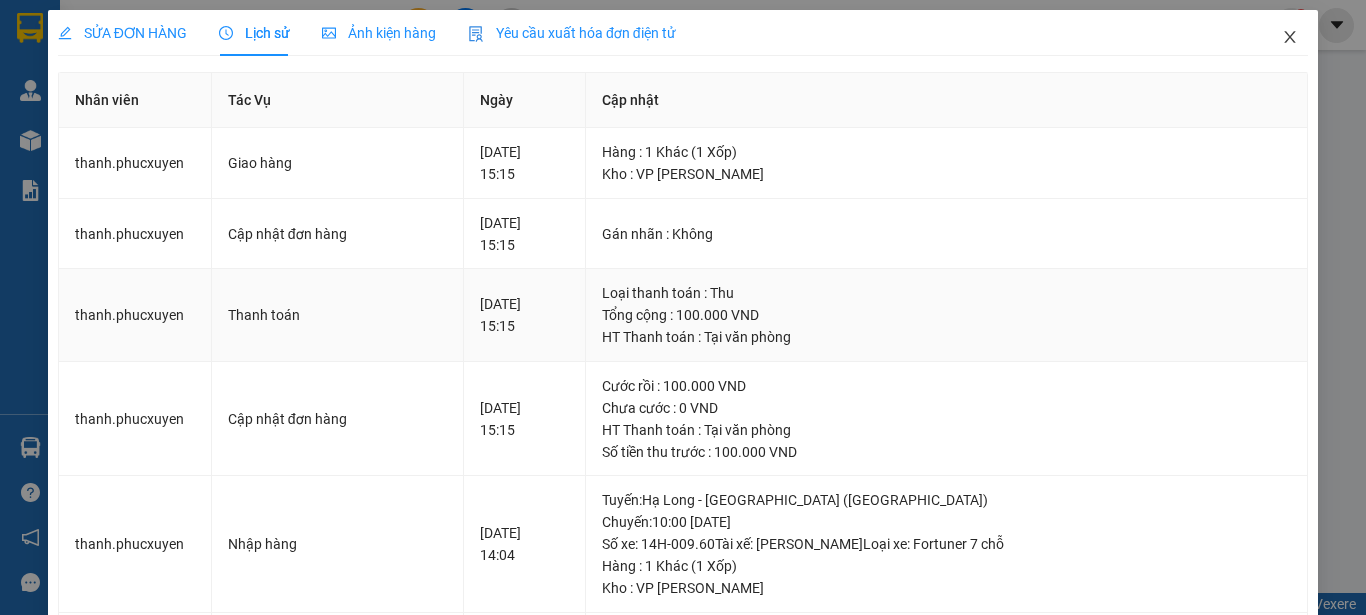 click on "SỬA ĐƠN HÀNG Lịch sử Ảnh kiện hàng Yêu cầu xuất hóa đơn điện tử Total Paid Fee 100.000 Total UnPaid Fee 0 Cash Collection Total Fee Mã ĐH:  CD2405250944 Gói vận chuyển:   Nhân viên giao: thanh.phucxuyen Cước rồi :   100.000 Chưa cước :   0 Ngày GD:   [DATE] 10:06 SĐT Người Gửi 0336383888 Người gửi Giang VP gửi  * VP Bãi Cháy Lấy hàng Lấy tận nơi Lấy Cước lấy hàng 0 SĐT Người Nhận  * 0902101616 Người nhận C Hạnh Đàm VP Nhận  * VP Cổ Linh Giao hàng Giao tận nơi Giao Cước giao hàng 0 SL  * Đơn vị tính  * Tên hàng  * Định lượng Giá trị hàng Ghi chú Cước hàng                   1 Khác 1 Xốp 0 kg 0 GỌI SỚM CHO KHÁCH NHẬN NGAY 100.000 Tổng:  1 Ghi chú đơn hàng Thu Hộ Chuyển khoản ng. gửi 0 Phí thu hộ khách nhận trả 0 Trạng thái Thu Hộ   Chưa thu Tổng cước 100.000 Hình thức thanh toán Tại văn phòng Số tiền thu trước 0 0" at bounding box center (683, 589) 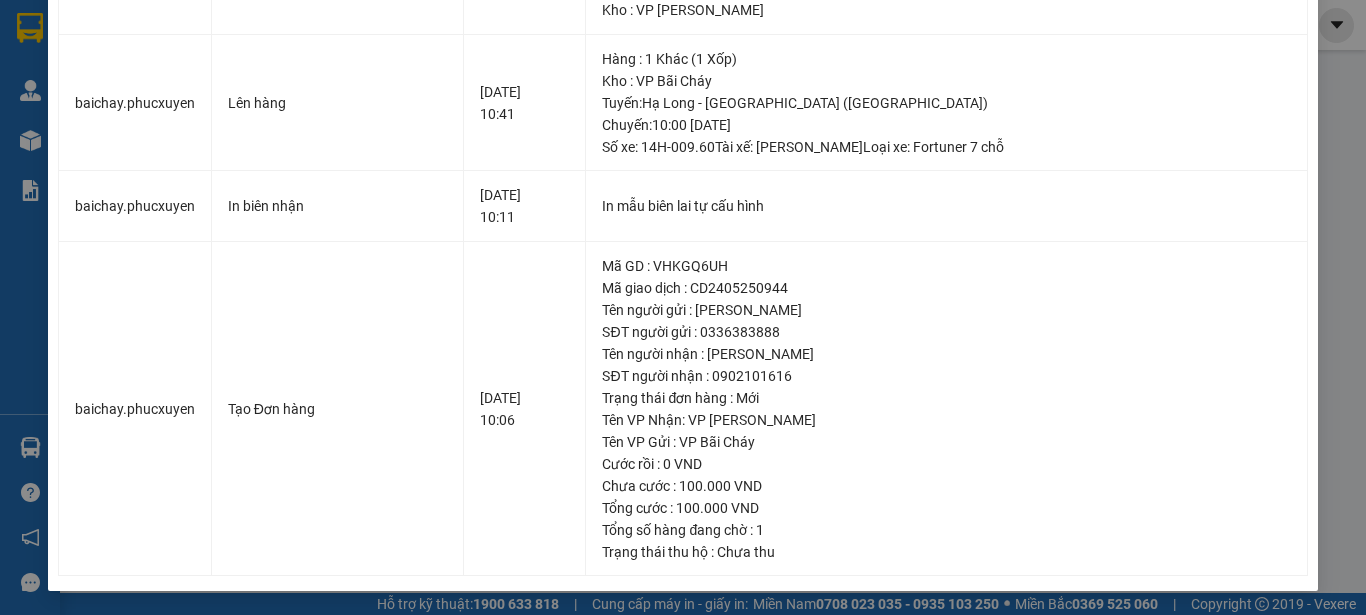 click on "SỬA ĐƠN HÀNG Lịch sử Ảnh kiện hàng Yêu cầu xuất hóa đơn điện tử Total Paid Fee 100.000 Total UnPaid Fee 0 Cash Collection Total Fee Mã ĐH:  CD2405250944 Gói vận chuyển:   Nhân viên giao: thanh.phucxuyen Cước rồi :   100.000 Chưa cước :   0 Ngày GD:   [DATE] 10:06 SĐT Người Gửi 0336383888 Người gửi Giang VP gửi  * VP Bãi Cháy Lấy hàng Lấy tận nơi Lấy Cước lấy hàng 0 SĐT Người Nhận  * 0902101616 Người nhận C Hạnh Đàm VP Nhận  * VP Cổ Linh Giao hàng Giao tận nơi Giao Cước giao hàng 0 SL  * Đơn vị tính  * Tên hàng  * Định lượng Giá trị hàng Ghi chú Cước hàng                   1 Khác 1 Xốp 0 kg 0 GỌI SỚM CHO KHÁCH NHẬN NGAY 100.000 Tổng:  1 Ghi chú đơn hàng Thu Hộ Chuyển khoản ng. gửi 0 Phí thu hộ khách nhận trả 0 Trạng thái Thu Hộ   Chưa thu Tổng cước 100.000 Hình thức thanh toán Tại văn phòng Số tiền thu trước 0 0" at bounding box center [683, 307] 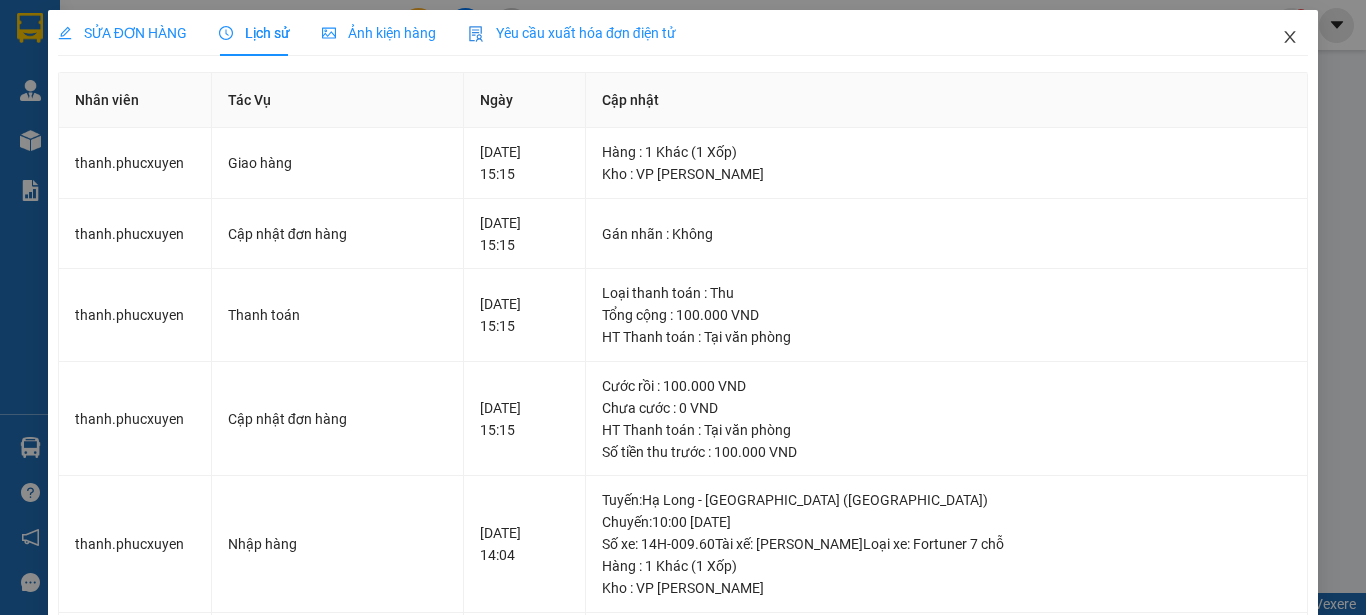 click 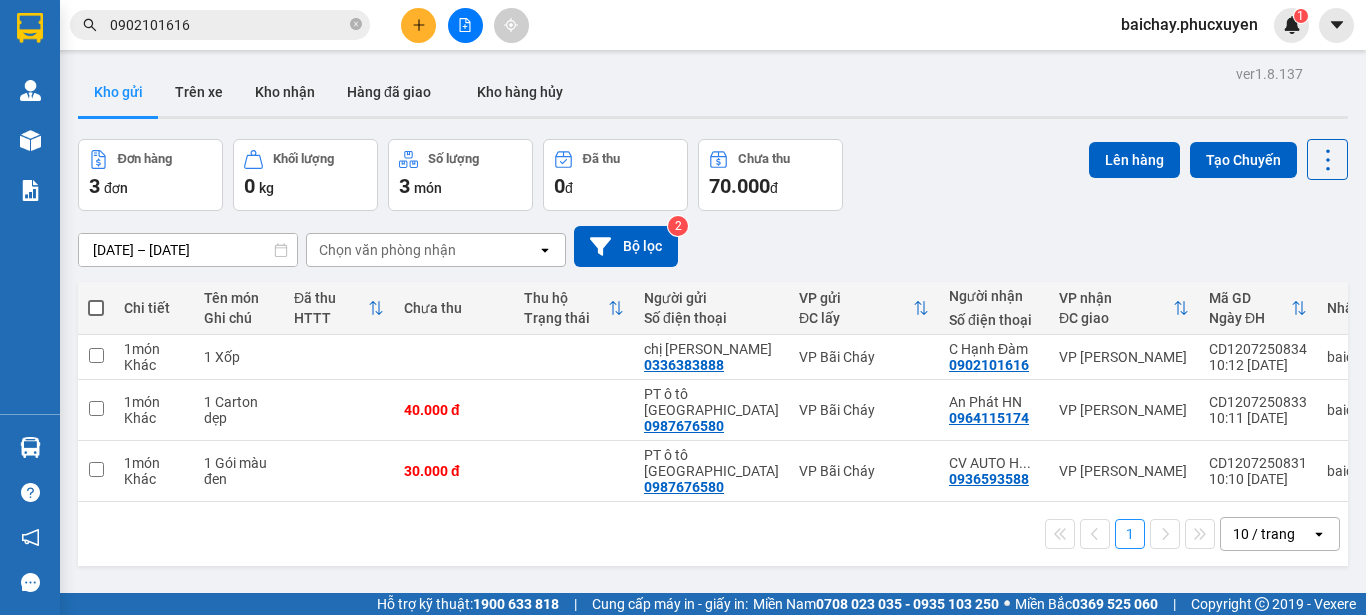 click on "0902101616" at bounding box center (228, 25) 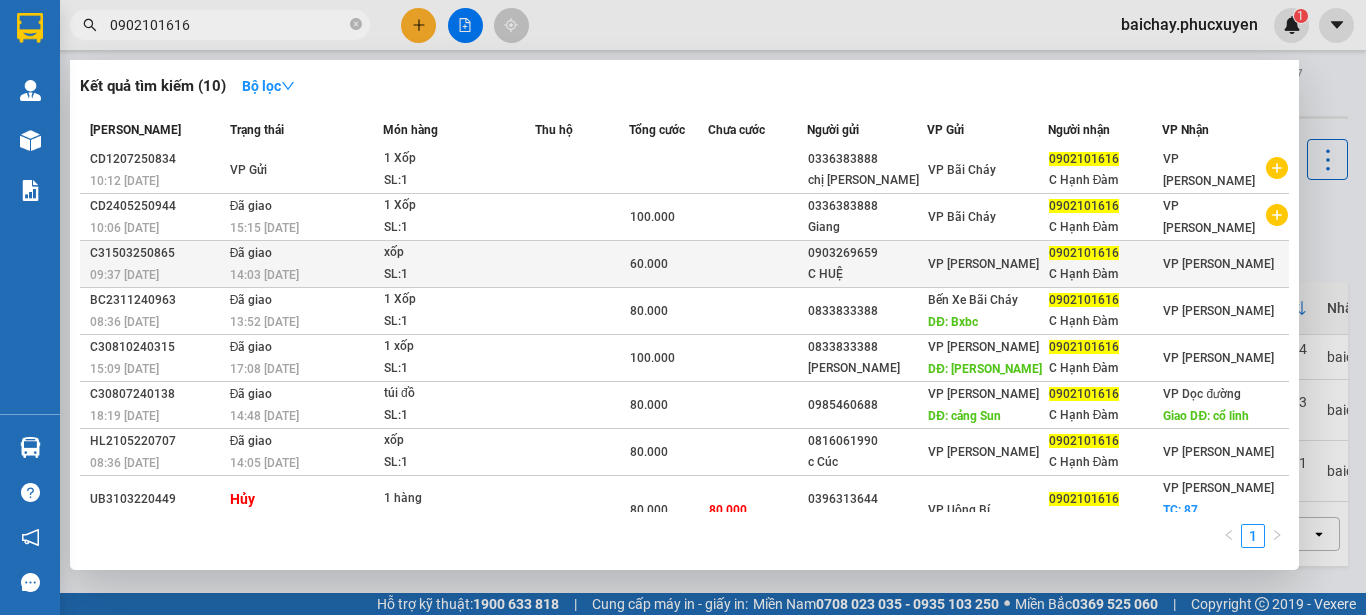 scroll, scrollTop: 0, scrollLeft: 0, axis: both 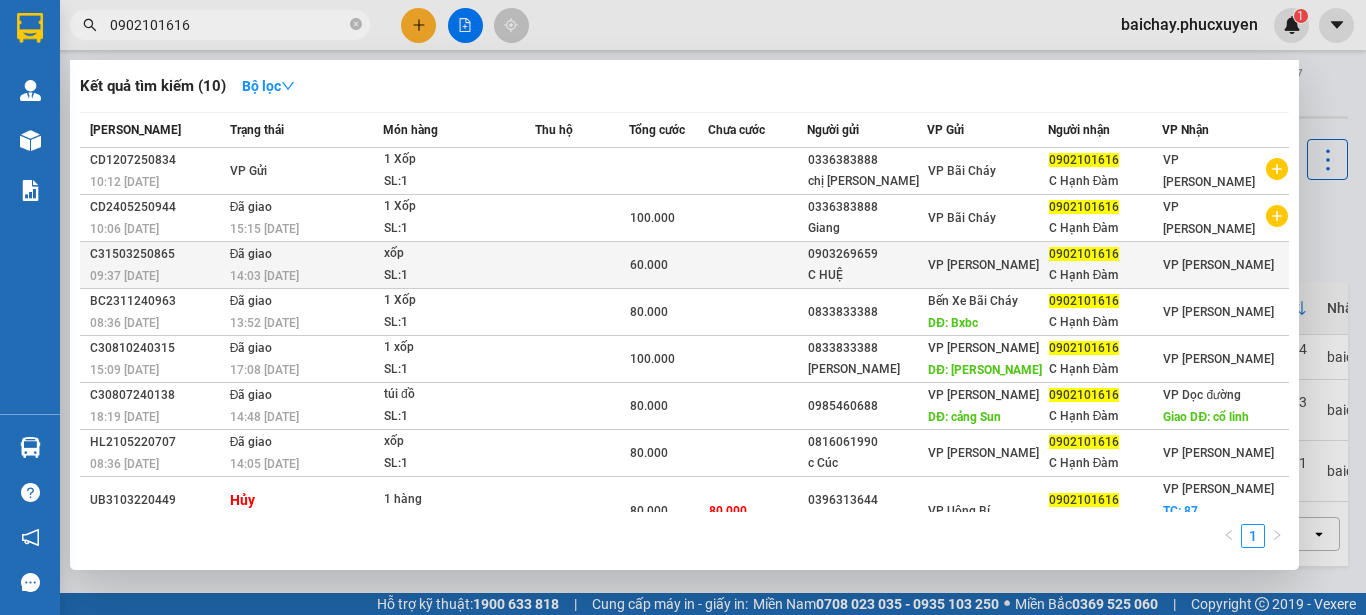 click on "C Hạnh Đàm" at bounding box center [1105, 275] 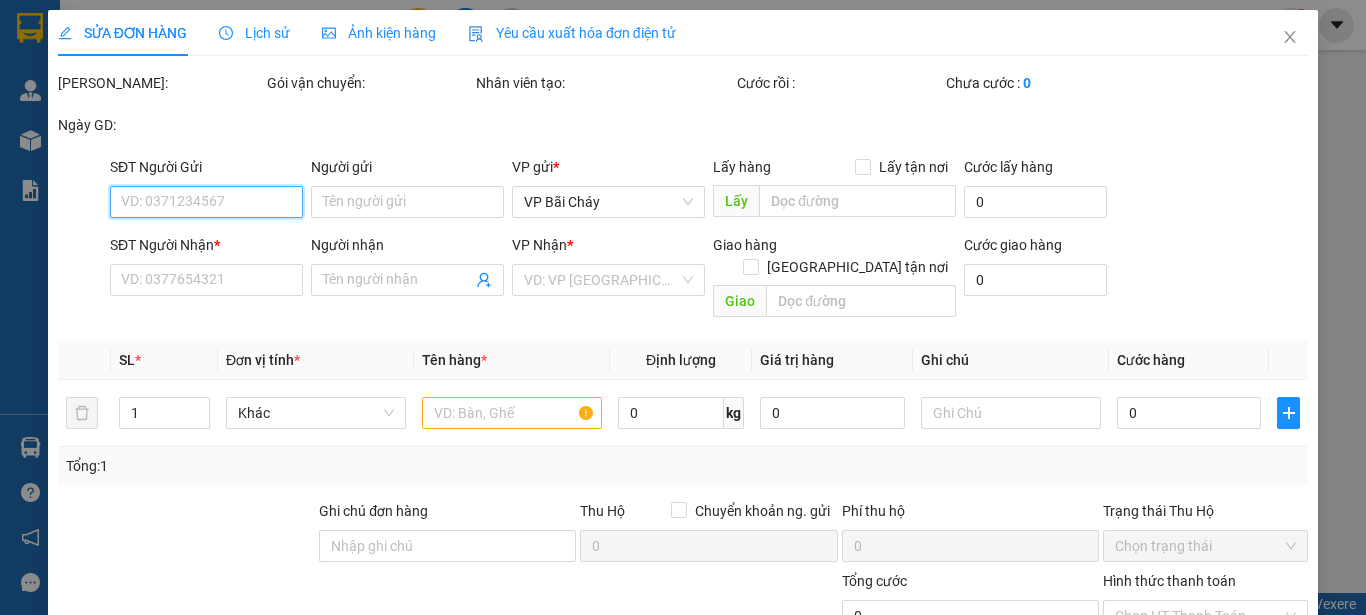 type on "0903269659" 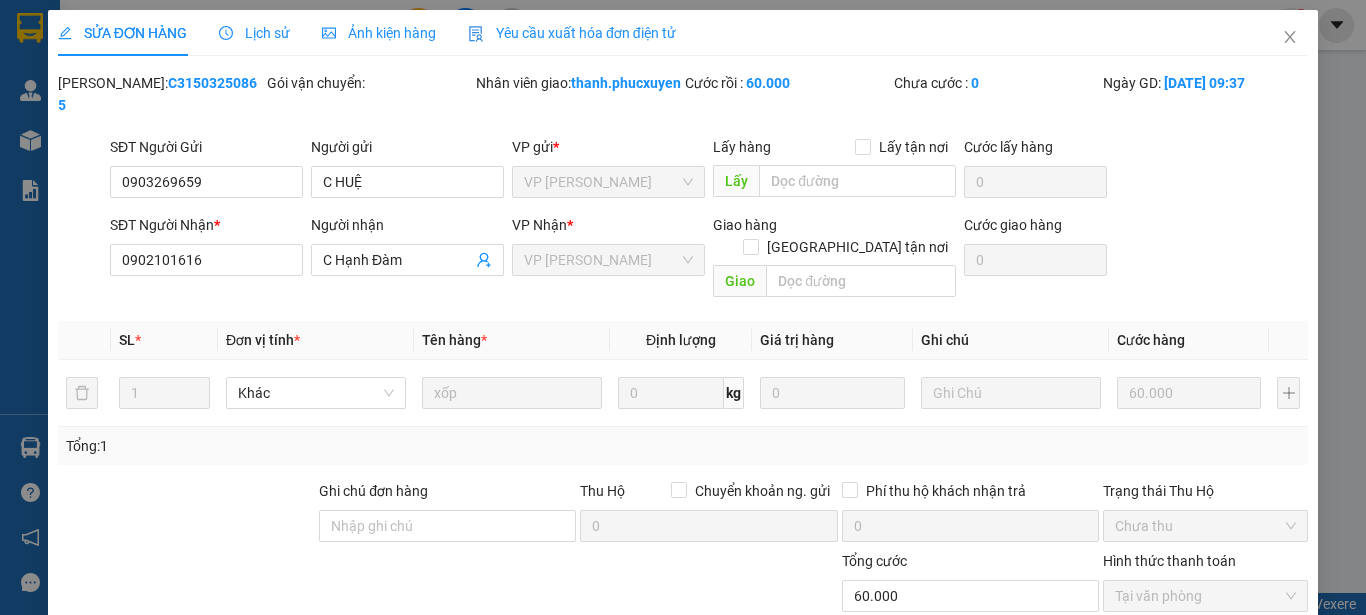 click on "Lịch sử" at bounding box center [254, 33] 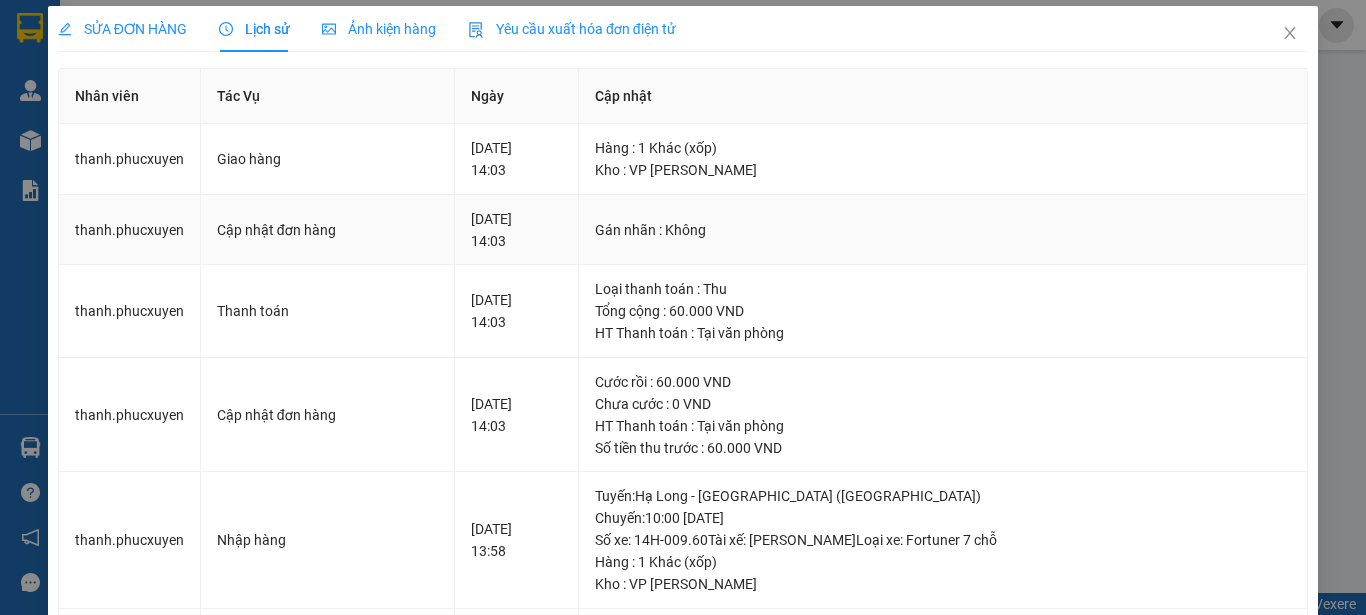 scroll, scrollTop: 0, scrollLeft: 0, axis: both 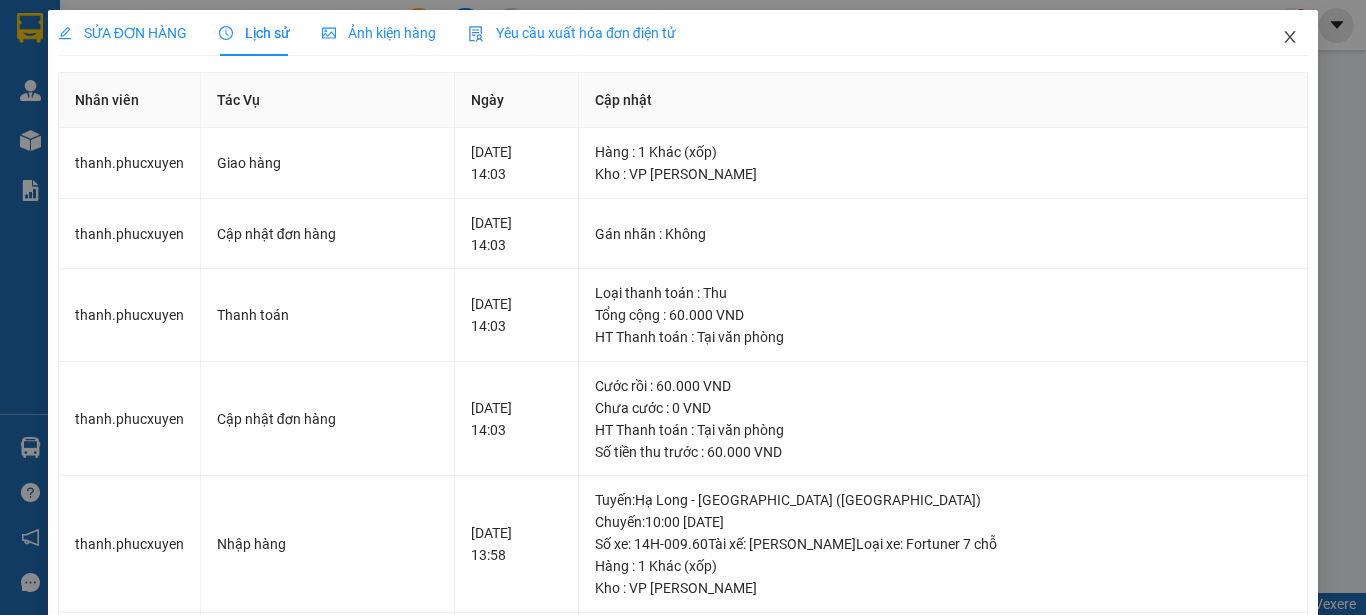 click 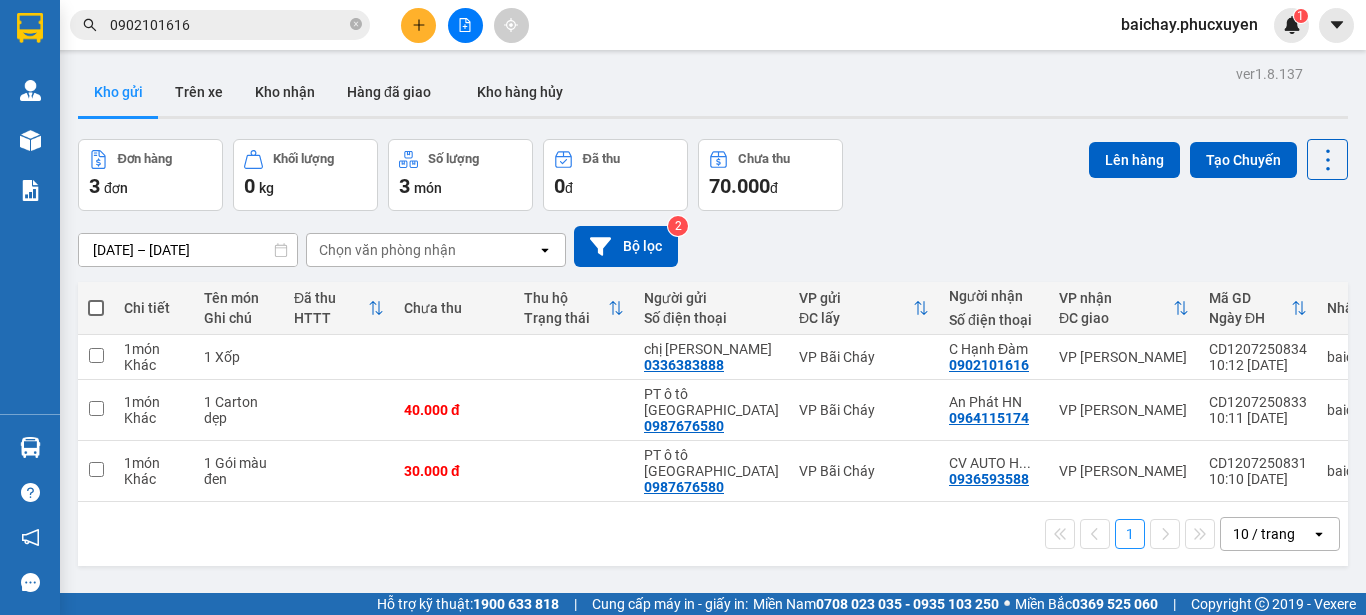 click on "0902101616" at bounding box center (228, 25) 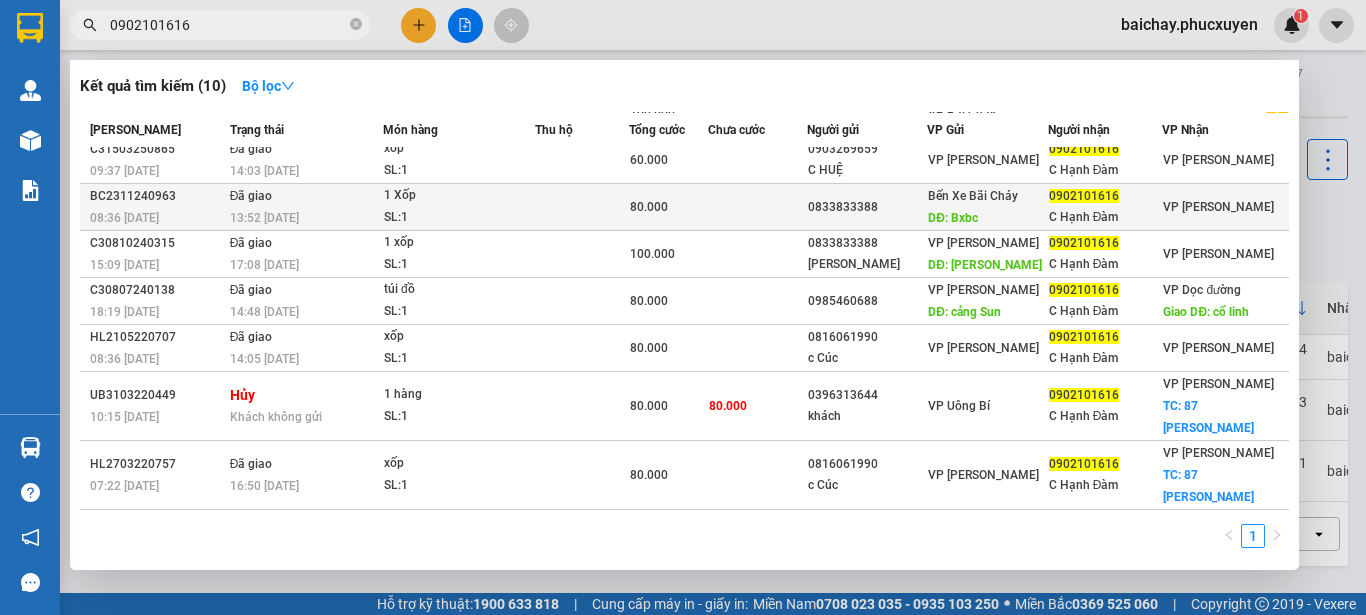 scroll, scrollTop: 0, scrollLeft: 0, axis: both 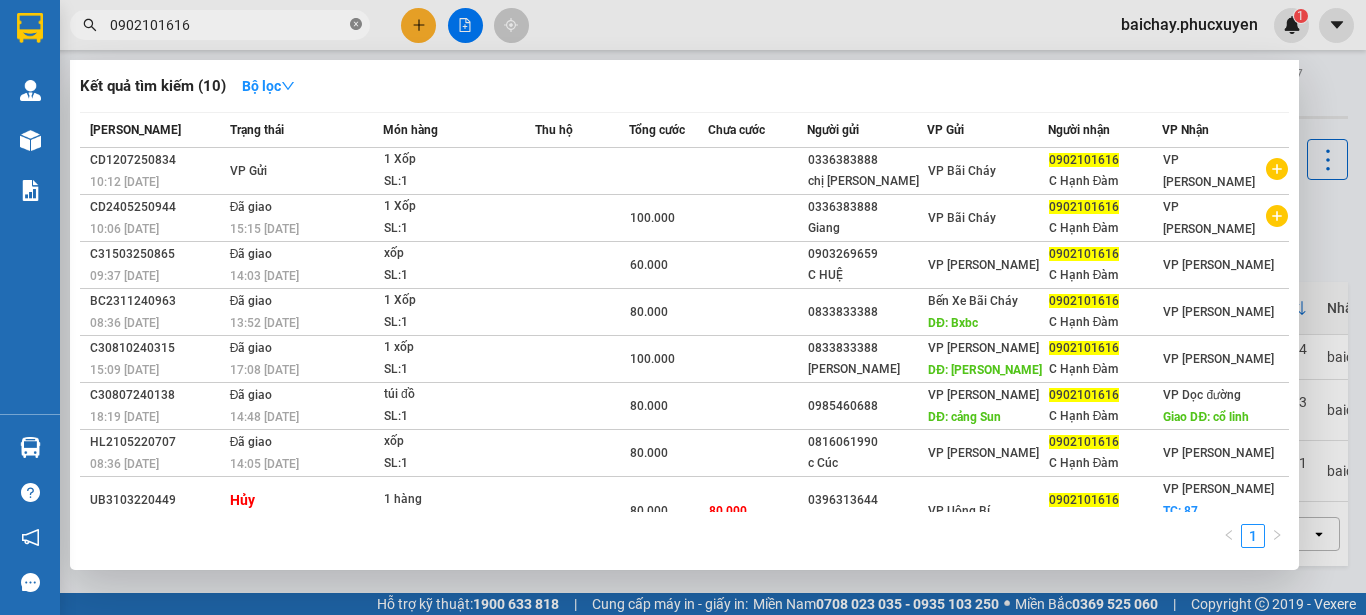 click 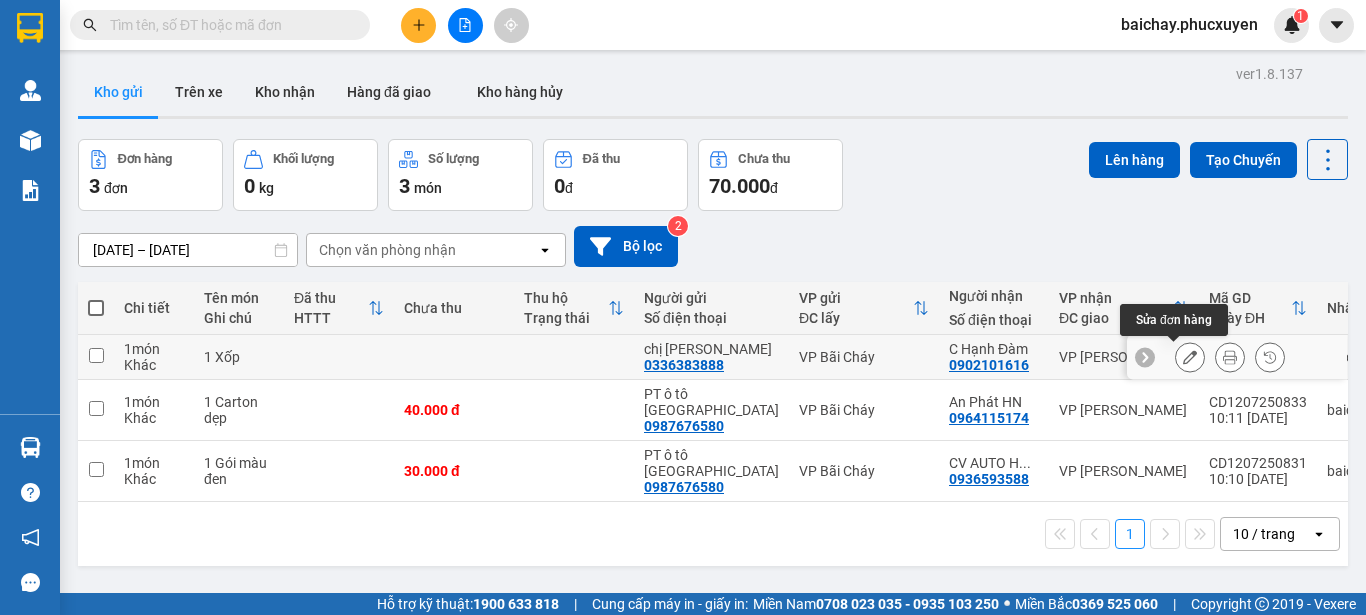 click 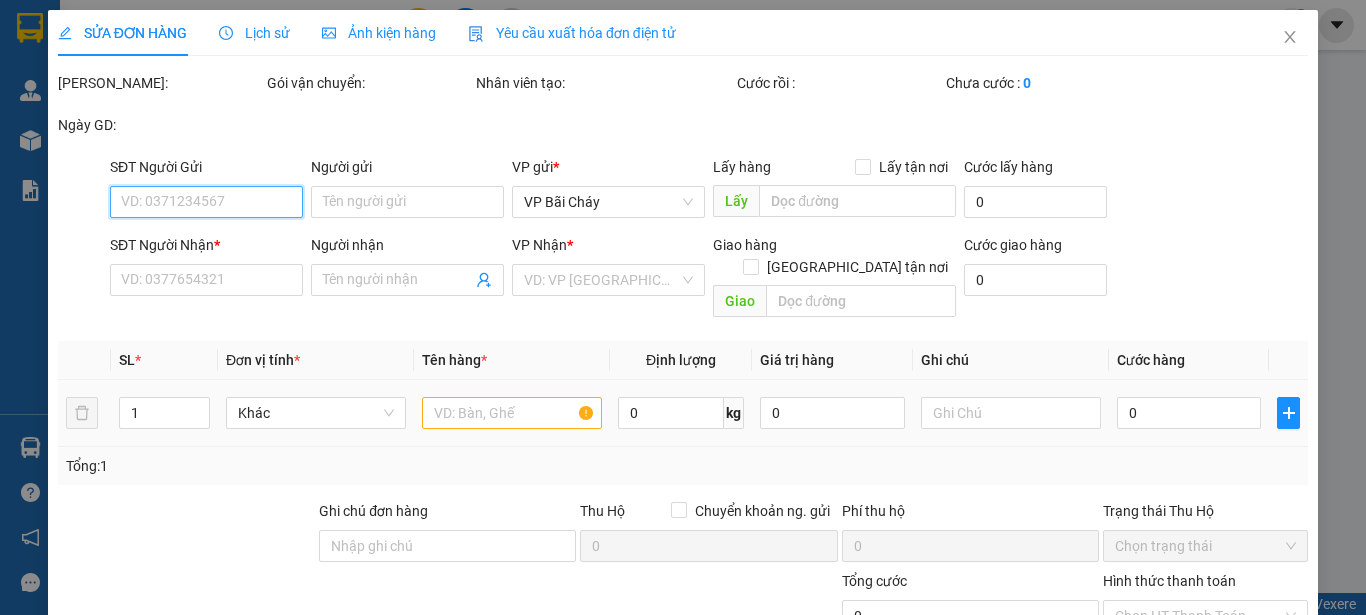 type on "0336383888" 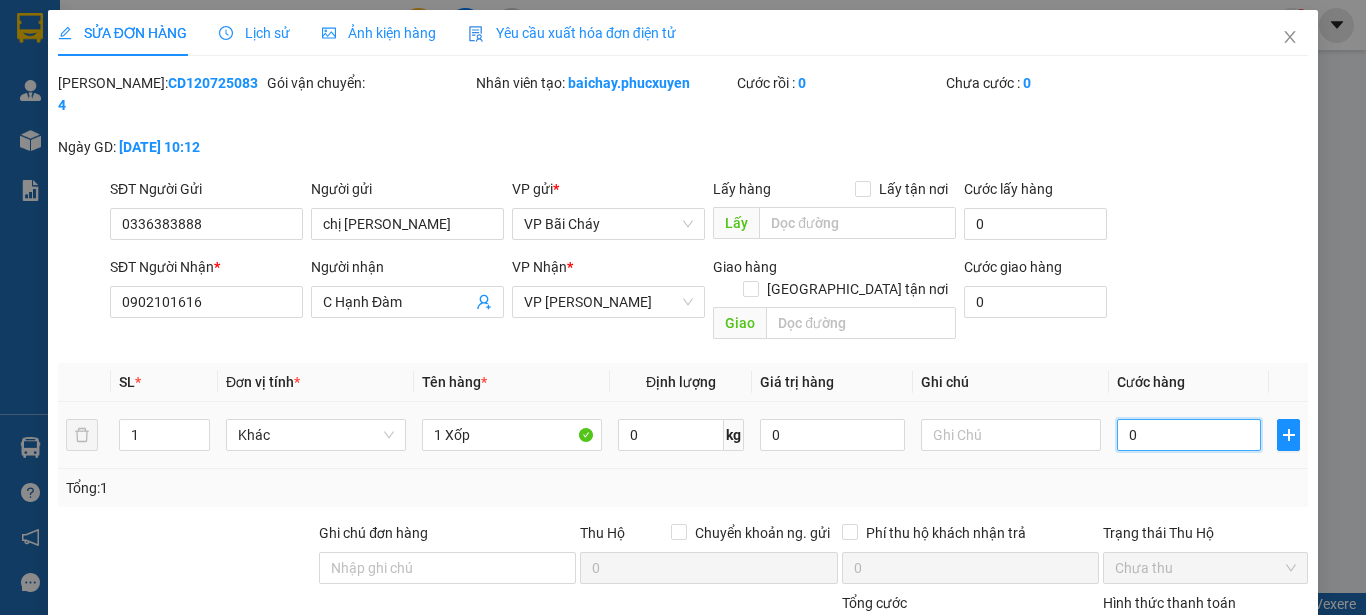 click on "0" at bounding box center (1189, 435) 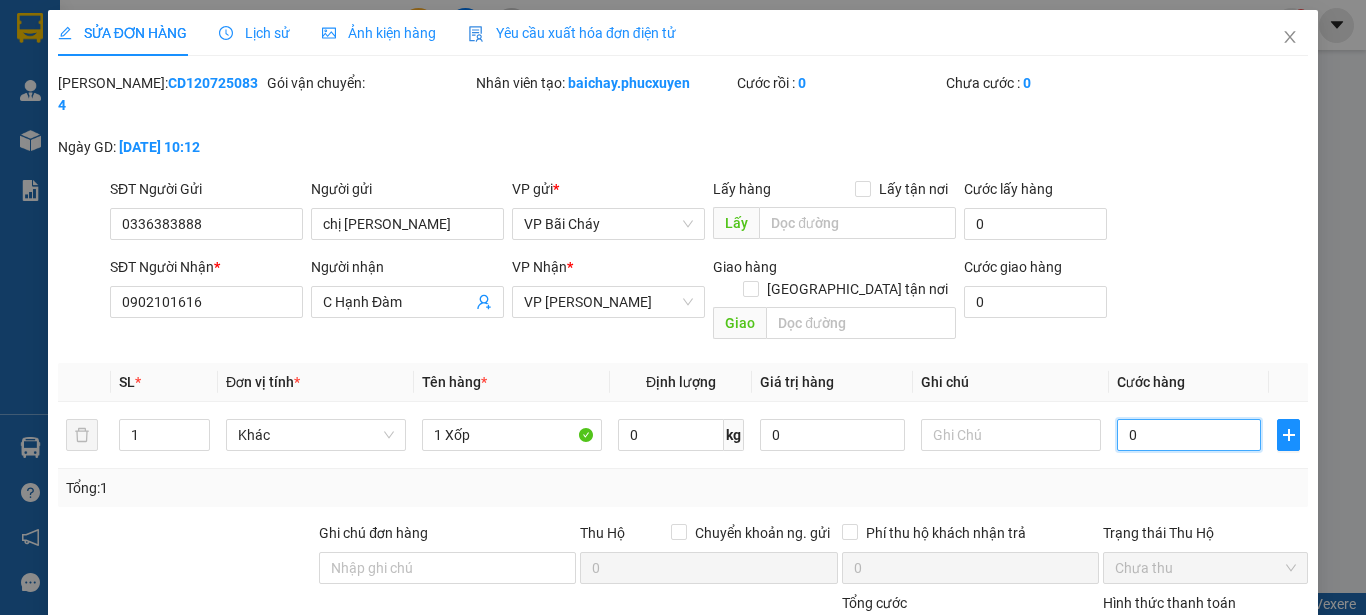 type on "8" 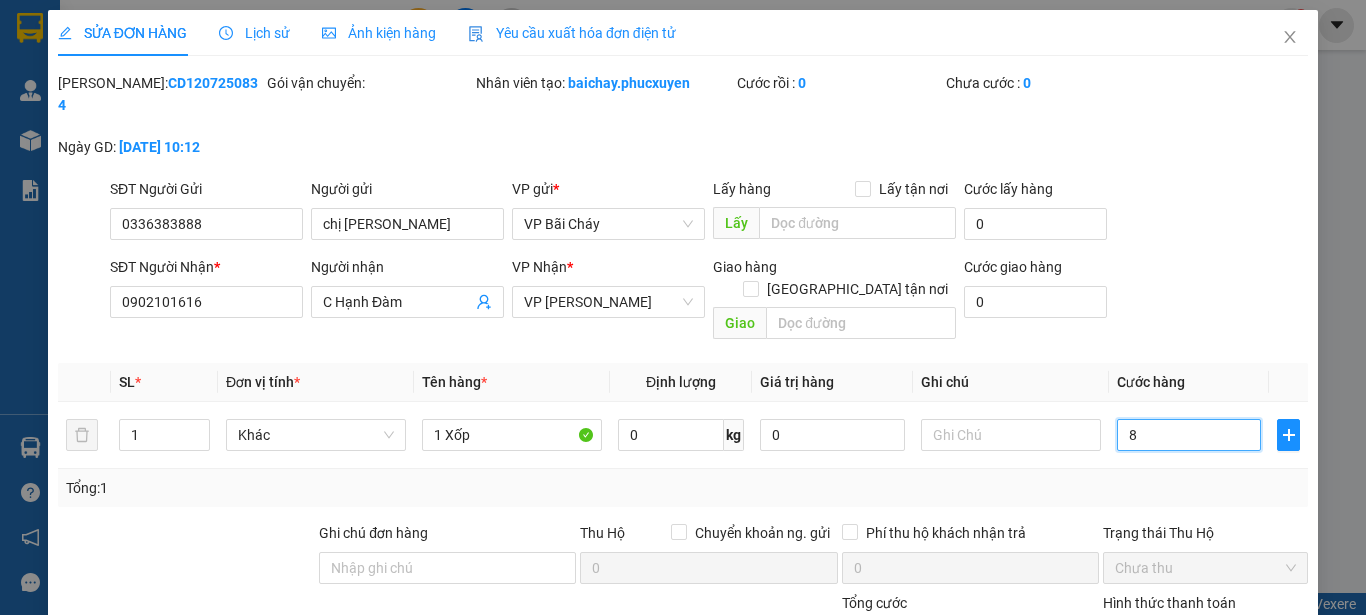 type on "8" 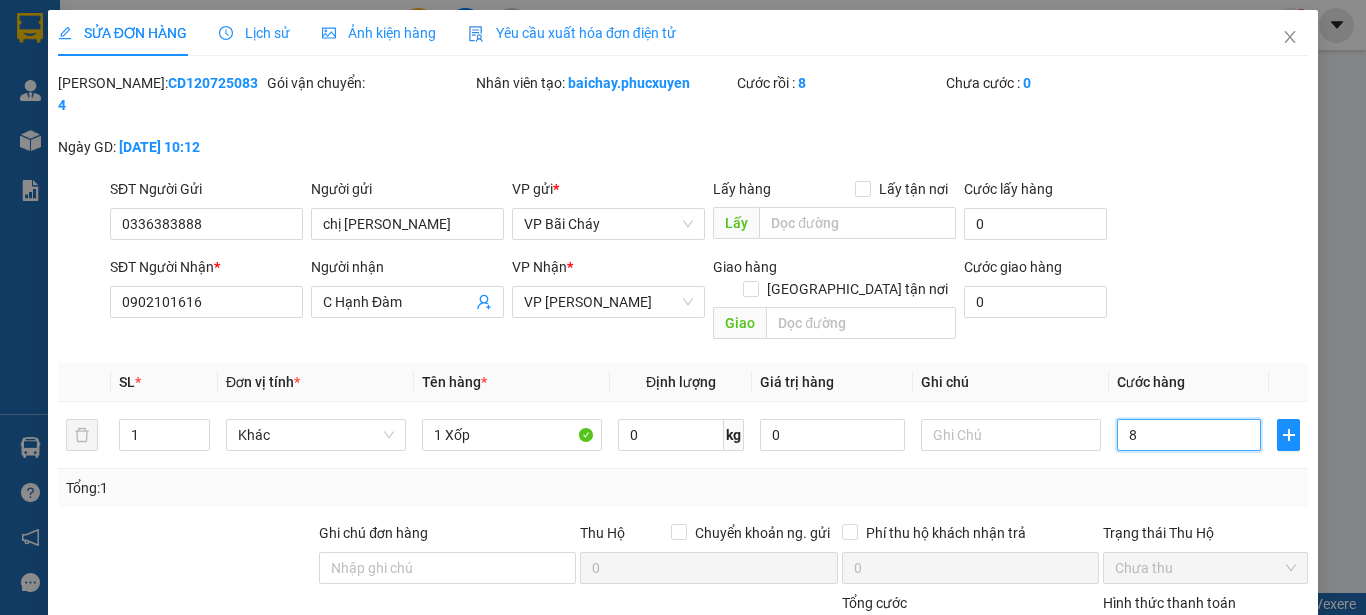 type on "80" 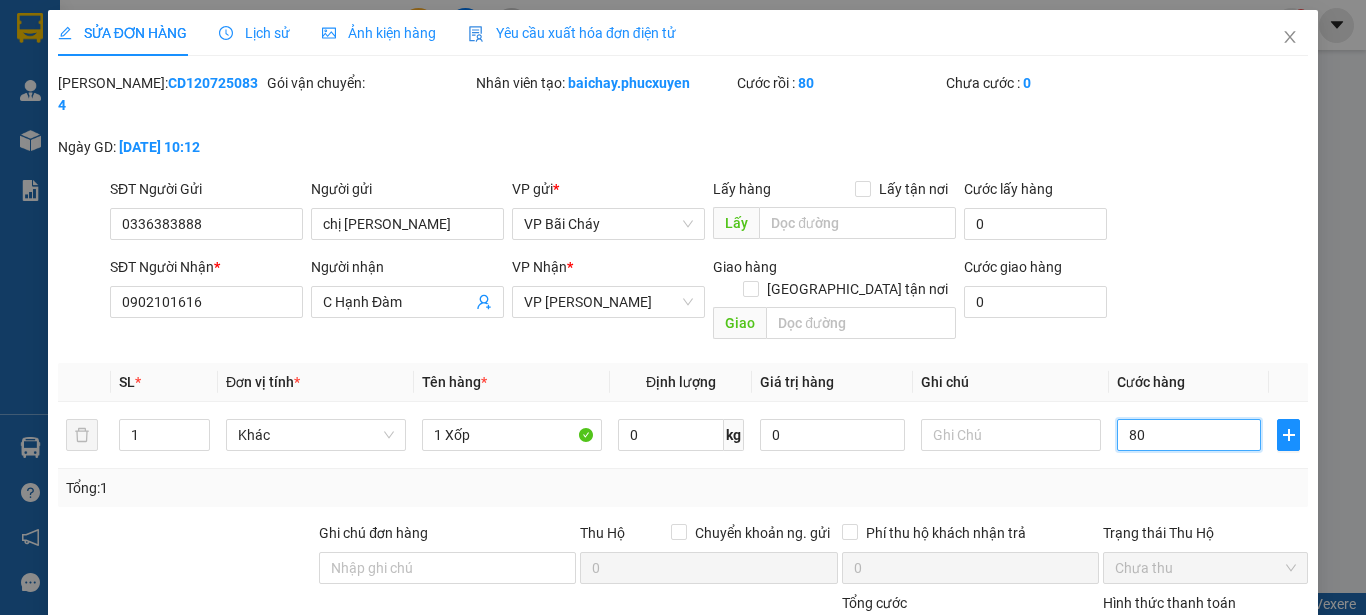 type on "80" 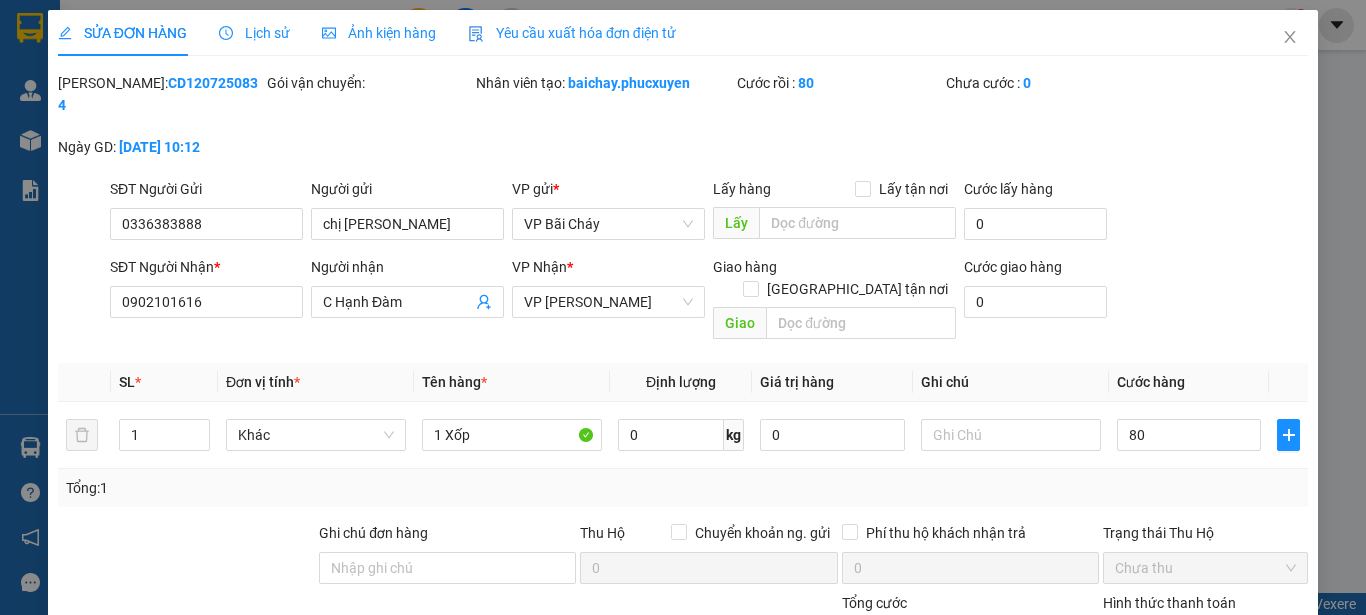 type on "80.000" 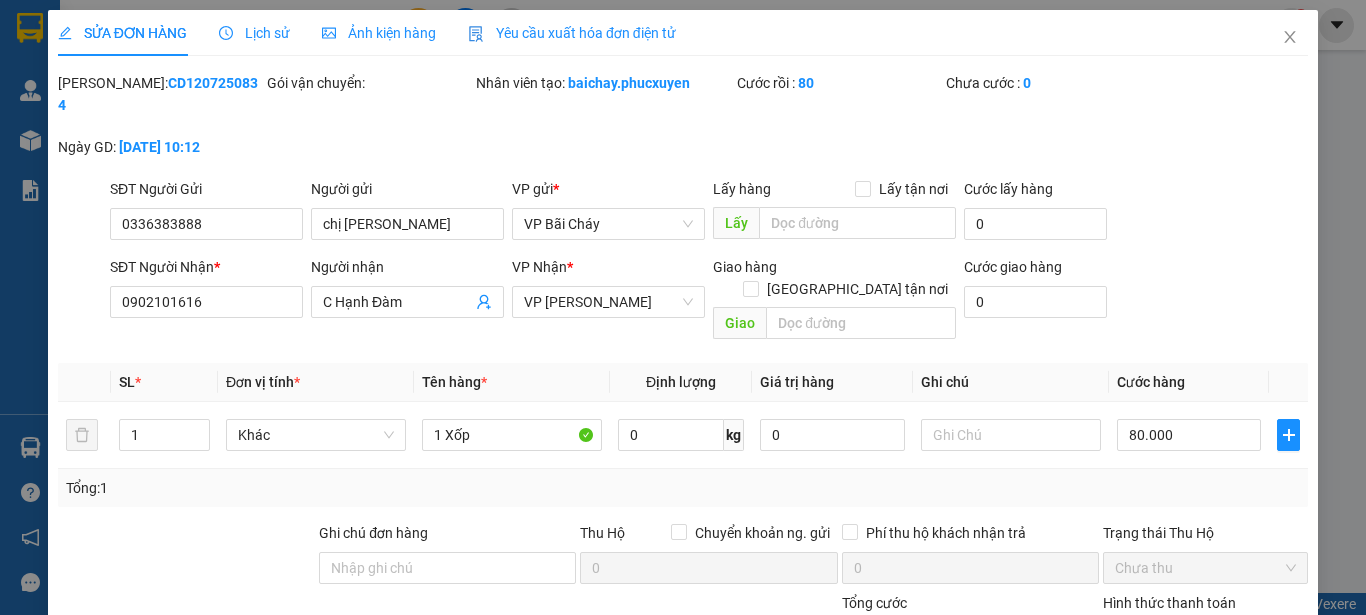 click on "Tổng:  1" at bounding box center (683, 488) 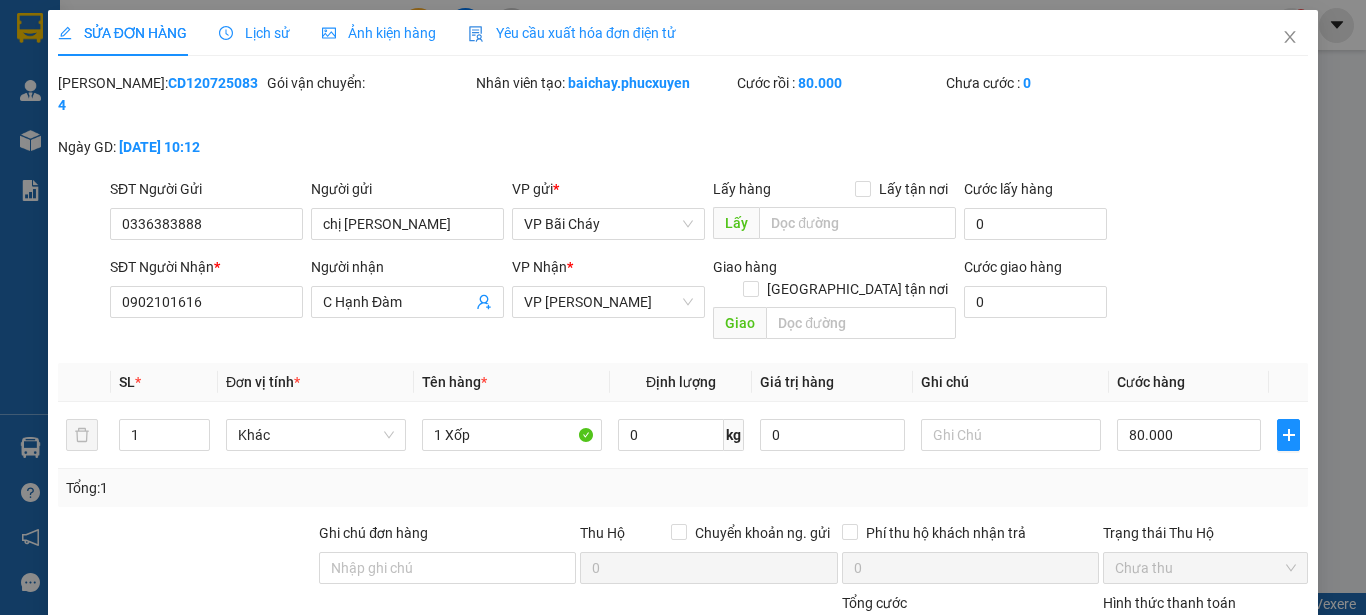 scroll, scrollTop: 191, scrollLeft: 0, axis: vertical 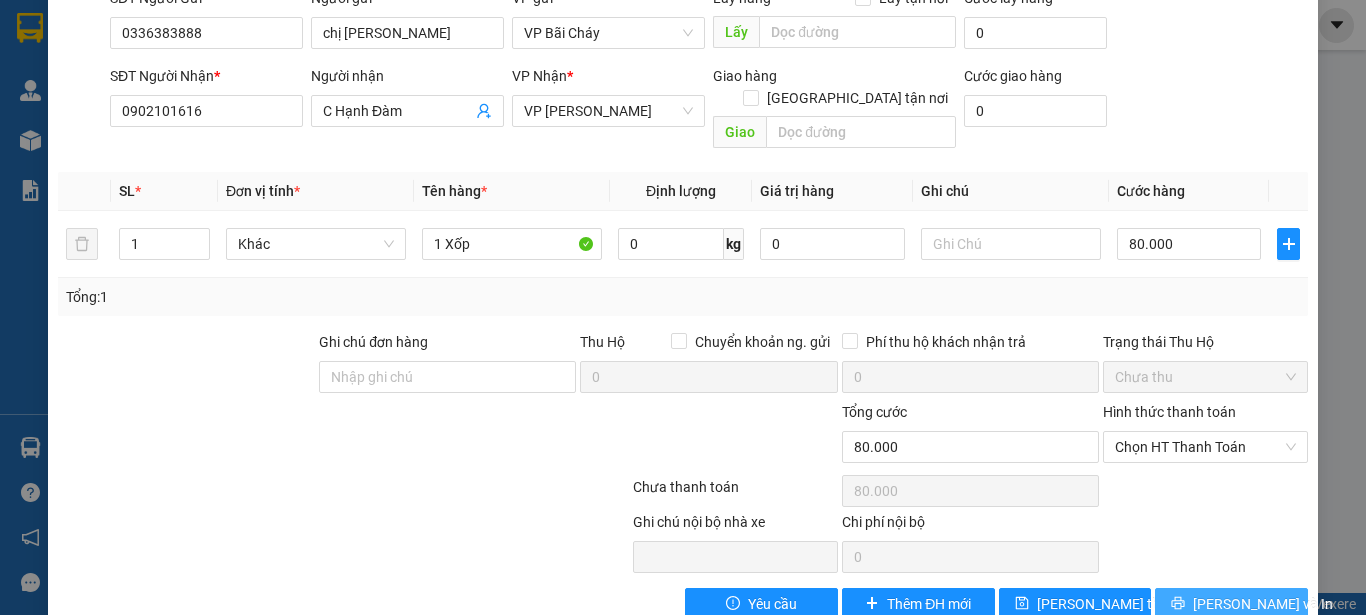 click 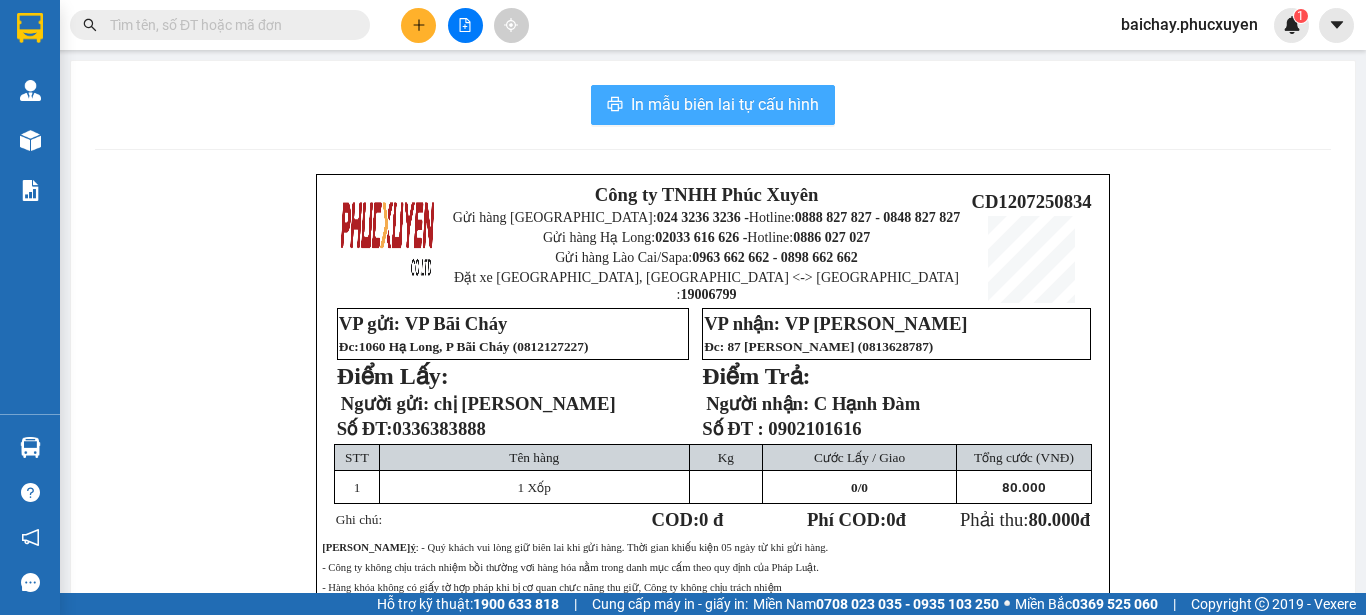 click on "In mẫu biên lai tự cấu hình" at bounding box center [725, 104] 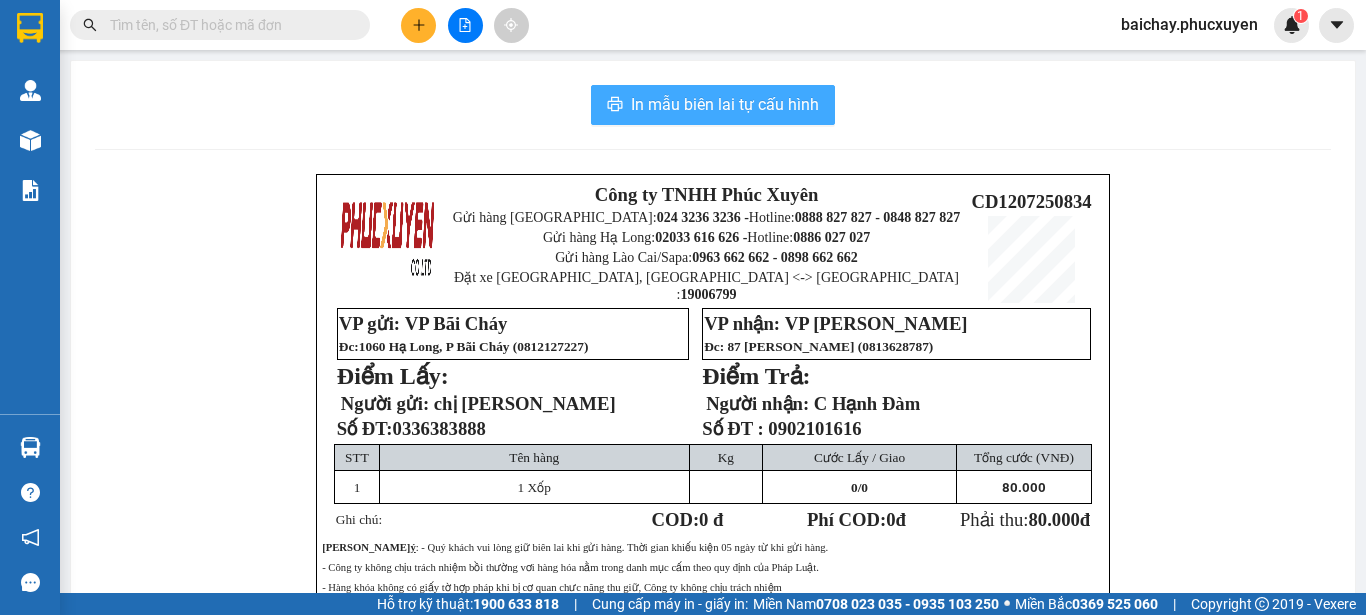 scroll, scrollTop: 0, scrollLeft: 0, axis: both 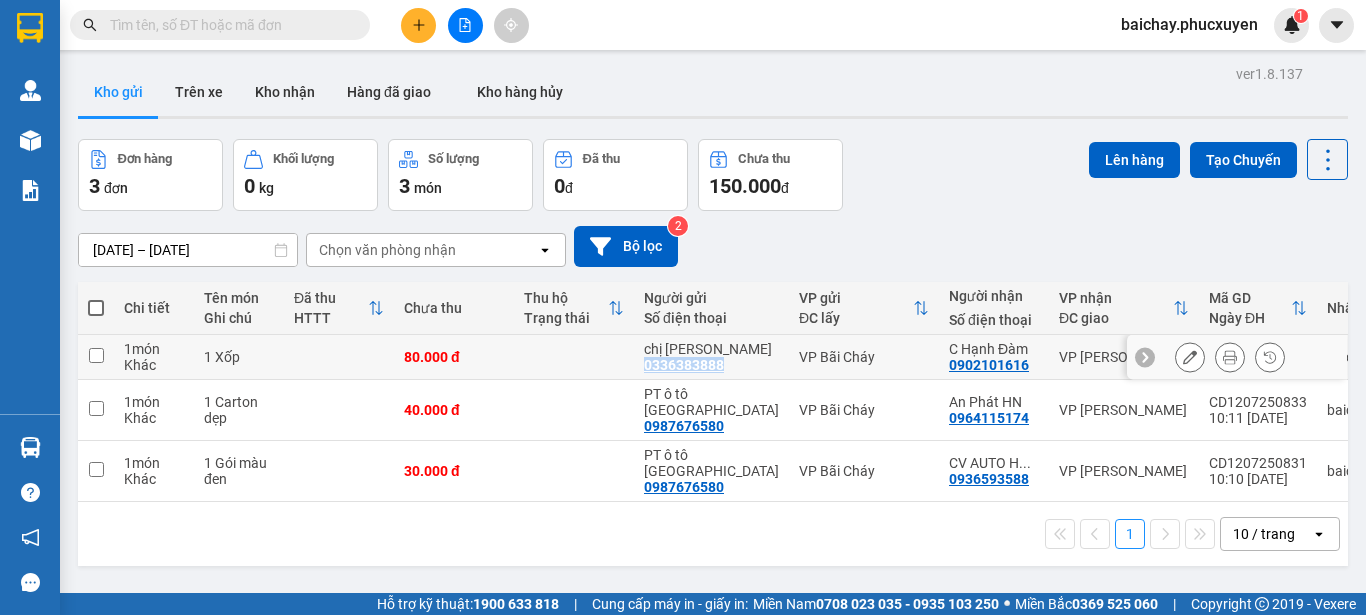 drag, startPoint x: 724, startPoint y: 368, endPoint x: 638, endPoint y: 378, distance: 86.579445 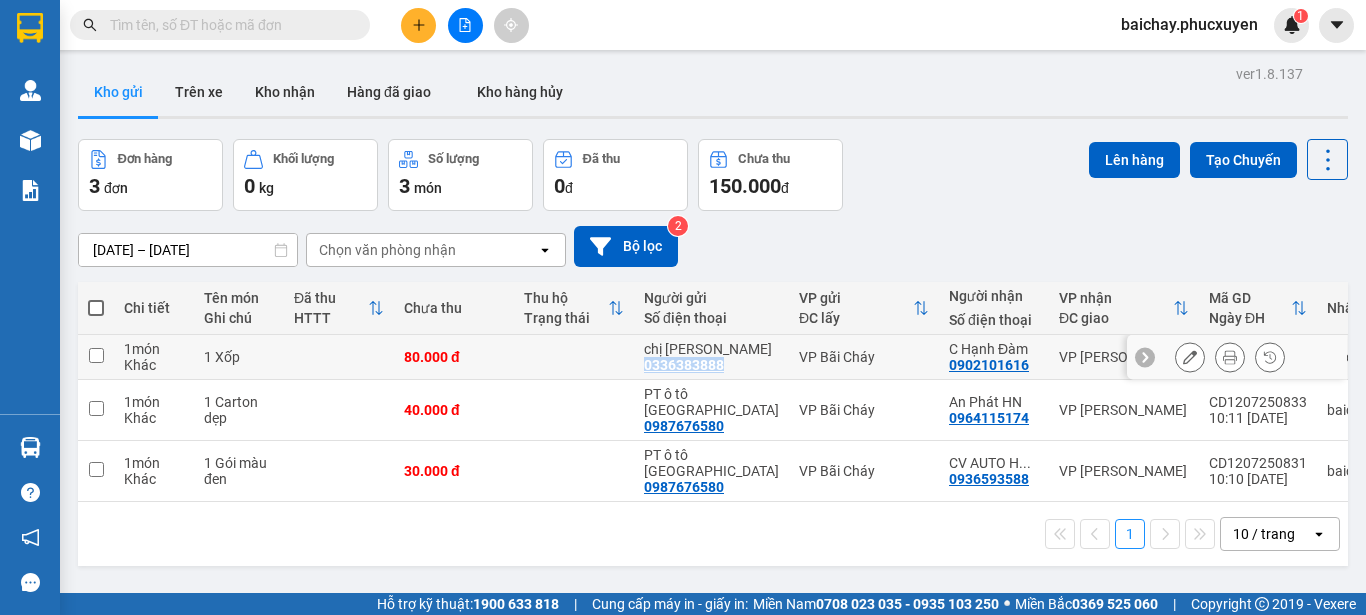 click on "chị [PERSON_NAME] 0336383888" at bounding box center (711, 357) 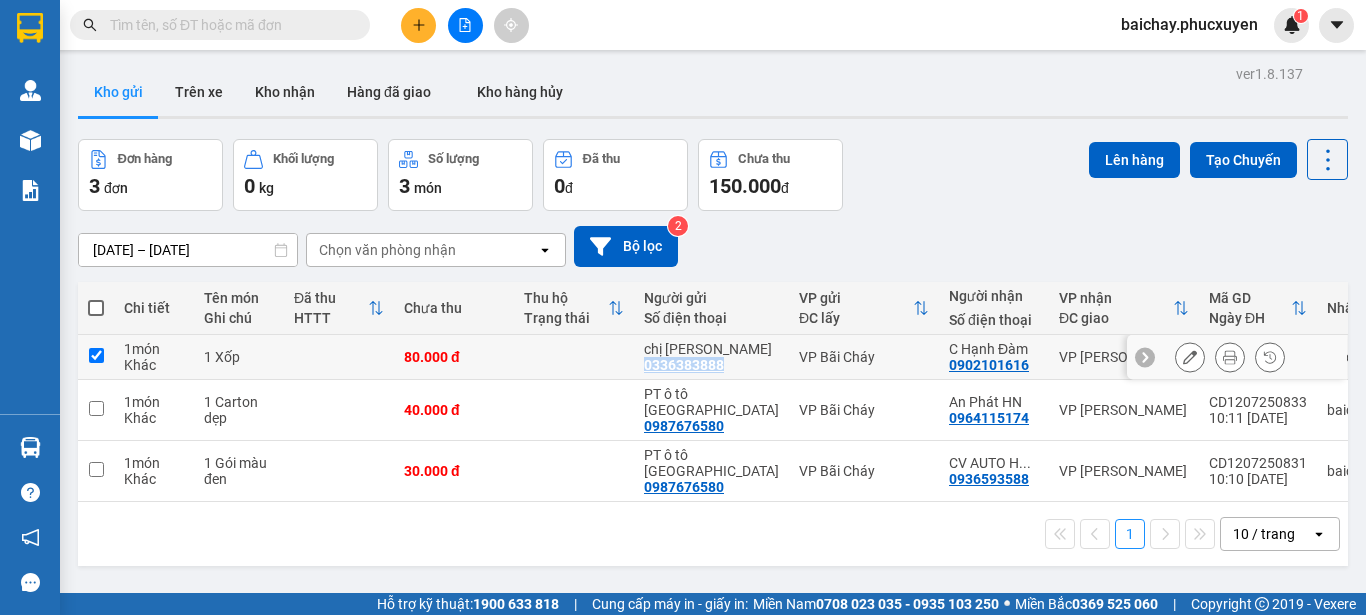 checkbox on "true" 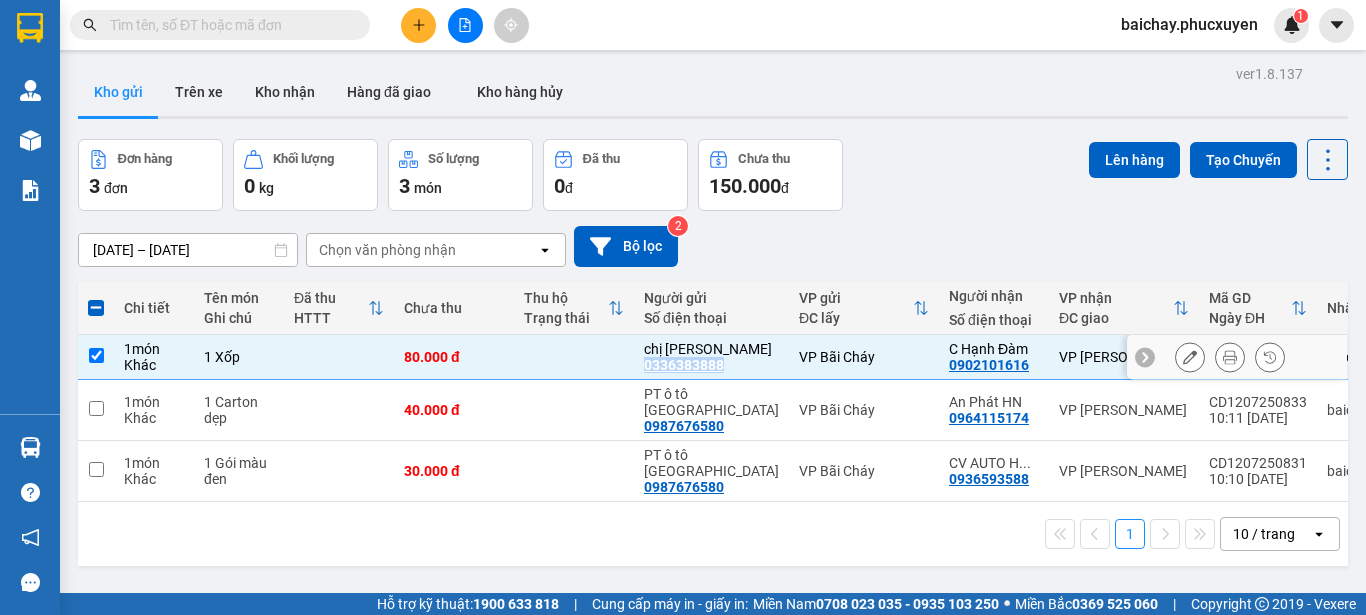 copy on "0336383888" 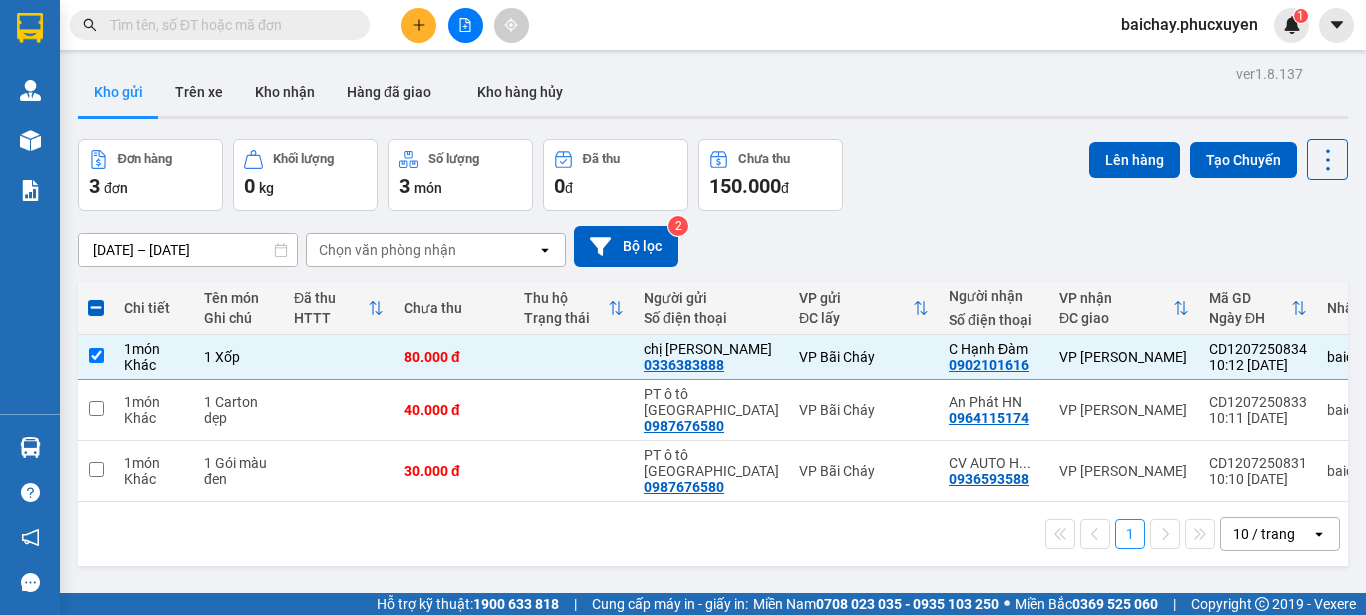click at bounding box center [228, 25] 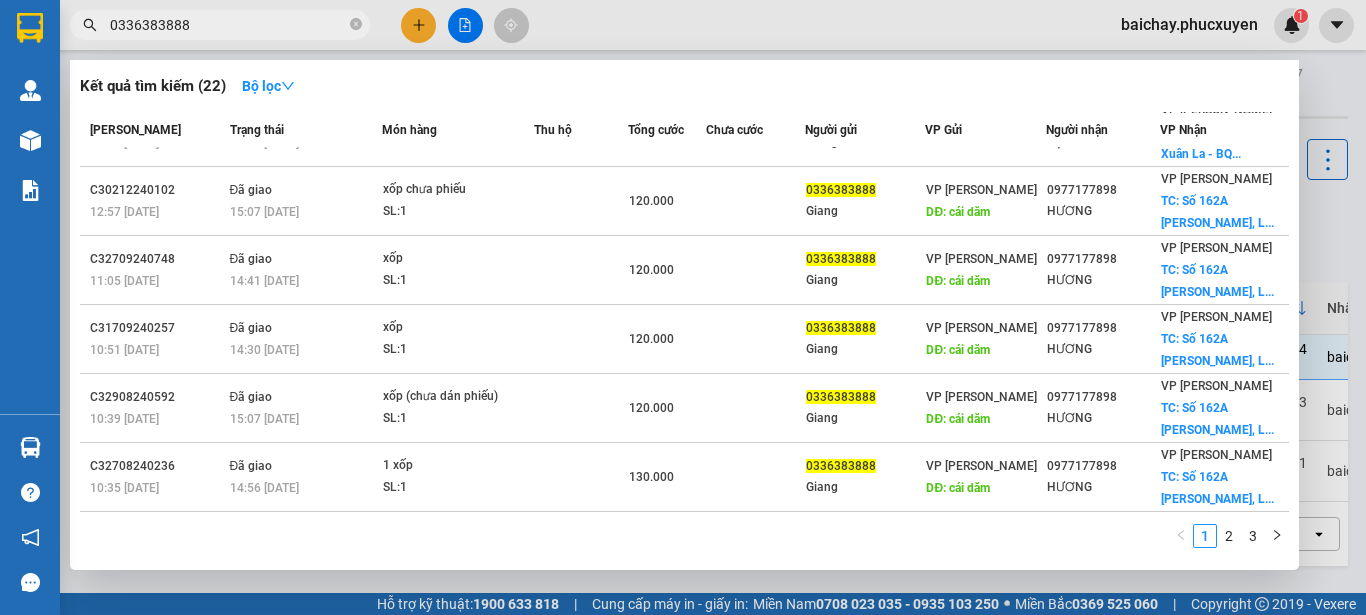 scroll, scrollTop: 391, scrollLeft: 0, axis: vertical 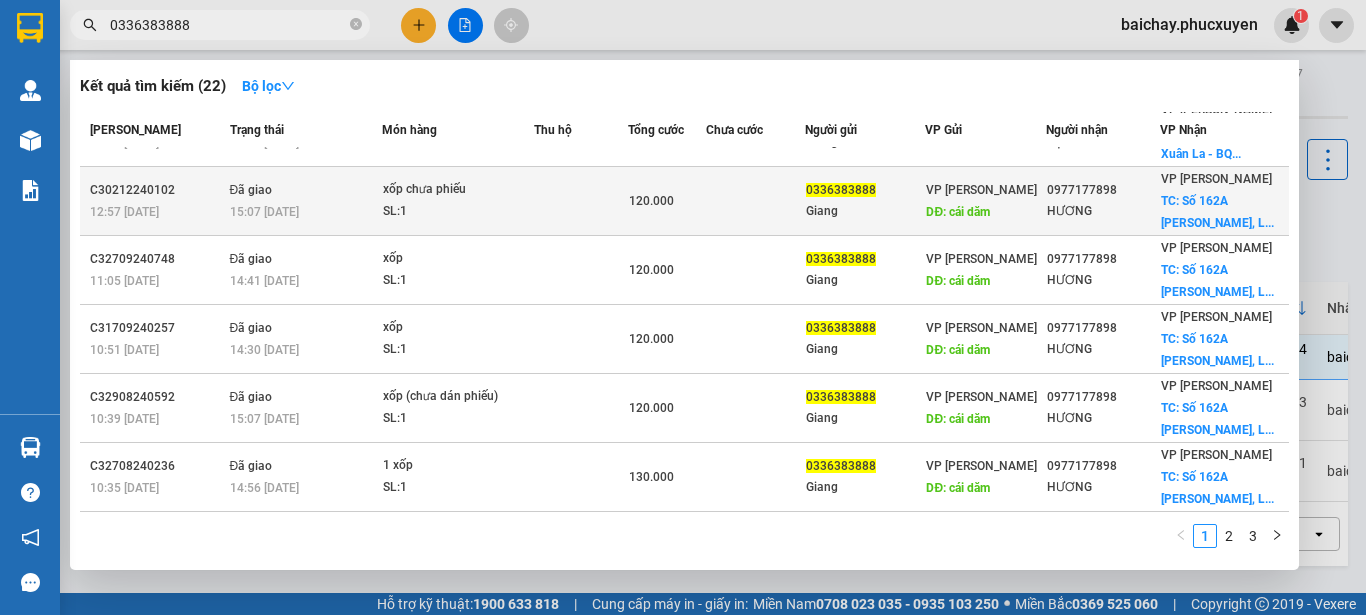 type on "0336383888" 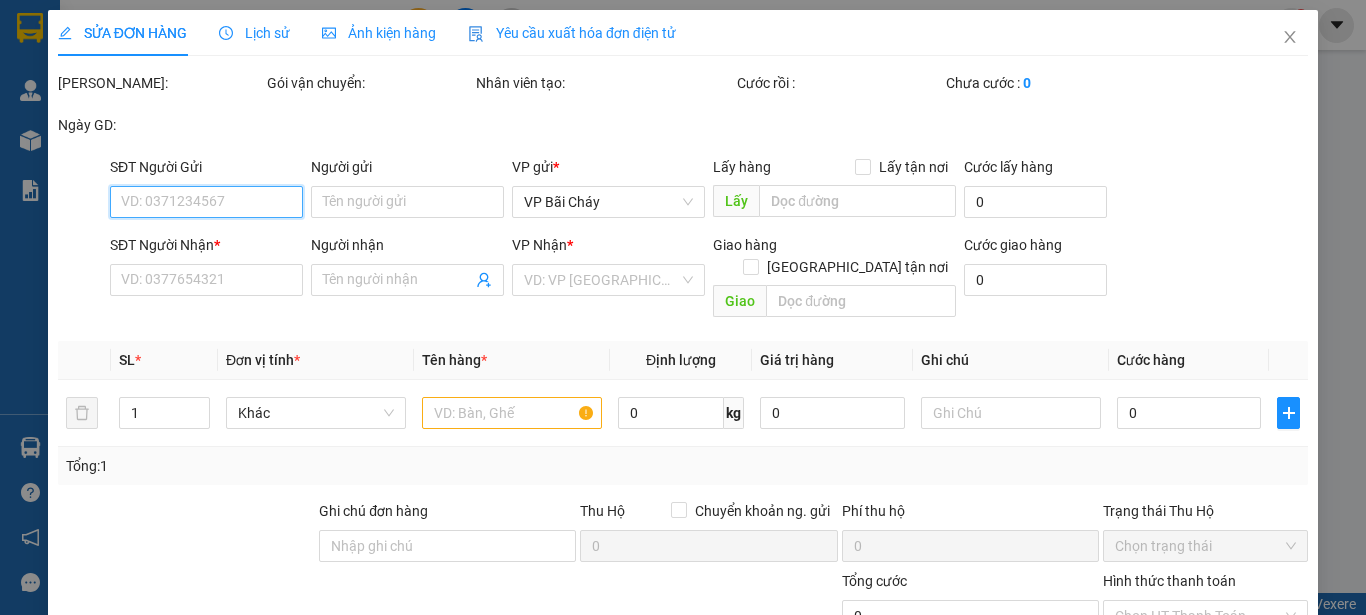 type on "0336383888" 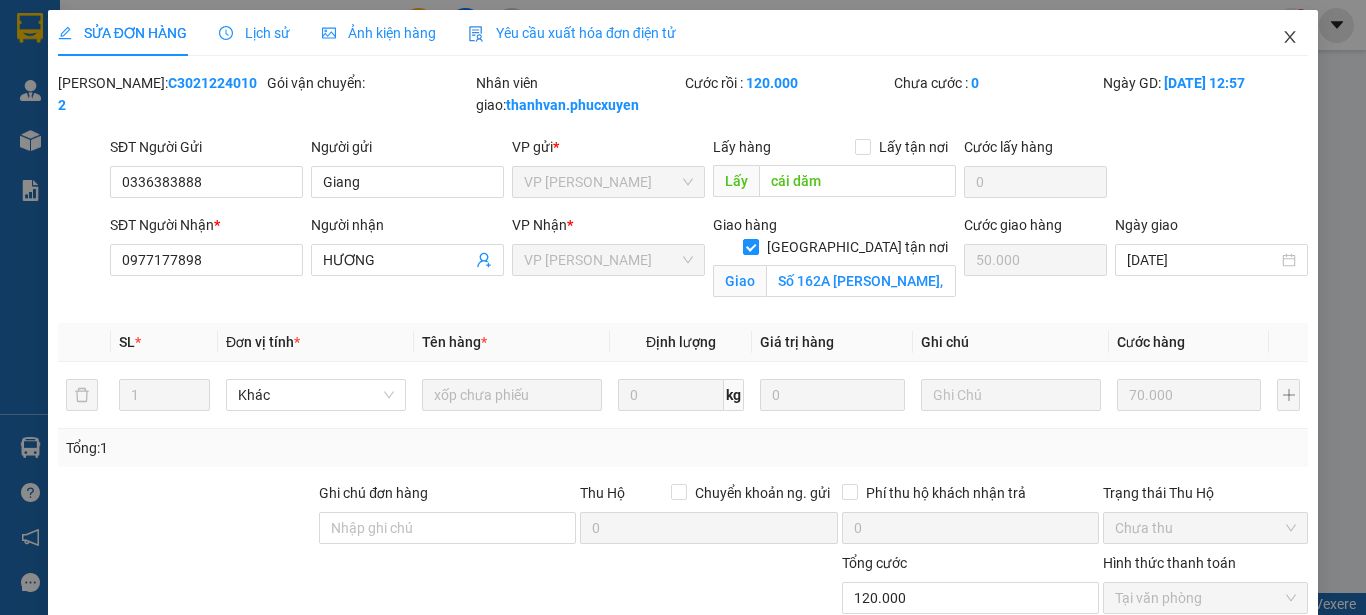 click 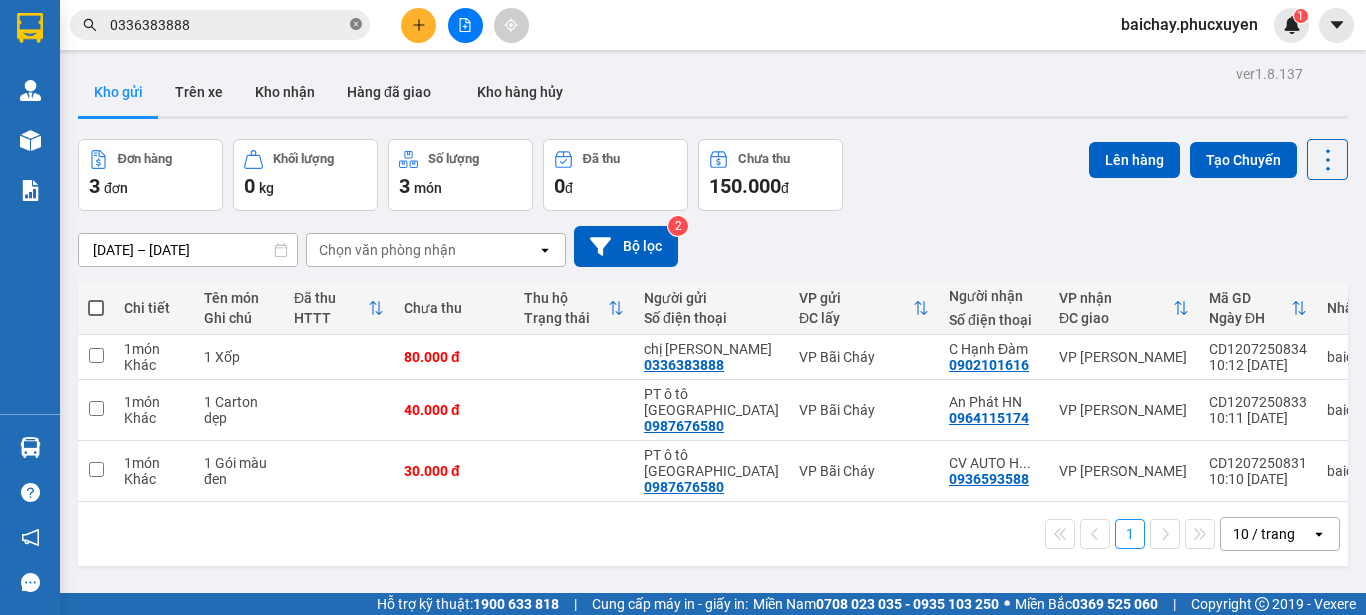 click 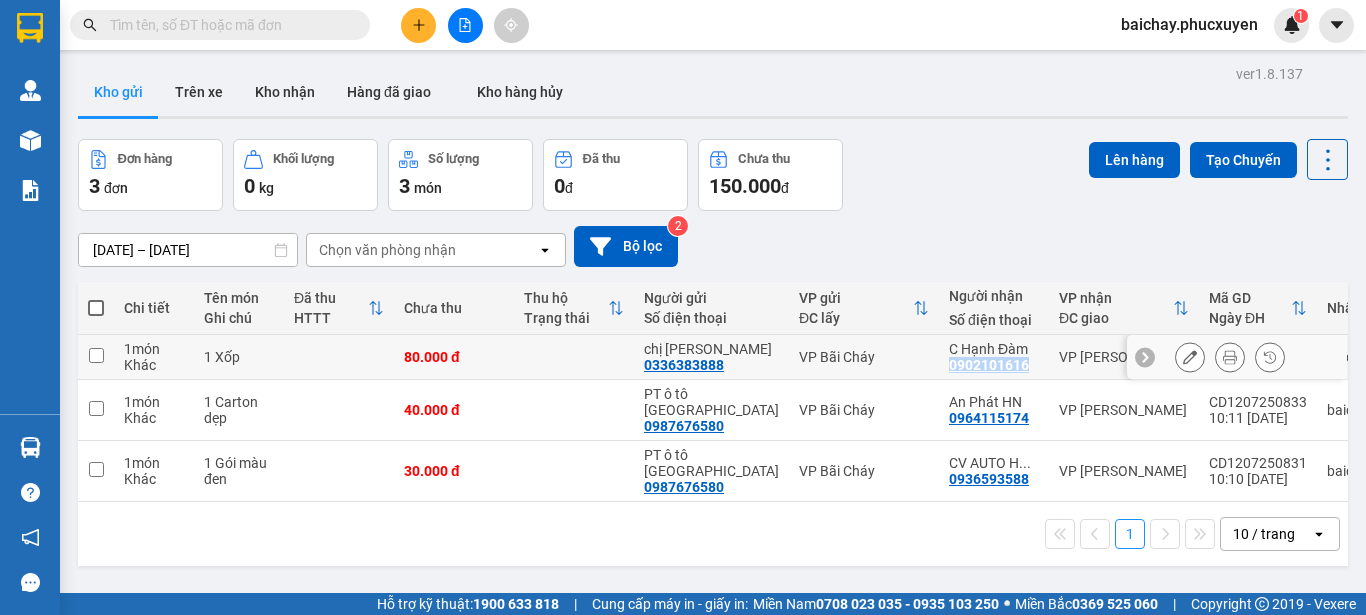drag, startPoint x: 981, startPoint y: 364, endPoint x: 906, endPoint y: 368, distance: 75.10659 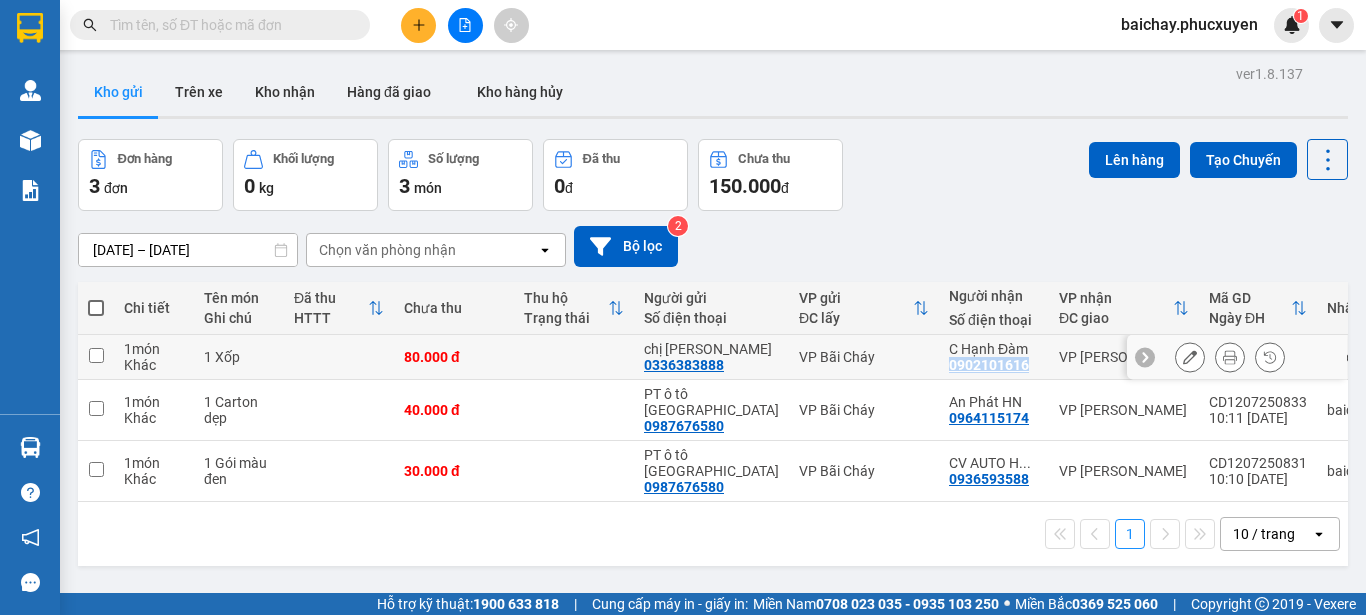 click on "0902101616" at bounding box center (989, 365) 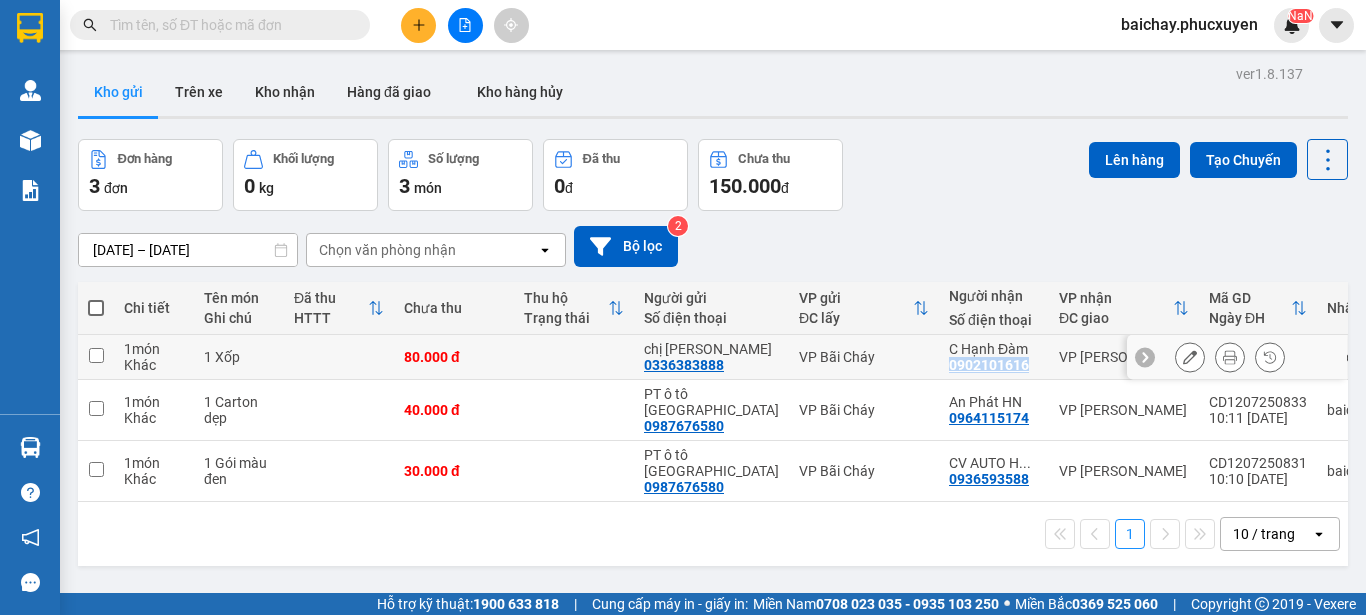 copy on "0902101616" 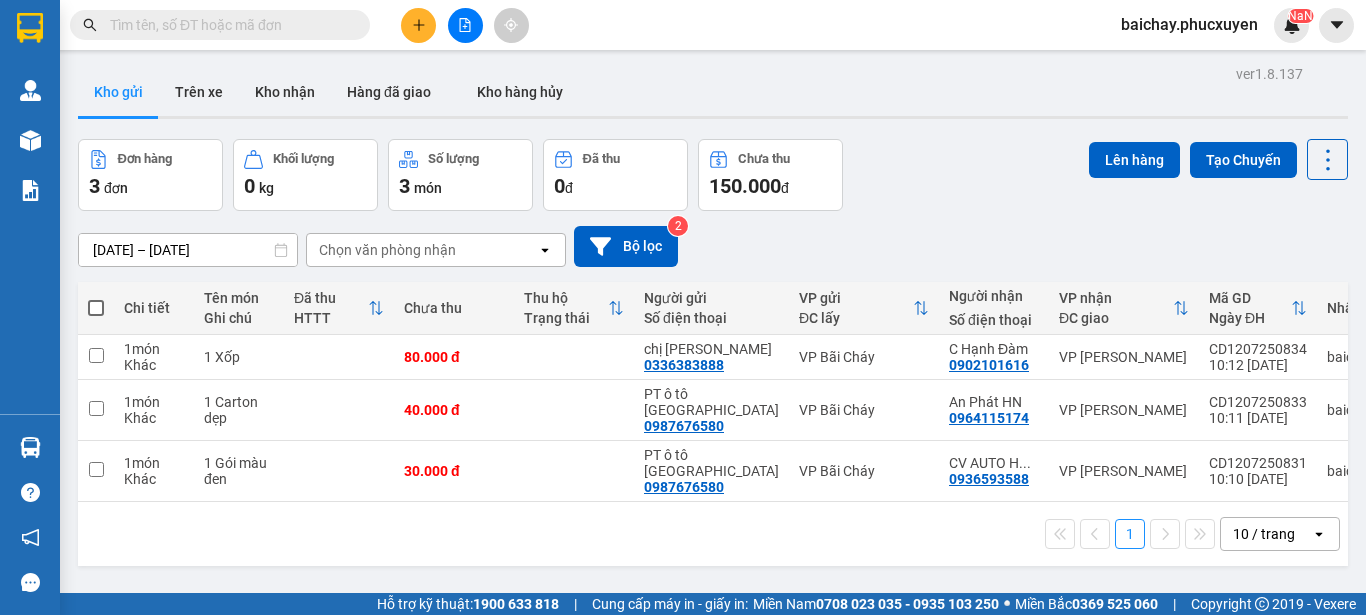 click at bounding box center [228, 25] 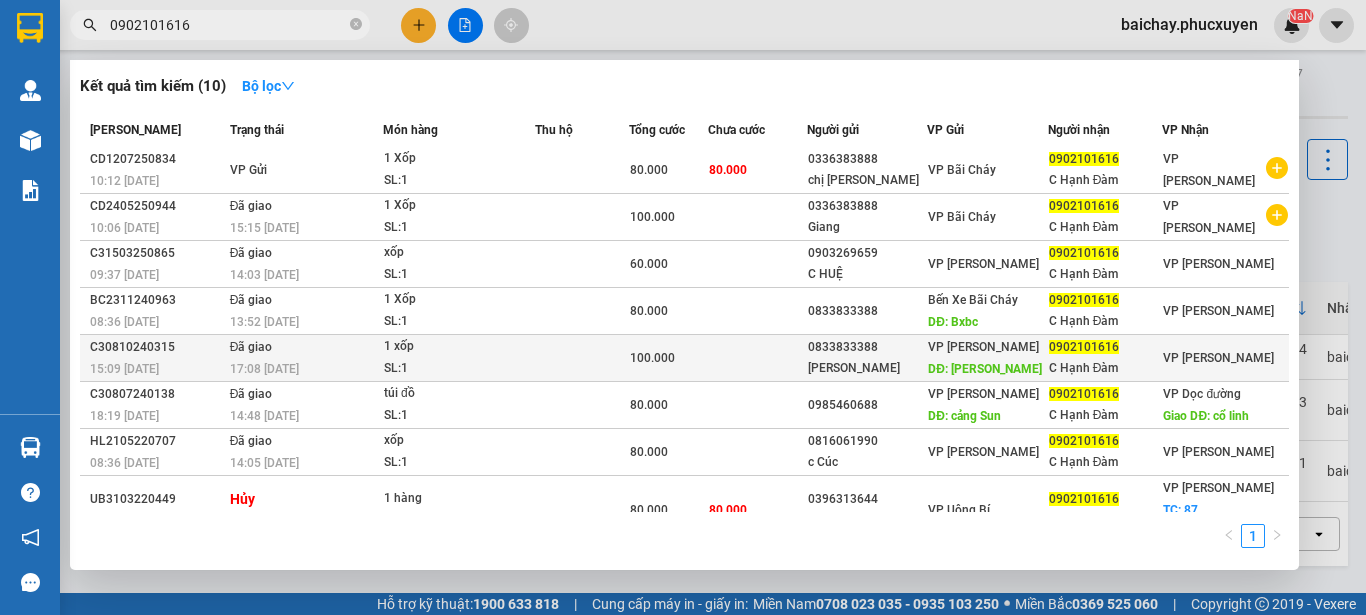 scroll, scrollTop: 0, scrollLeft: 0, axis: both 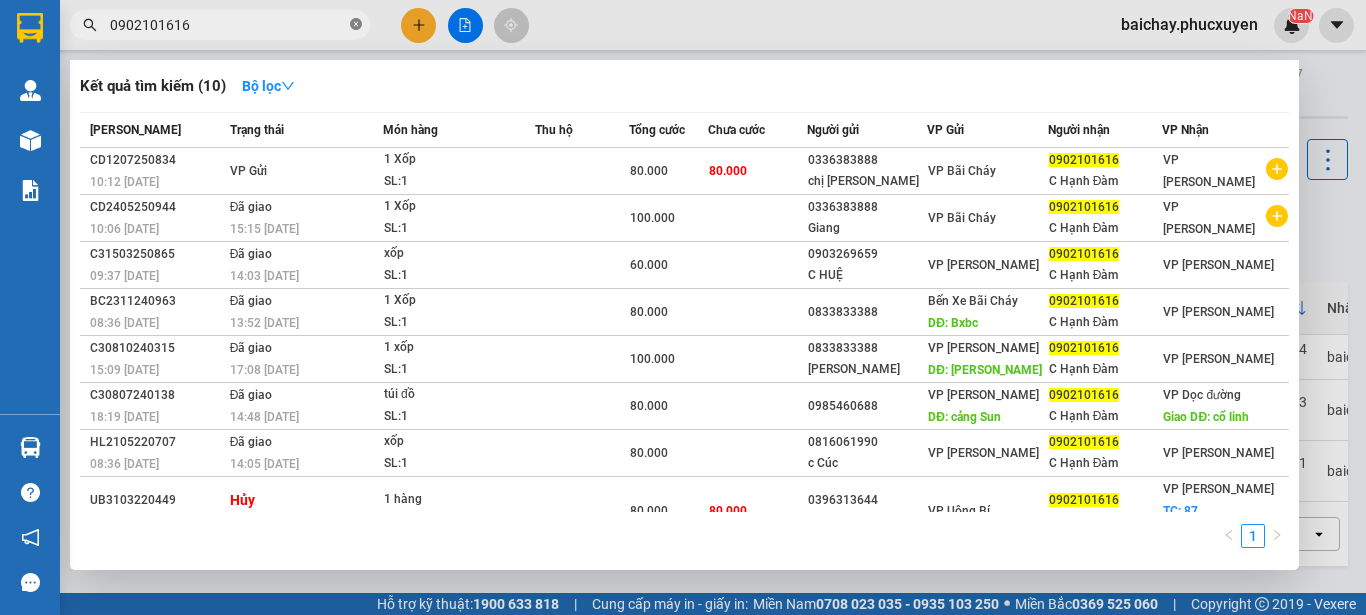 click 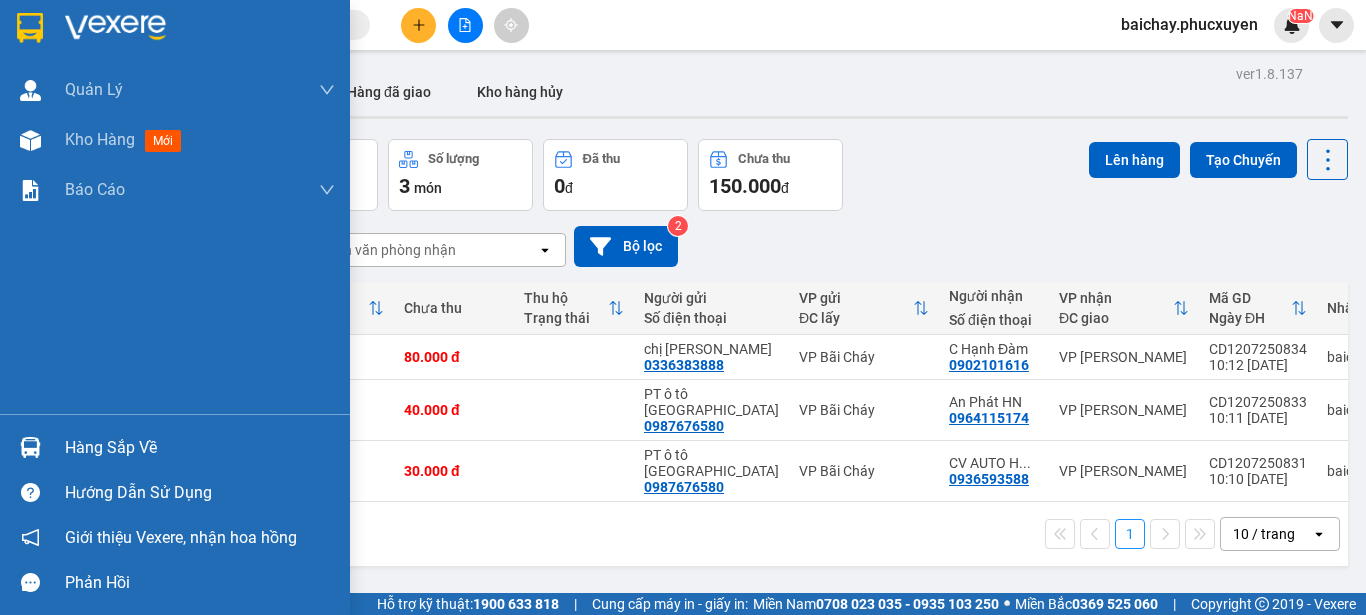 click on "Hàng sắp về" at bounding box center (200, 448) 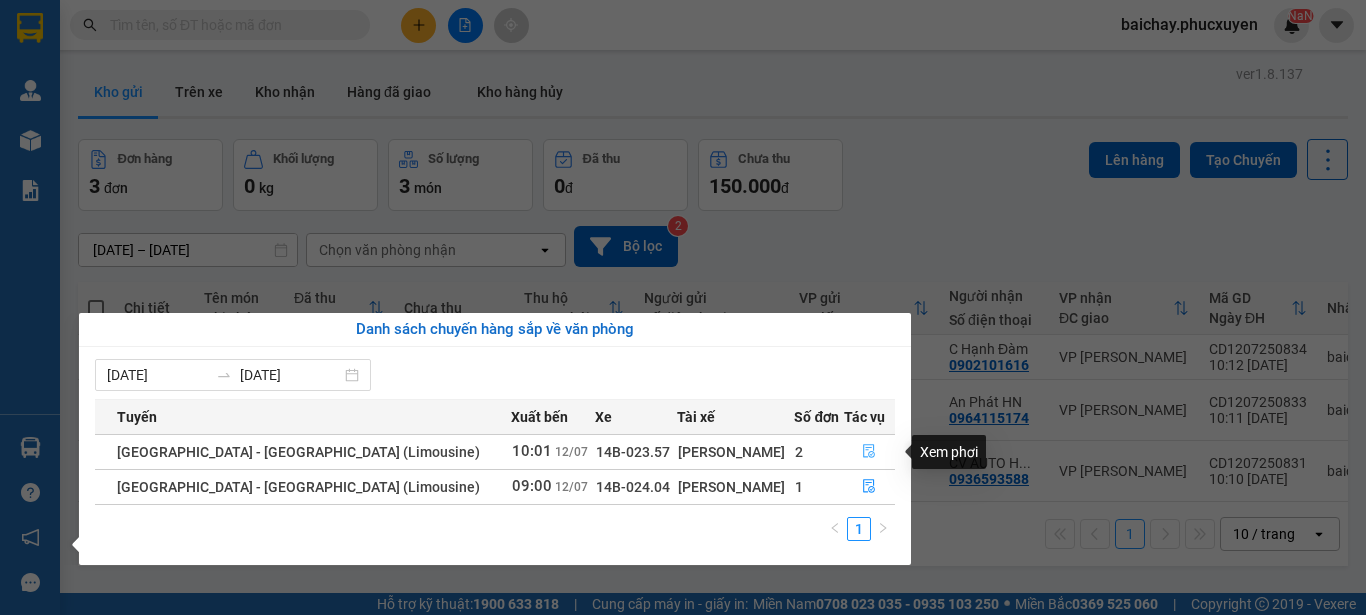 click 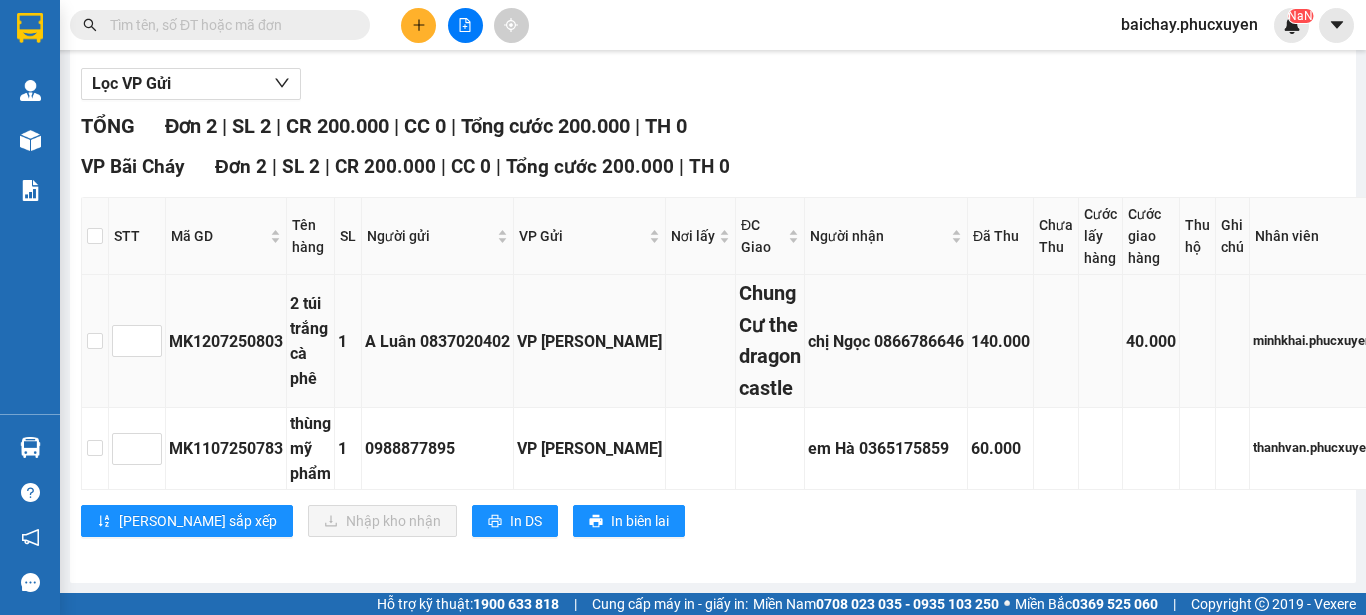 scroll, scrollTop: 259, scrollLeft: 0, axis: vertical 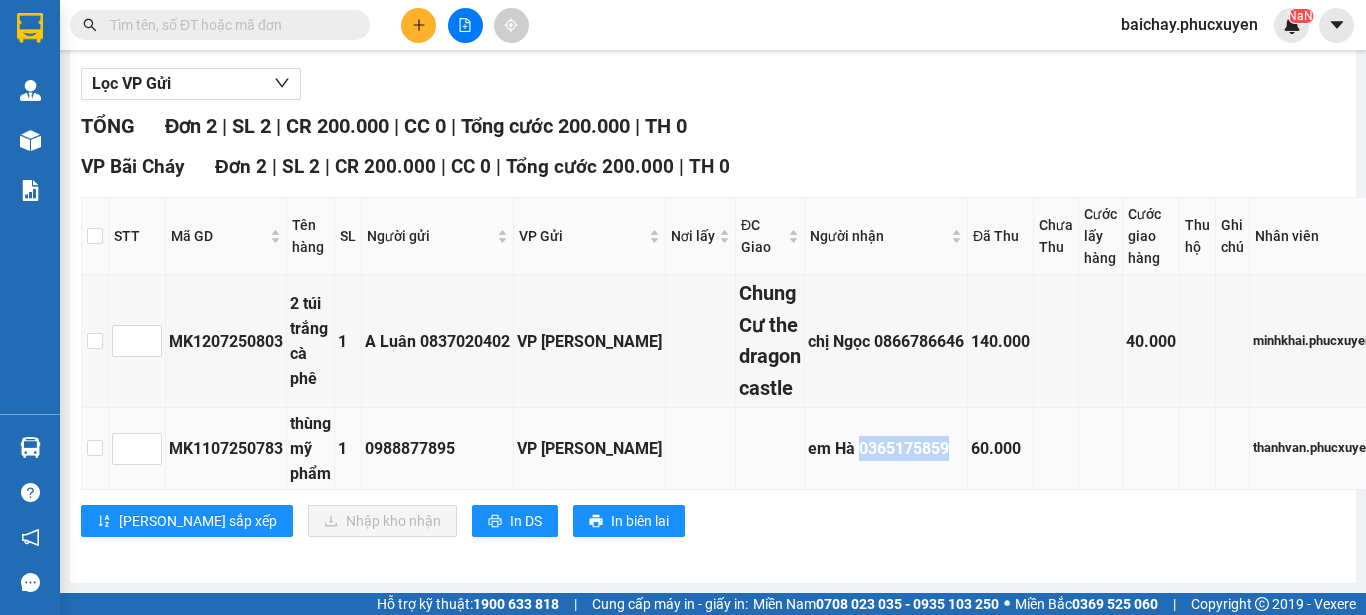 drag, startPoint x: 930, startPoint y: 433, endPoint x: 837, endPoint y: 439, distance: 93.193344 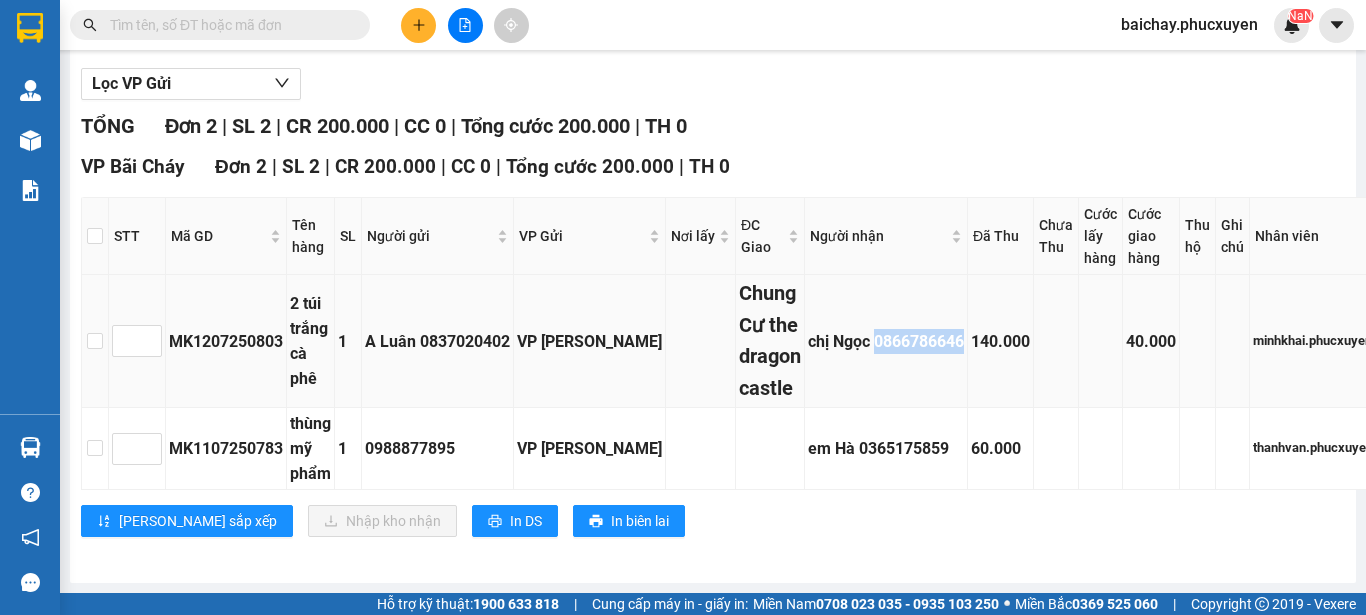 drag, startPoint x: 945, startPoint y: 326, endPoint x: 855, endPoint y: 329, distance: 90.04999 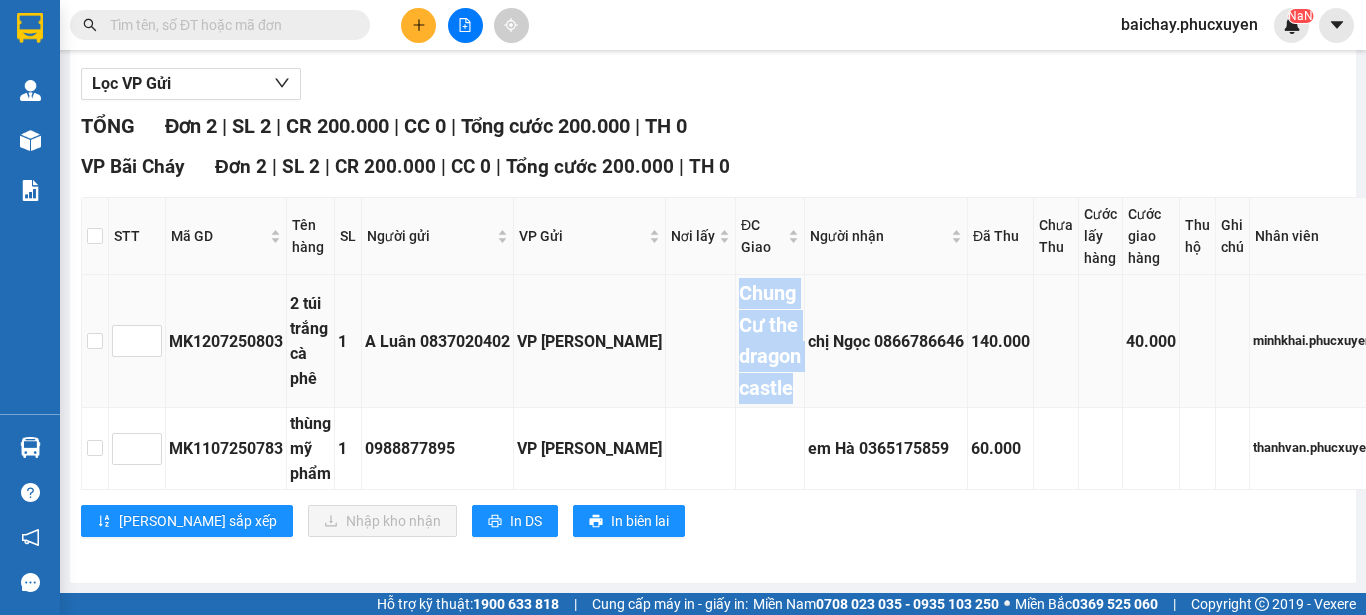 drag, startPoint x: 707, startPoint y: 277, endPoint x: 773, endPoint y: 361, distance: 106.826965 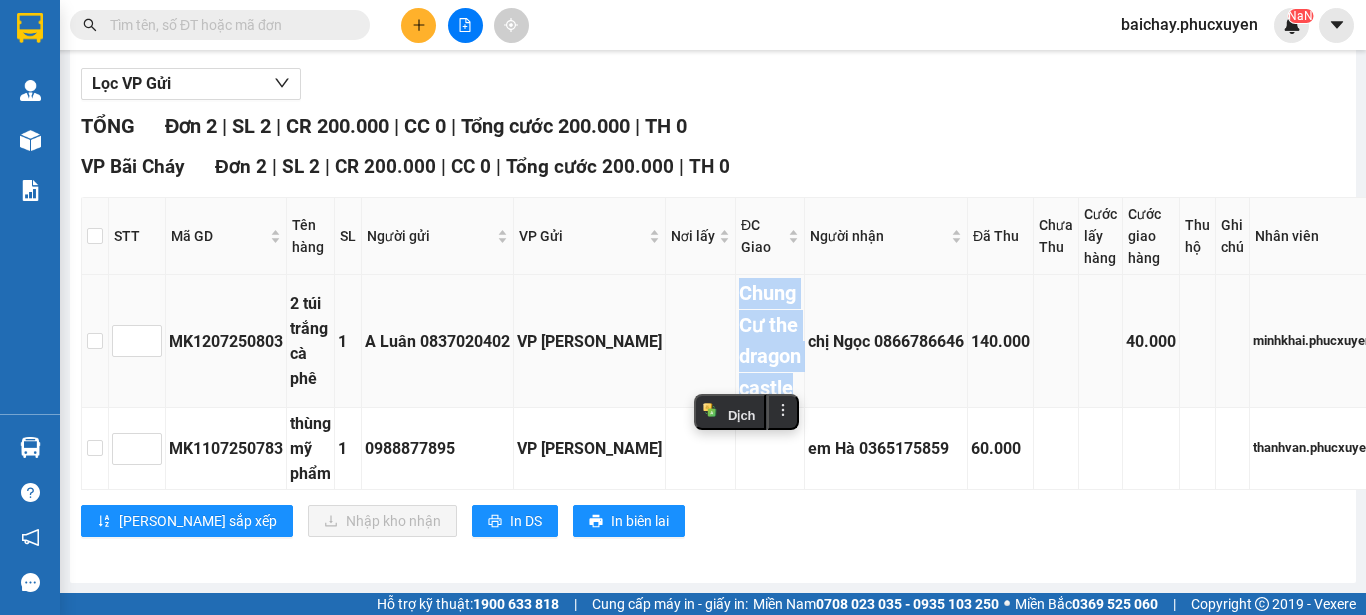 copy on "Chung Cư the dragon castle" 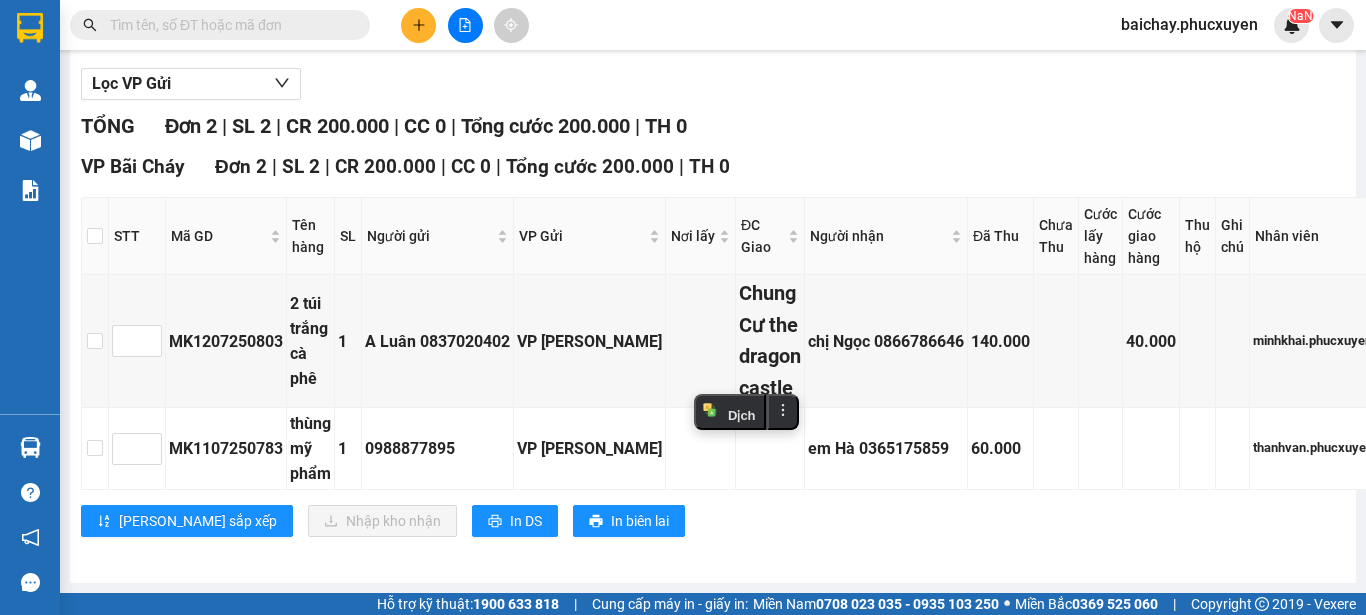 click on "TỔNG Đơn   2 | SL   2 | CR   200.000 | CC   0 | Tổng cước   200.000 | TH   0 VP Bãi Cháy Đơn   2 | SL   2 | CR   200.000 | CC   0 | Tổng cước   200.000 | TH   0 STT Mã GD Tên hàng SL Người gửi VP Gửi Nơi lấy ĐC Giao Người nhận Đã Thu Chưa Thu Cước lấy hàng Cước giao hàng Thu hộ Ghi chú Nhân viên Ký nhận                                     MK1207250803 2 túi trắng cà phê 1 A Luân 0837020402 VP [PERSON_NAME] the dragon castle chị Ngọc 0866786646 140.000 40.000 minhkhai.phucxuyen MK1107250783 thùng mỹ phẩm 1  0988877895 VP [PERSON_NAME] em [GEOGRAPHIC_DATA] 0365175859 60.000 thanhvan.[PERSON_NAME] sắp xếp Nhập kho nhận In DS In biên lai Phúc Xuyên   02033616626, 19006799   Số [GEOGRAPHIC_DATA][PERSON_NAME], TP. [GEOGRAPHIC_DATA], [GEOGRAPHIC_DATA] VP Bãi Cháy  -  10:18 [DATE] Tuyến:  [GEOGRAPHIC_DATA] - [GEOGRAPHIC_DATA] (Limousine) [GEOGRAPHIC_DATA]:   (10:01 [DATE]) Tài xế:  [PERSON_NAME]   Số xe:  14B-023.57   Loại xe:  Limousine 9 chỗ" at bounding box center (729, 336) 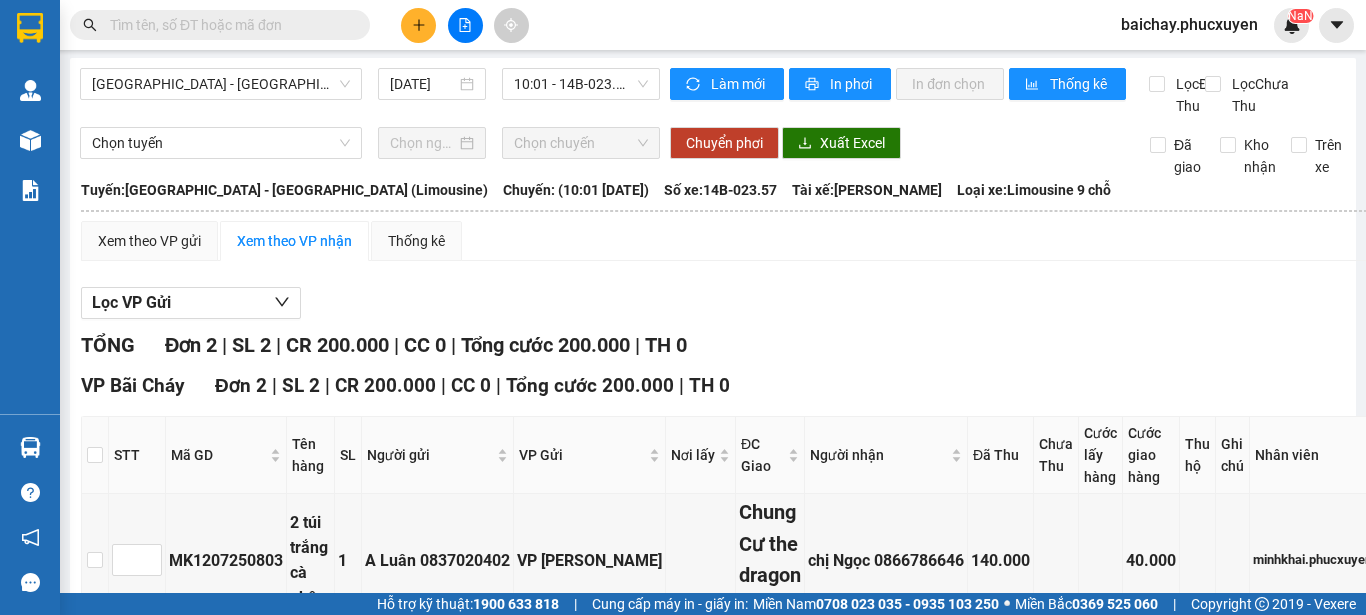 scroll, scrollTop: 0, scrollLeft: 0, axis: both 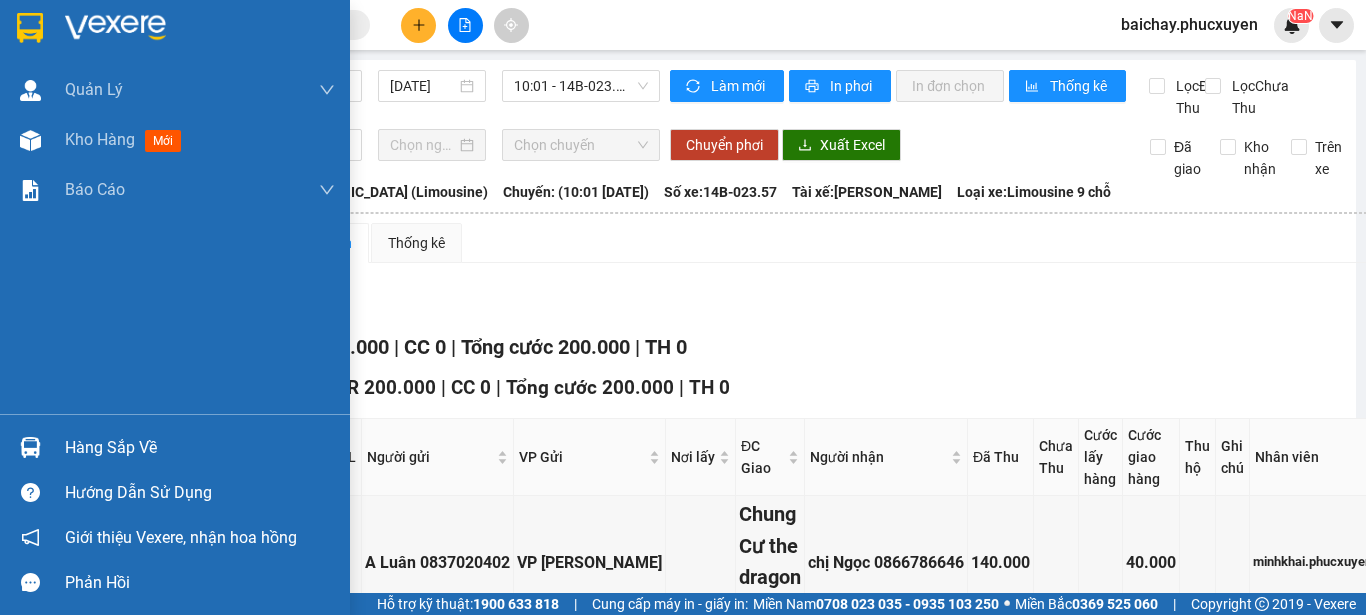 click on "Hàng sắp về" at bounding box center (200, 448) 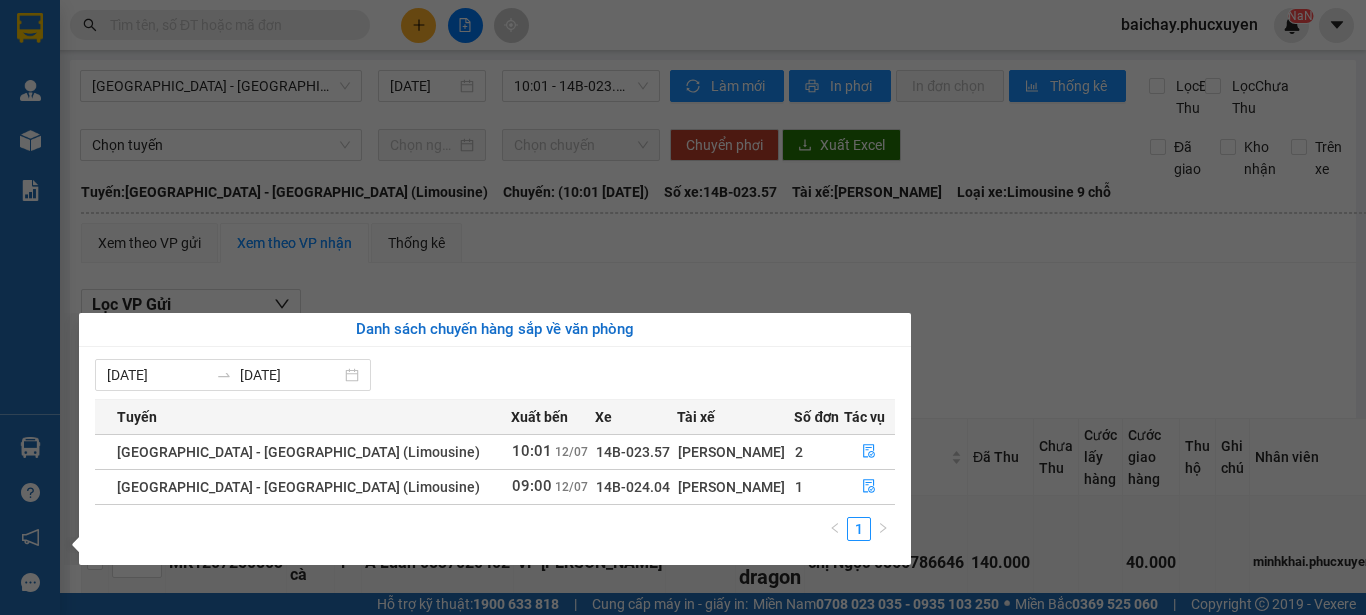 click on "Kết quả tìm kiếm ( 10 )  Bộ lọc  Mã ĐH Trạng thái Món hàng Thu hộ Tổng cước Chưa cước Người gửi VP Gửi Người nhận VP Nhận CD1207250834 10:12 [DATE] VP Gửi   1 Xốp SL:  1 80.000 80.000 0336383888 chị Giang VP Bãi Cháy 0902101616 C Hạnh Đàm VP Cổ Linh CD2405250944 10:06 [DATE] Đã giao   15:15 [DATE] 1 Xốp SL:  1 100.000 0336383888 [GEOGRAPHIC_DATA] Bãi Cháy 0902101616 C Hạnh Đàm VP Cổ Linh C31503250865 09:37 [DATE] Đã giao   14:03 [DATE] xốp SL:  1 60.000 0903269659 C HUỆ VP Hạ Long  0902101616 C Hạnh Đàm VP [GEOGRAPHIC_DATA] 08:36 [DATE] Đã giao   13:52 [DATE] 1 Xốp SL:  1 80.000 0833833388 Bến Xe Bãi Cháy DĐ: Bxbc 0902101616 C Hạnh Đàm VP Cổ Linh C30810240315 15:09 [DATE] Đã giao   17:08 [DATE] 1 xốp SL:  1 100.000 0833833388 c giang  VP Hạ Long  DĐ: Hùng thắng  0902101616 C Hạnh Đàm VP Cổ Linh C30807240138 18:19 [DATE] Đã giao   14:48 [DATE] túi đồ SL:  1 80.000 0985460688 0902101616" at bounding box center (683, 307) 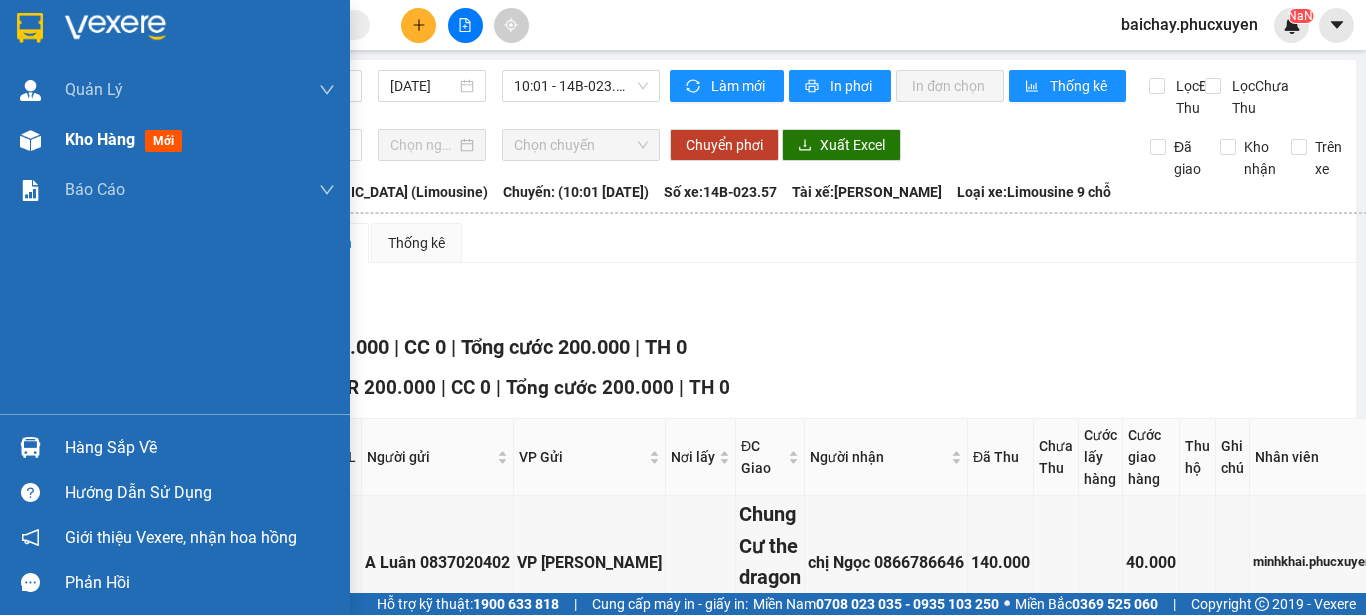 click on "Kho hàng" at bounding box center (100, 139) 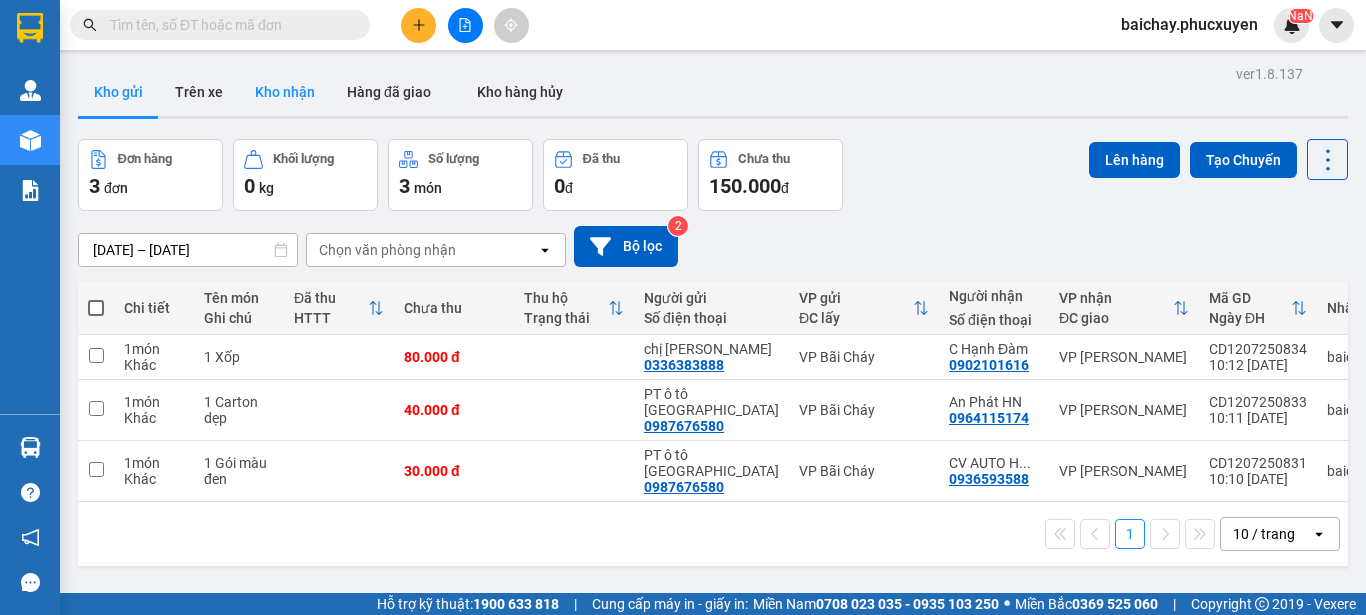 click on "Kho nhận" at bounding box center (285, 92) 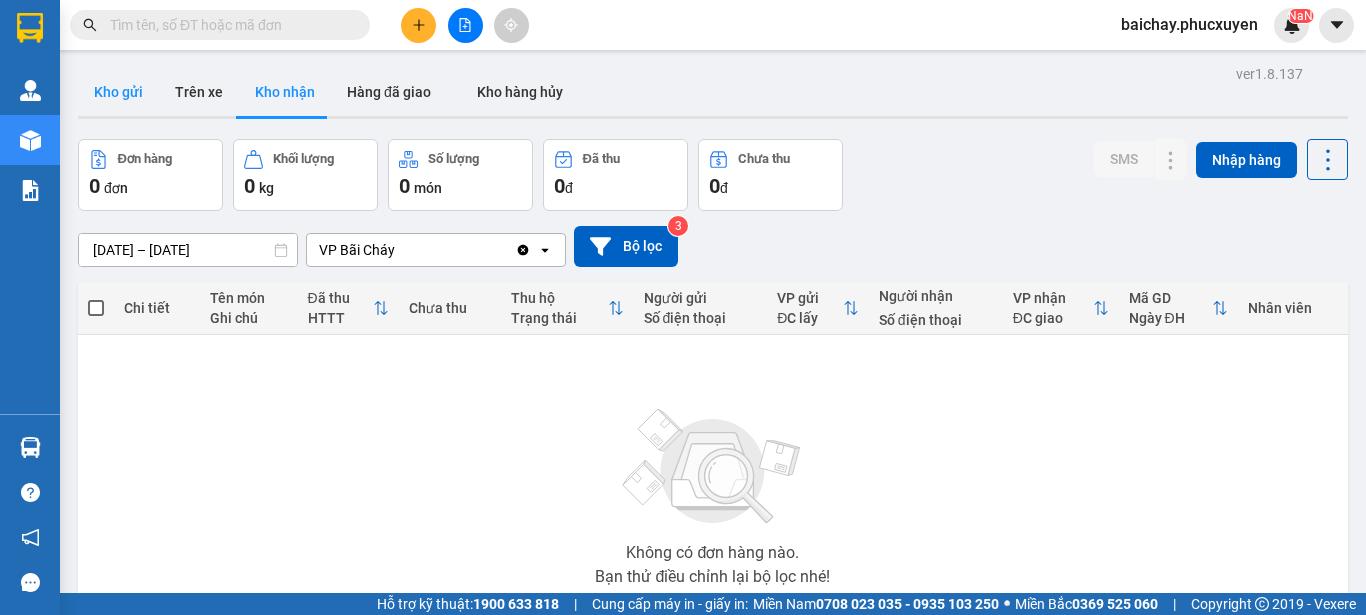 click on "Kho gửi" at bounding box center [118, 92] 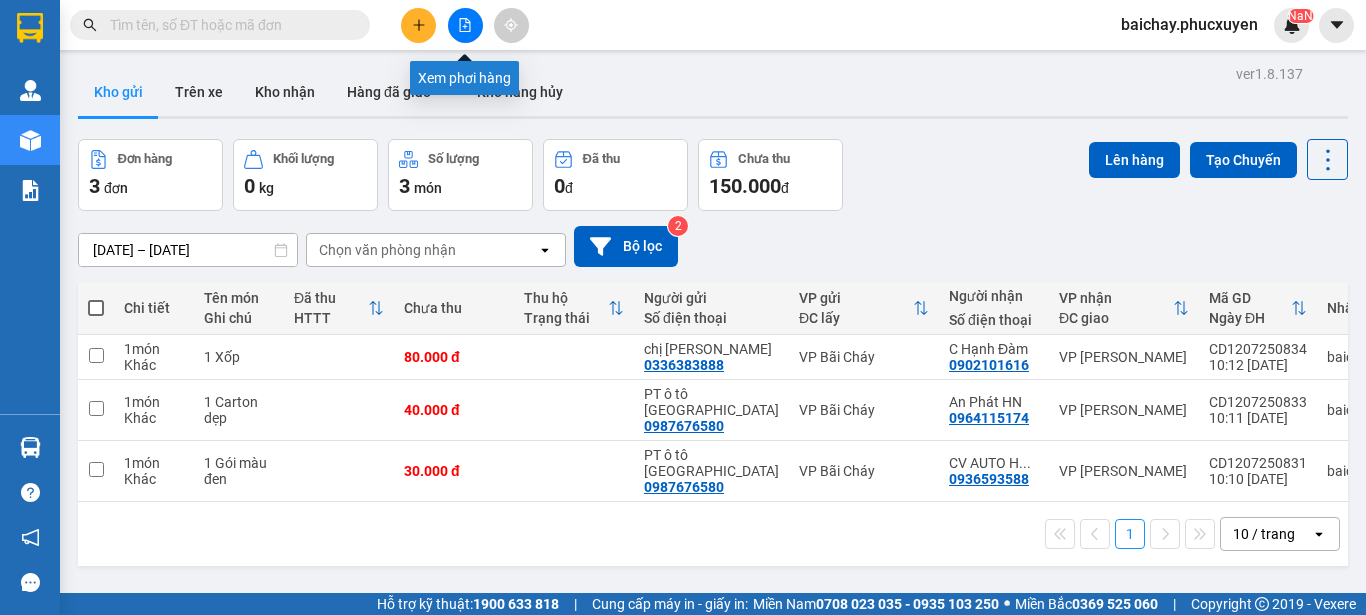 click 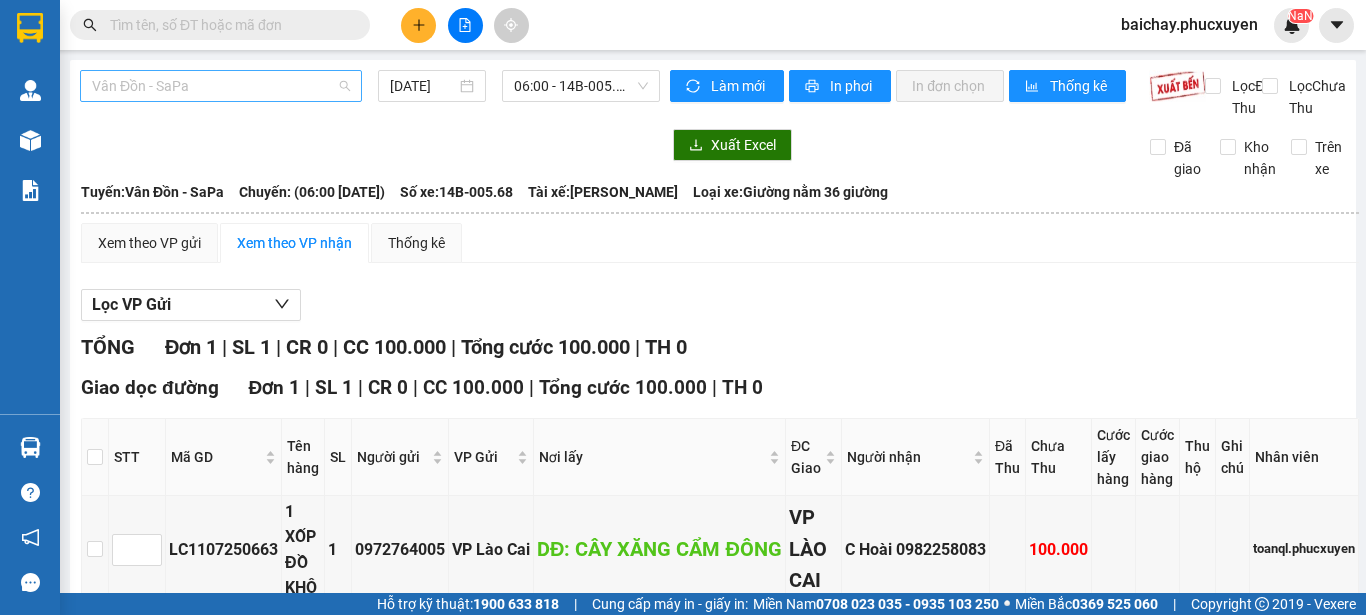 click on "Vân Đồn - SaPa" at bounding box center [221, 86] 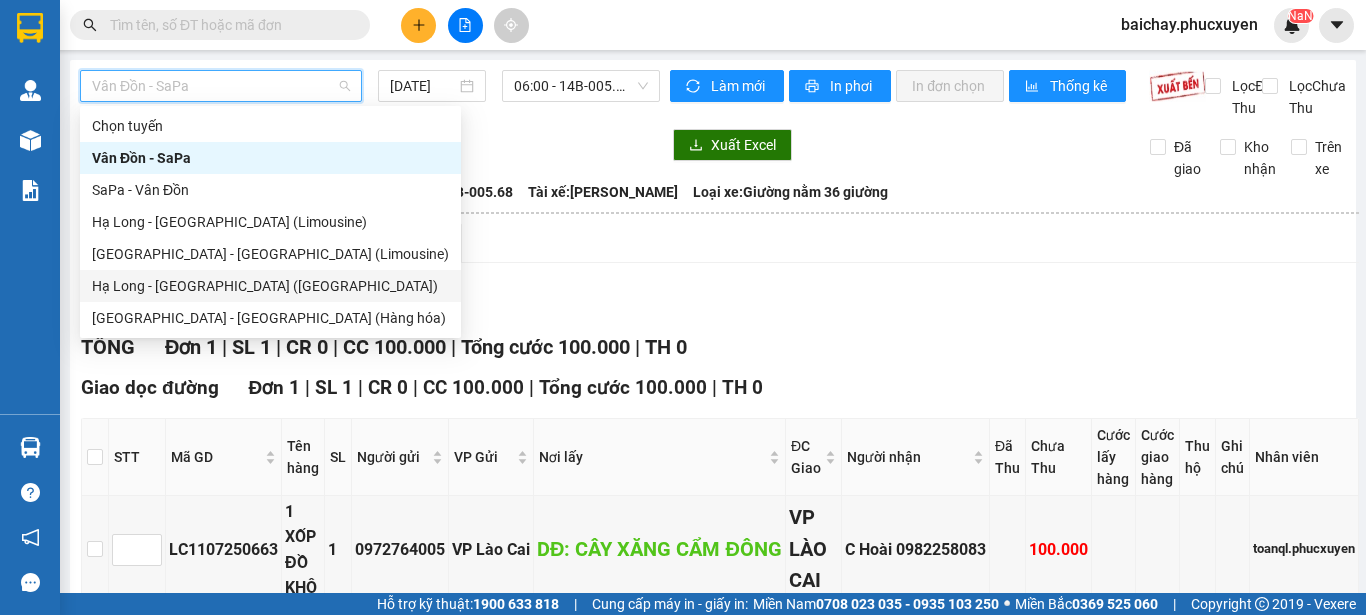 click on "Hạ Long - [GEOGRAPHIC_DATA] ([GEOGRAPHIC_DATA])" at bounding box center (270, 286) 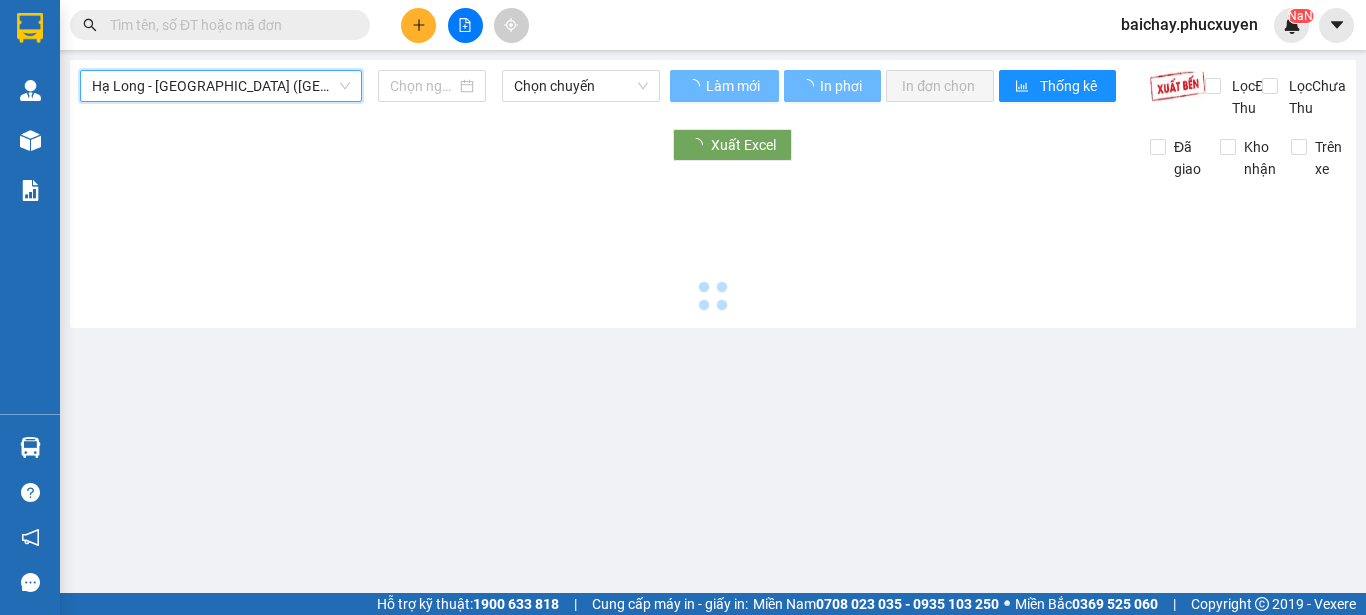 type on "[DATE]" 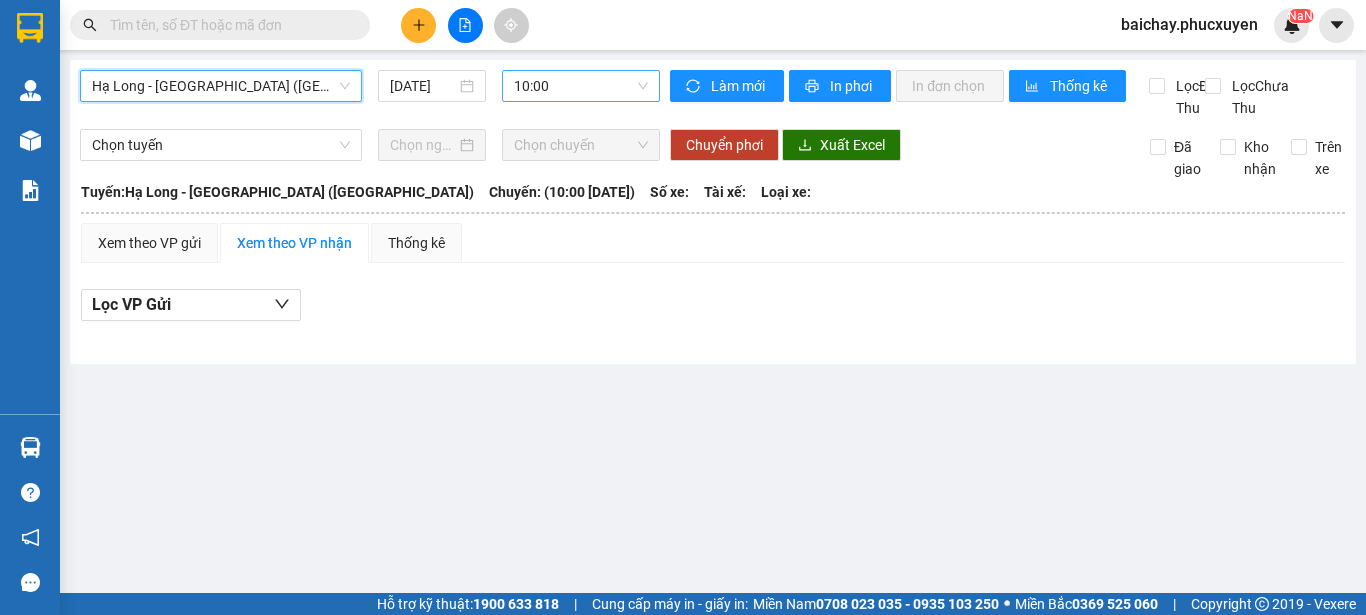 click on "10:00" at bounding box center [581, 86] 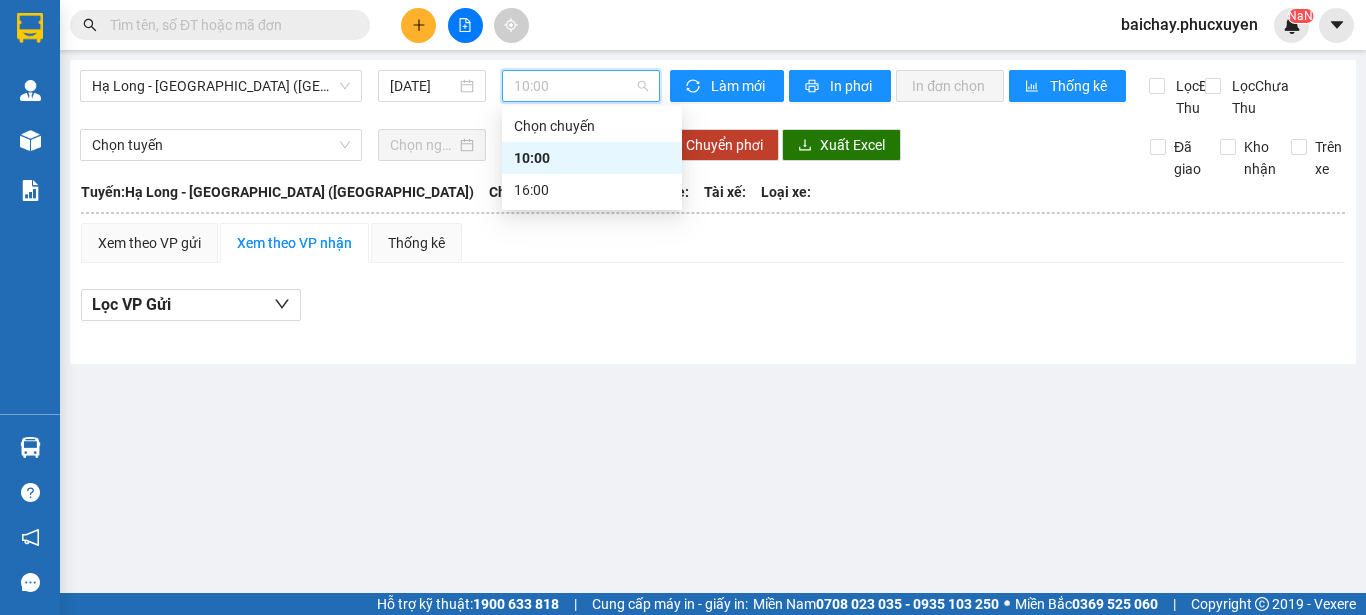 click on "10:00" at bounding box center [592, 158] 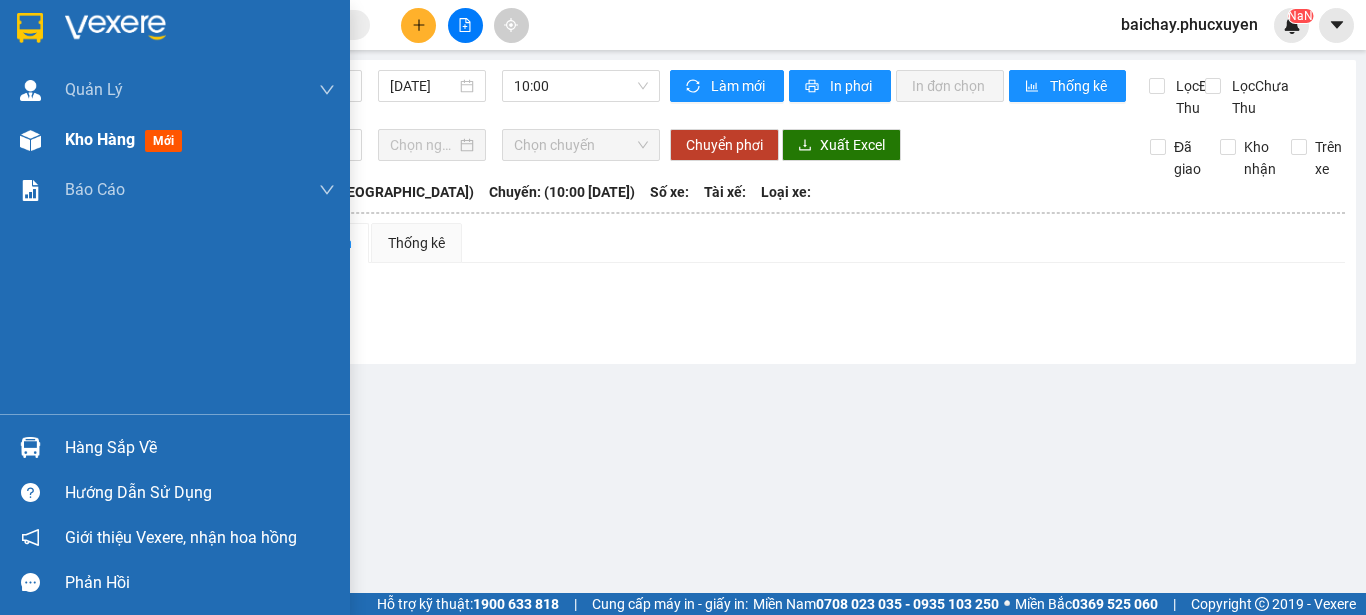 click on "Kho hàng" at bounding box center (100, 139) 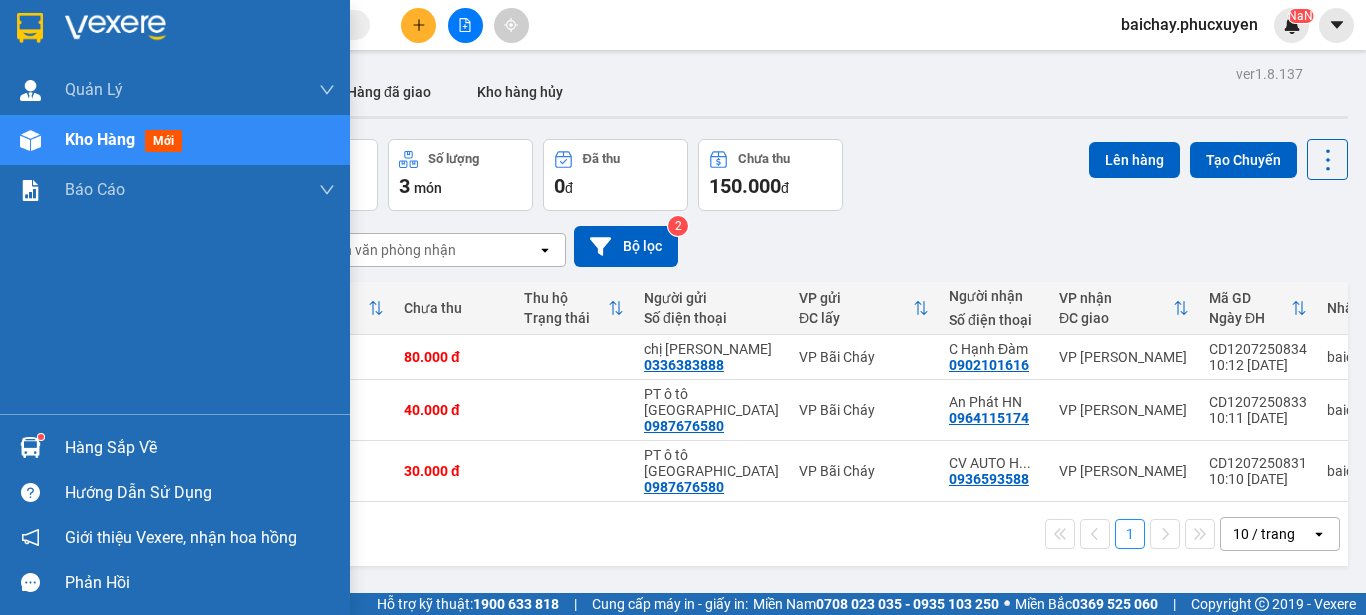 click on "Hàng sắp về" at bounding box center [200, 448] 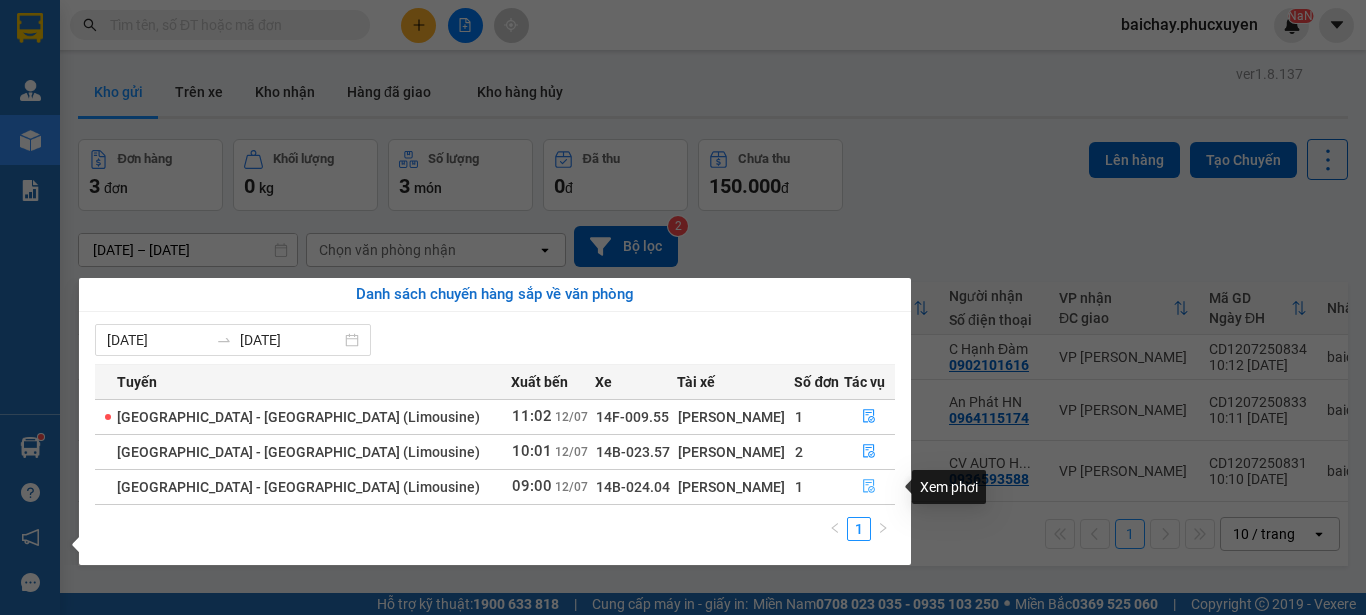click 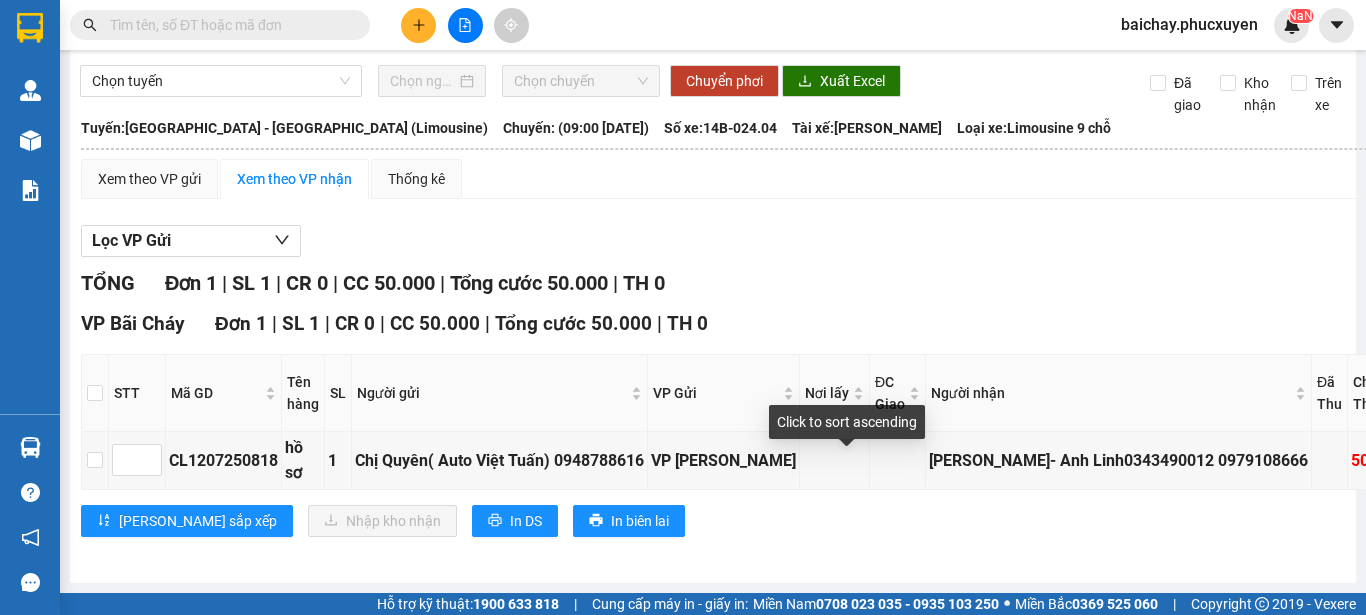 scroll, scrollTop: 102, scrollLeft: 0, axis: vertical 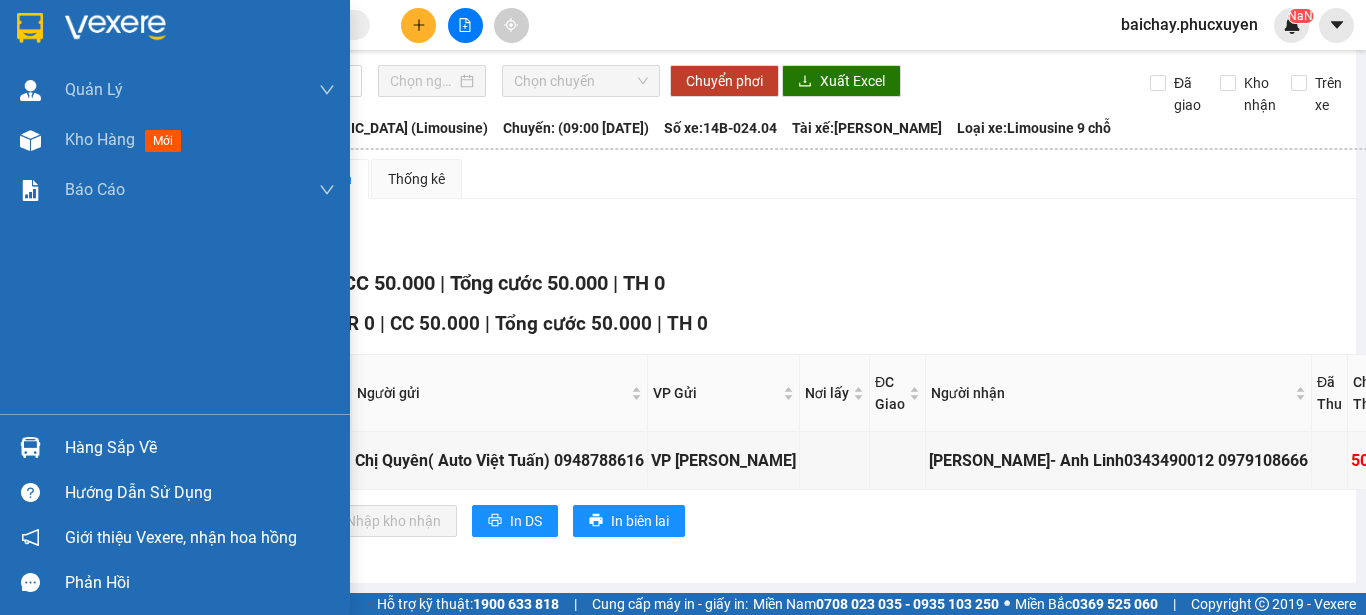 click on "Hàng sắp về" at bounding box center (200, 448) 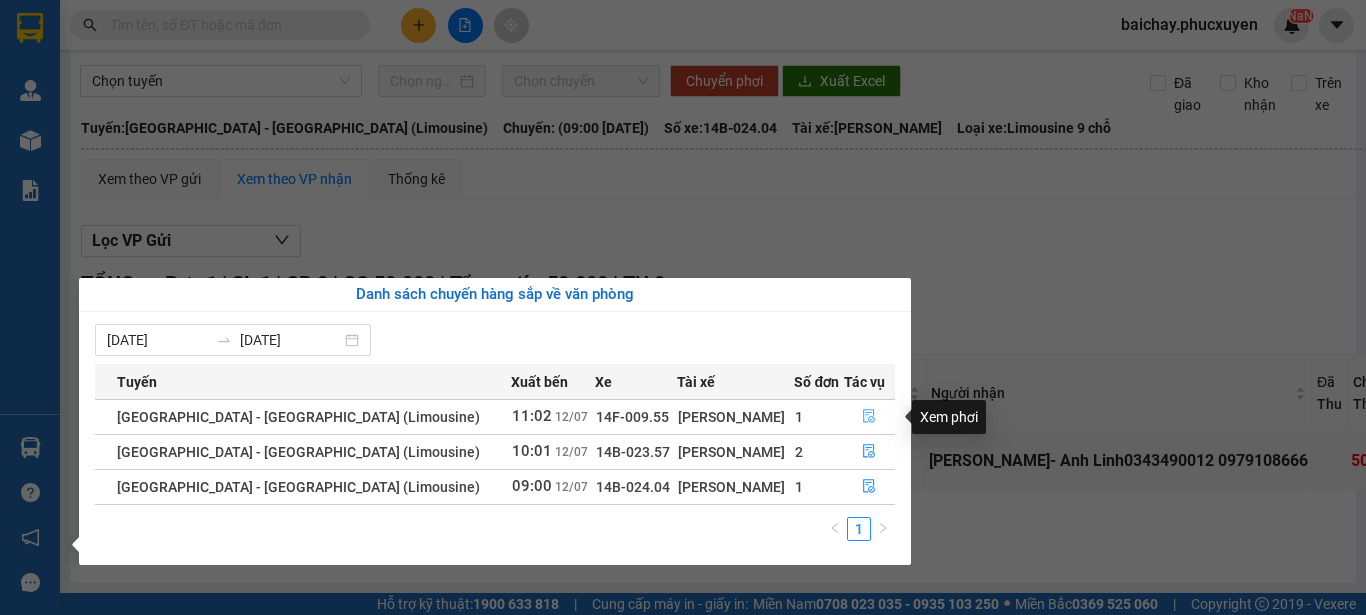 click 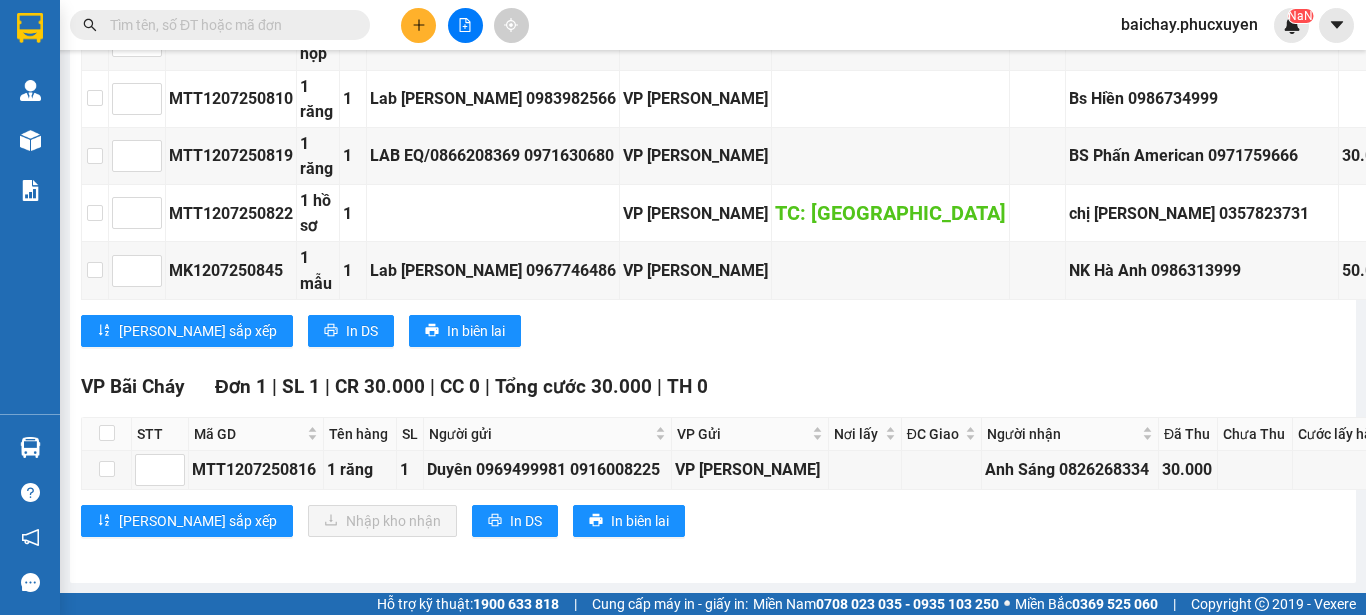 scroll, scrollTop: 543, scrollLeft: 0, axis: vertical 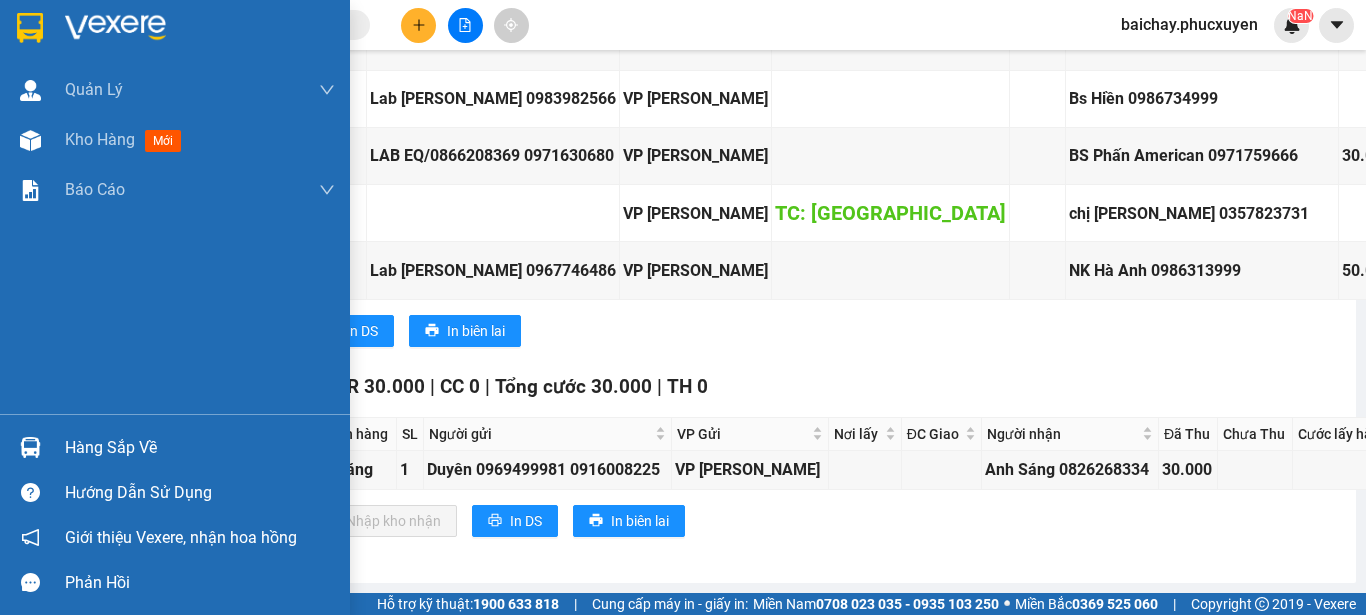 click on "Hàng sắp về" at bounding box center (200, 448) 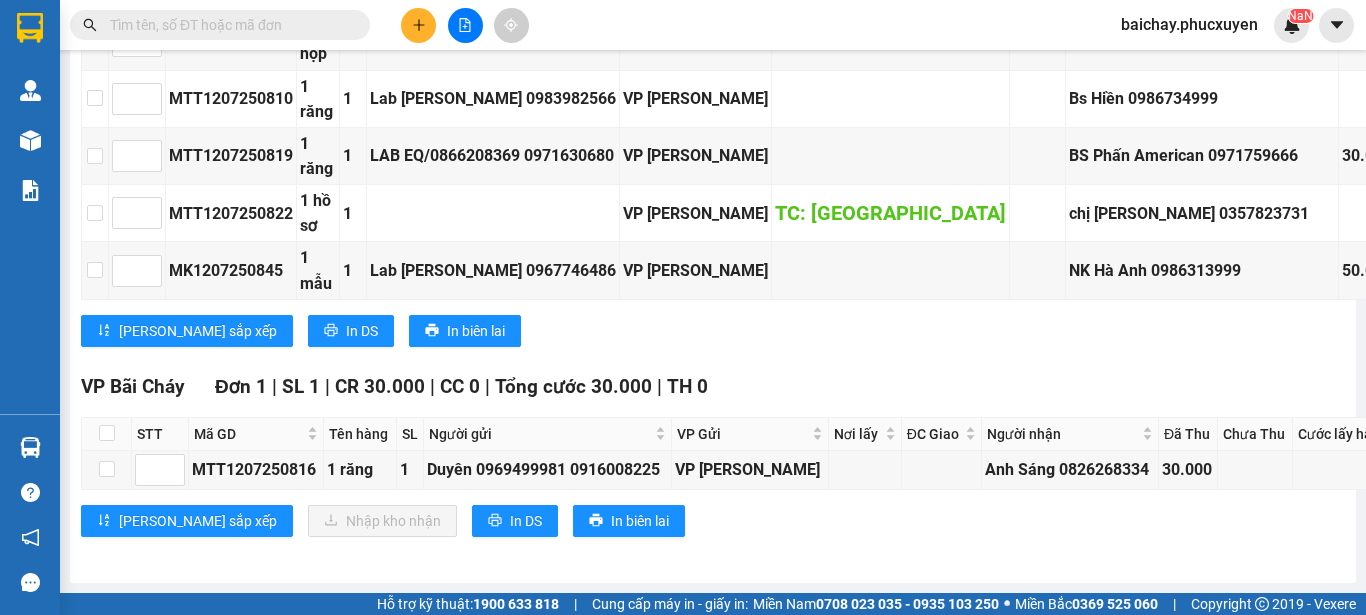 click on "Kết quả tìm kiếm ( 10 )  Bộ lọc  Mã ĐH Trạng thái Món hàng Thu hộ Tổng cước Chưa cước Người gửi VP Gửi Người nhận VP Nhận CD1207250834 10:12 [DATE] VP Gửi   1 Xốp SL:  1 80.000 80.000 0336383888 chị Giang VP Bãi Cháy 0902101616 C Hạnh Đàm VP Cổ Linh CD2405250944 10:06 [DATE] Đã giao   15:15 [DATE] 1 Xốp SL:  1 100.000 0336383888 [GEOGRAPHIC_DATA] Bãi Cháy 0902101616 C Hạnh Đàm VP Cổ Linh C31503250865 09:37 [DATE] Đã giao   14:03 [DATE] xốp SL:  1 60.000 0903269659 C HUỆ VP Hạ Long  0902101616 C Hạnh Đàm VP [GEOGRAPHIC_DATA] 08:36 [DATE] Đã giao   13:52 [DATE] 1 Xốp SL:  1 80.000 0833833388 Bến Xe Bãi Cháy DĐ: Bxbc 0902101616 C Hạnh Đàm VP Cổ Linh C30810240315 15:09 [DATE] Đã giao   17:08 [DATE] 1 xốp SL:  1 100.000 0833833388 c giang  VP Hạ Long  DĐ: Hùng thắng  0902101616 C Hạnh Đàm VP Cổ Linh C30807240138 18:19 [DATE] Đã giao   14:48 [DATE] túi đồ SL:  1 80.000 0985460688 0902101616" at bounding box center (683, 307) 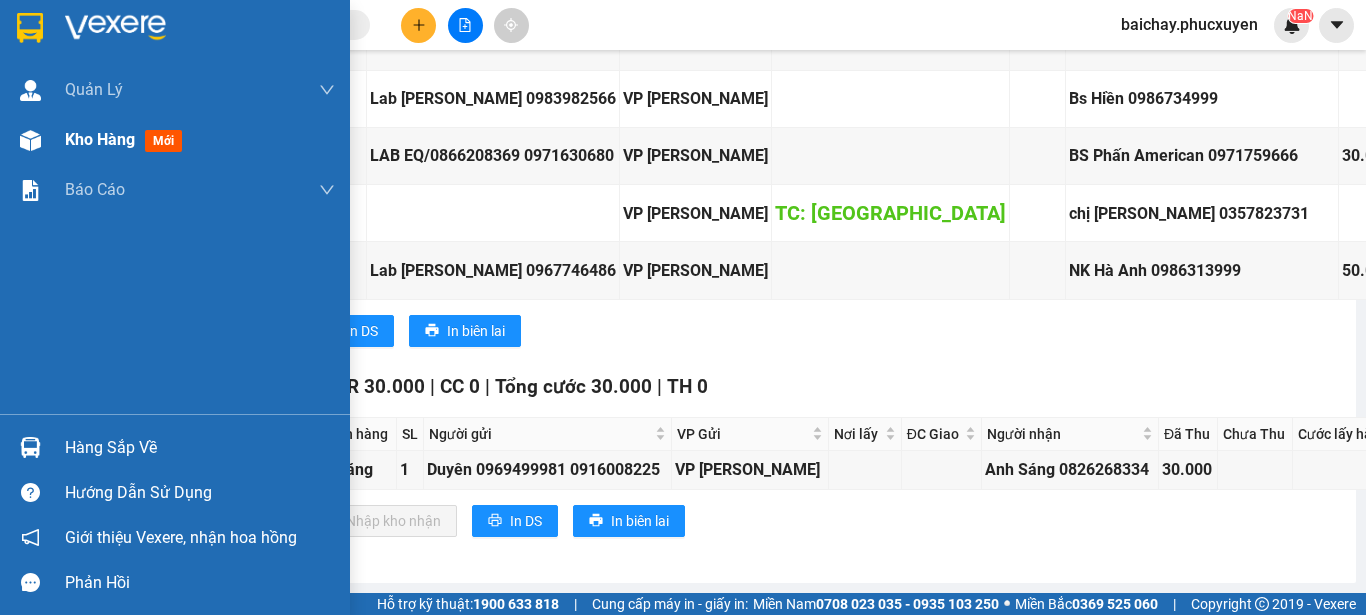 click on "Kho hàng" at bounding box center [100, 139] 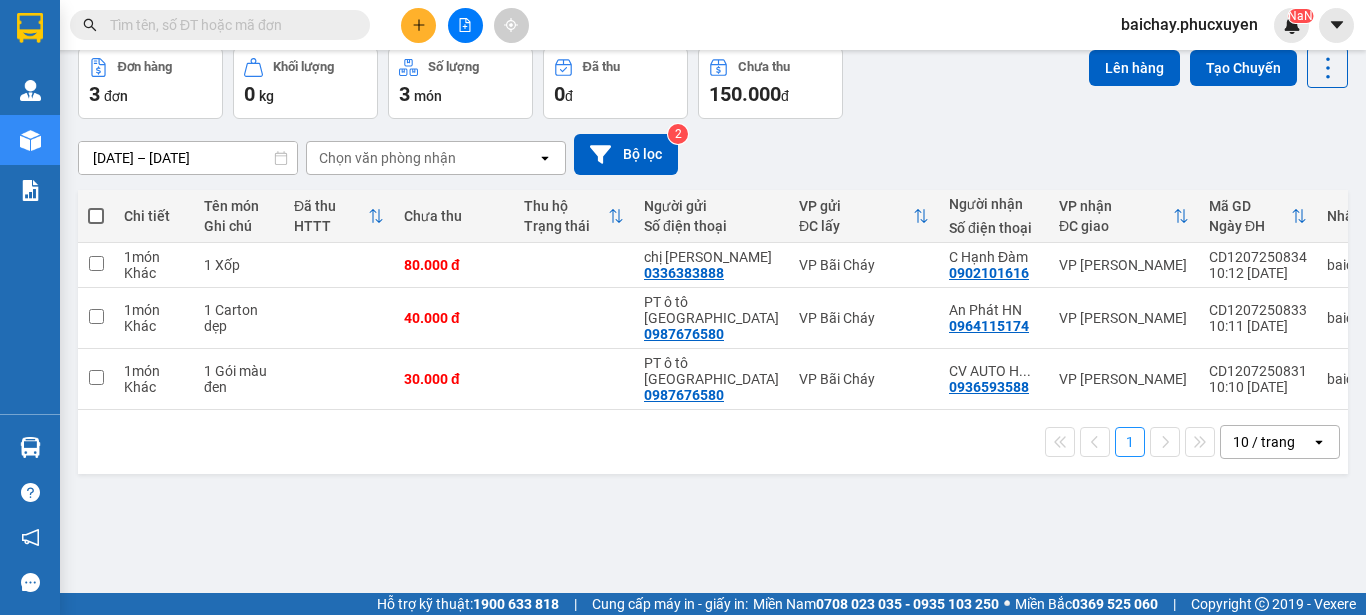 scroll, scrollTop: 0, scrollLeft: 0, axis: both 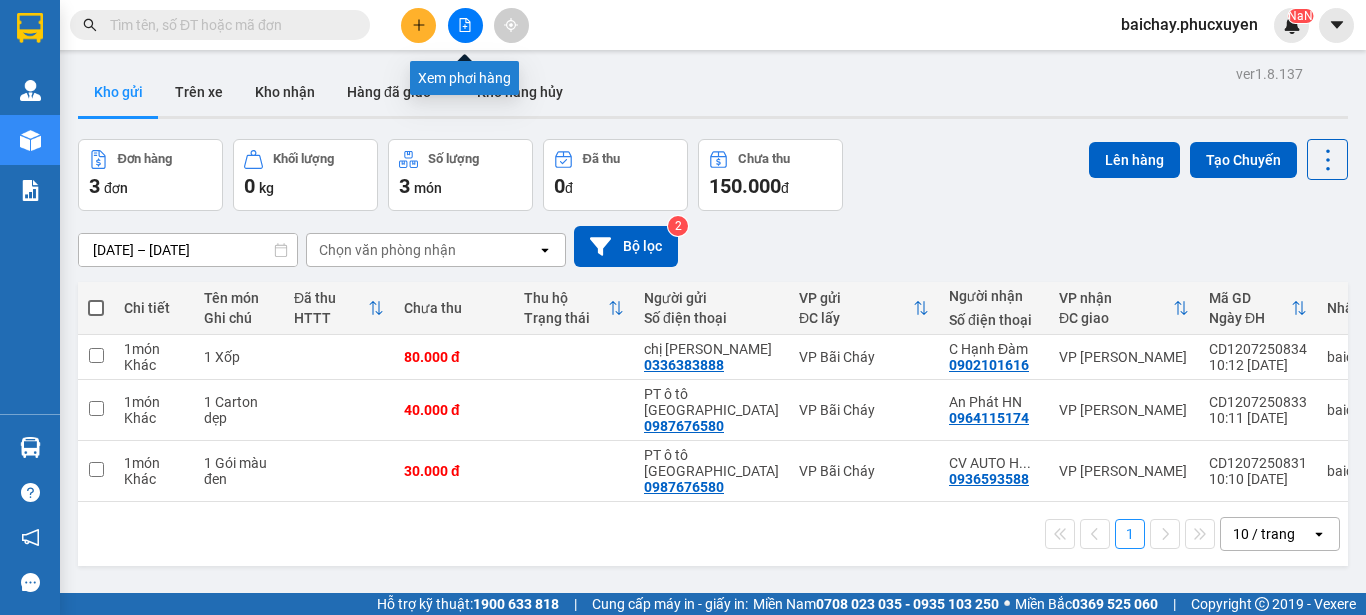 click 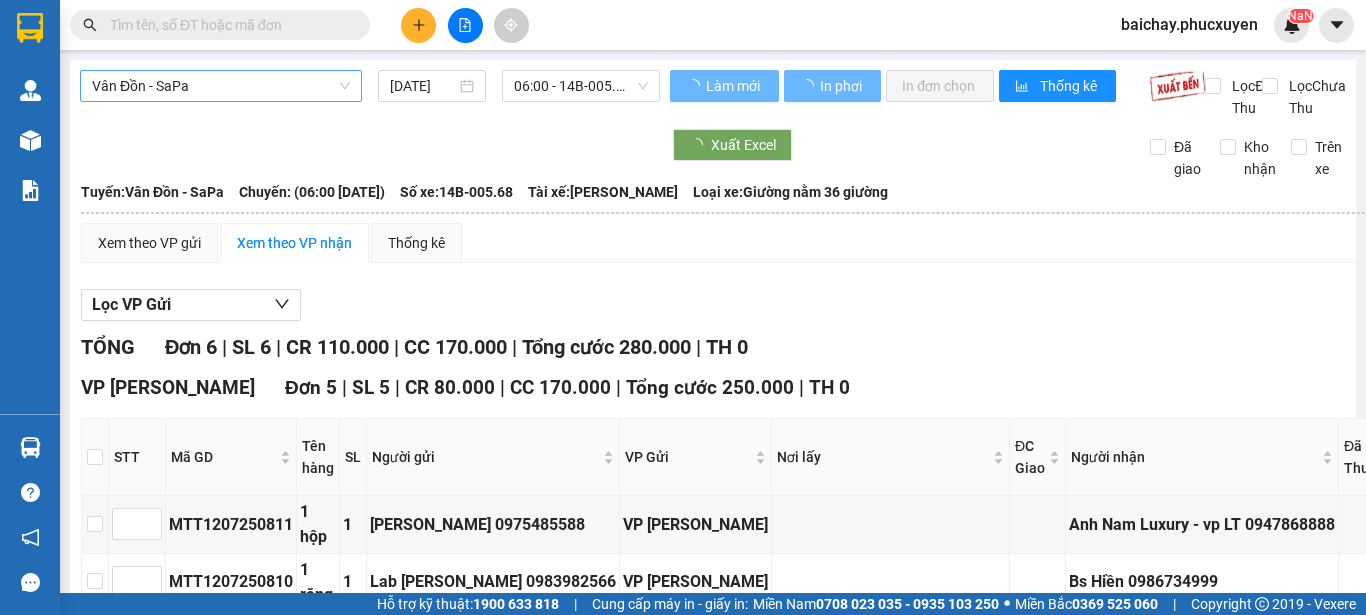 click on "Vân Đồn - SaPa" at bounding box center [221, 86] 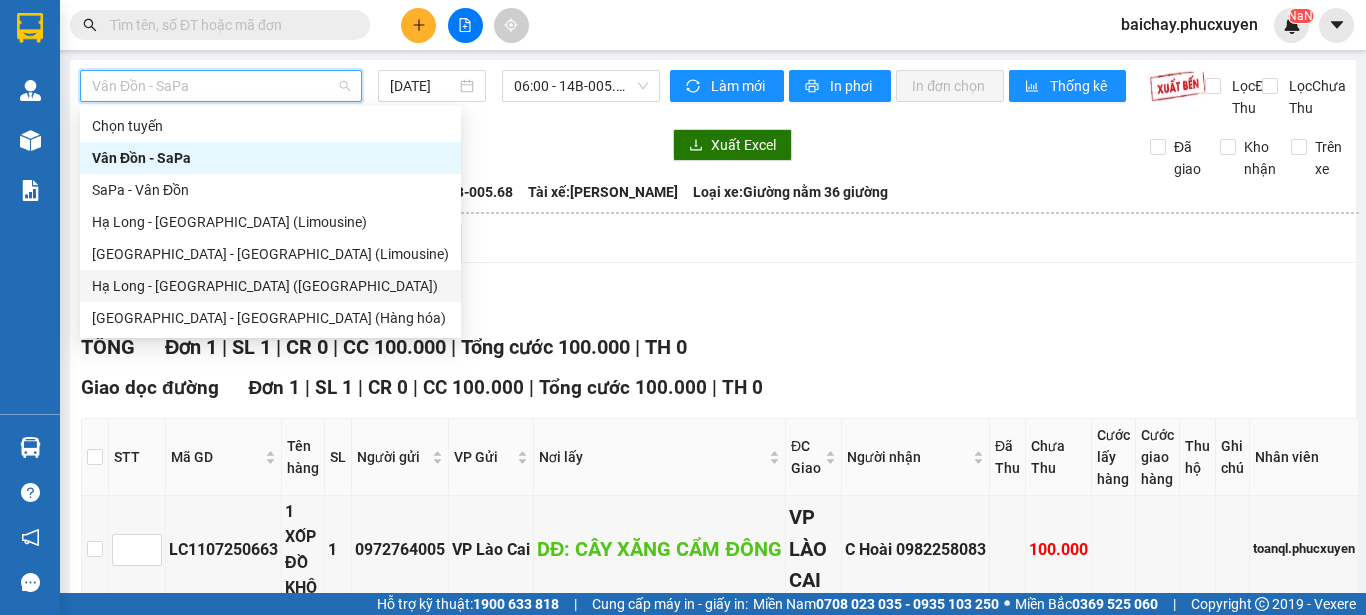 click on "Hạ Long - [GEOGRAPHIC_DATA] ([GEOGRAPHIC_DATA])" at bounding box center [270, 286] 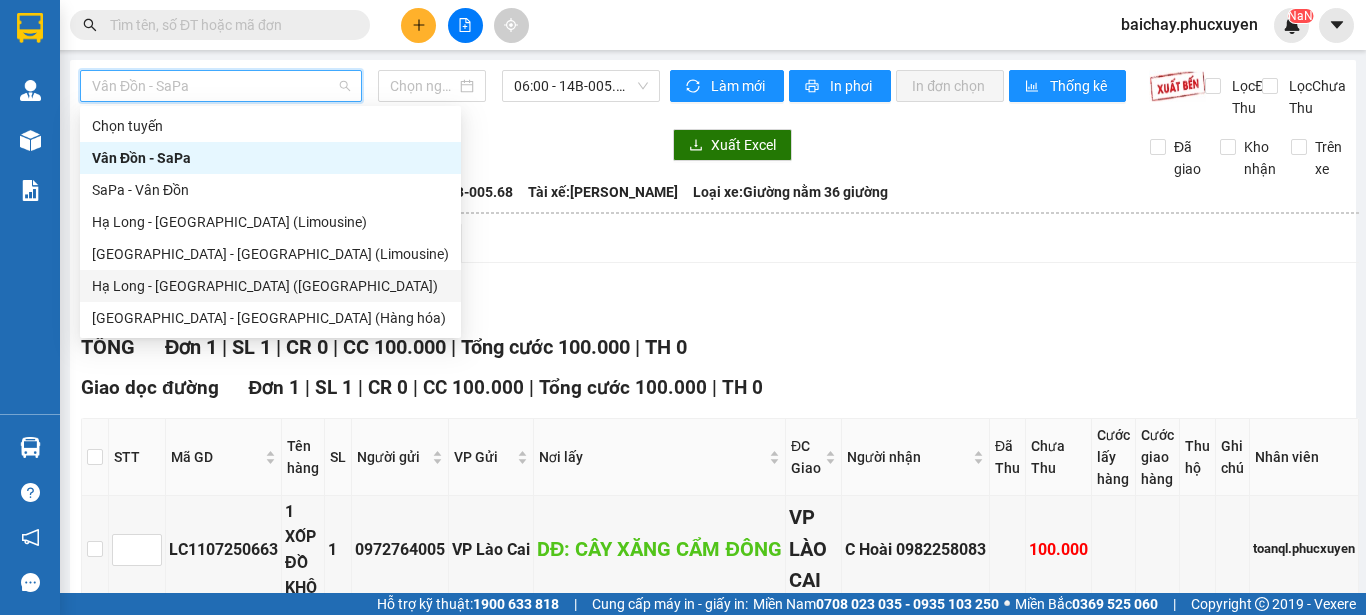 type on "[DATE]" 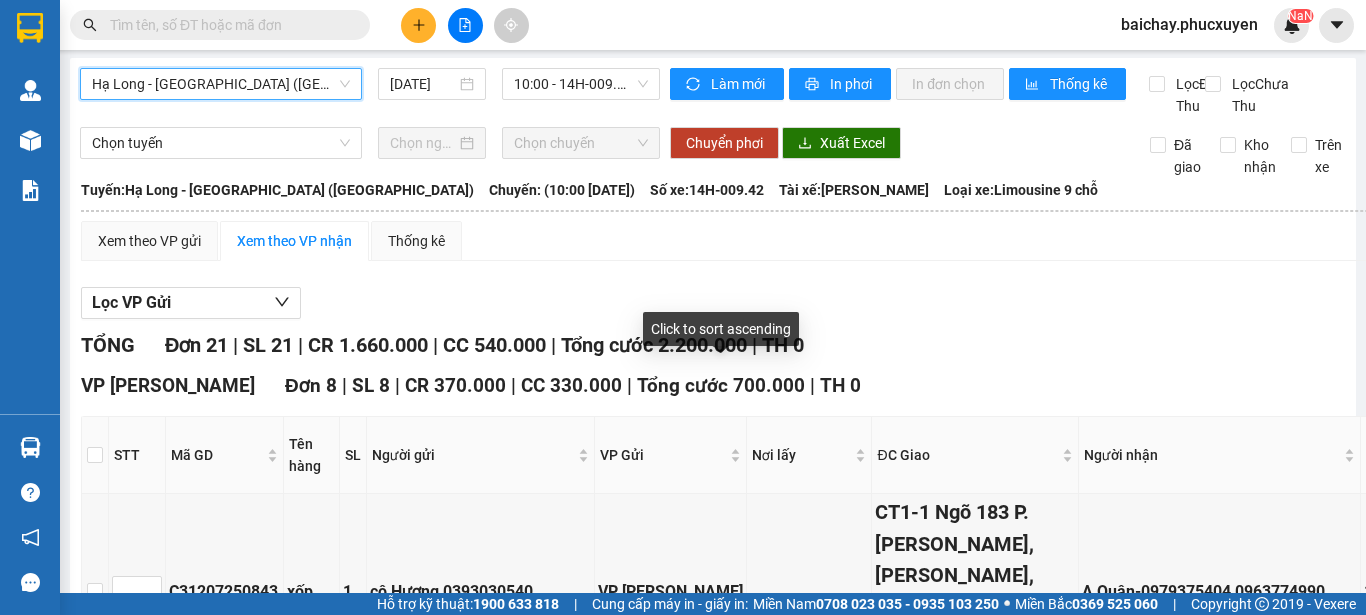 scroll, scrollTop: 0, scrollLeft: 0, axis: both 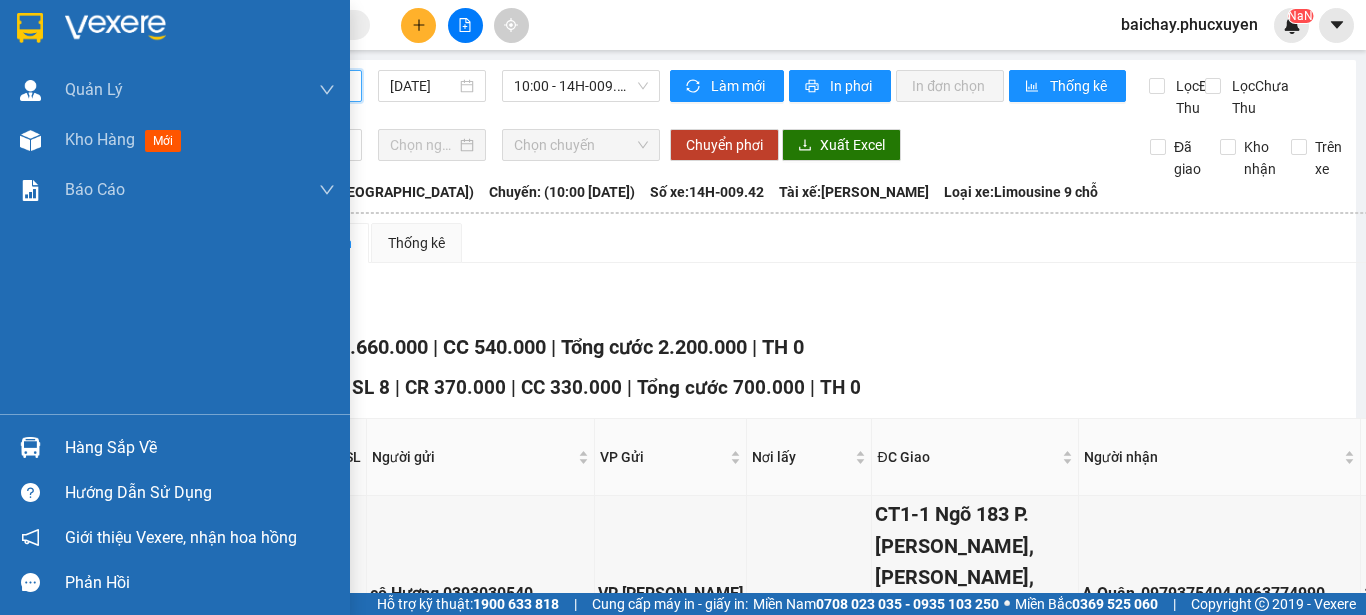 click on "Hàng sắp về" at bounding box center (200, 448) 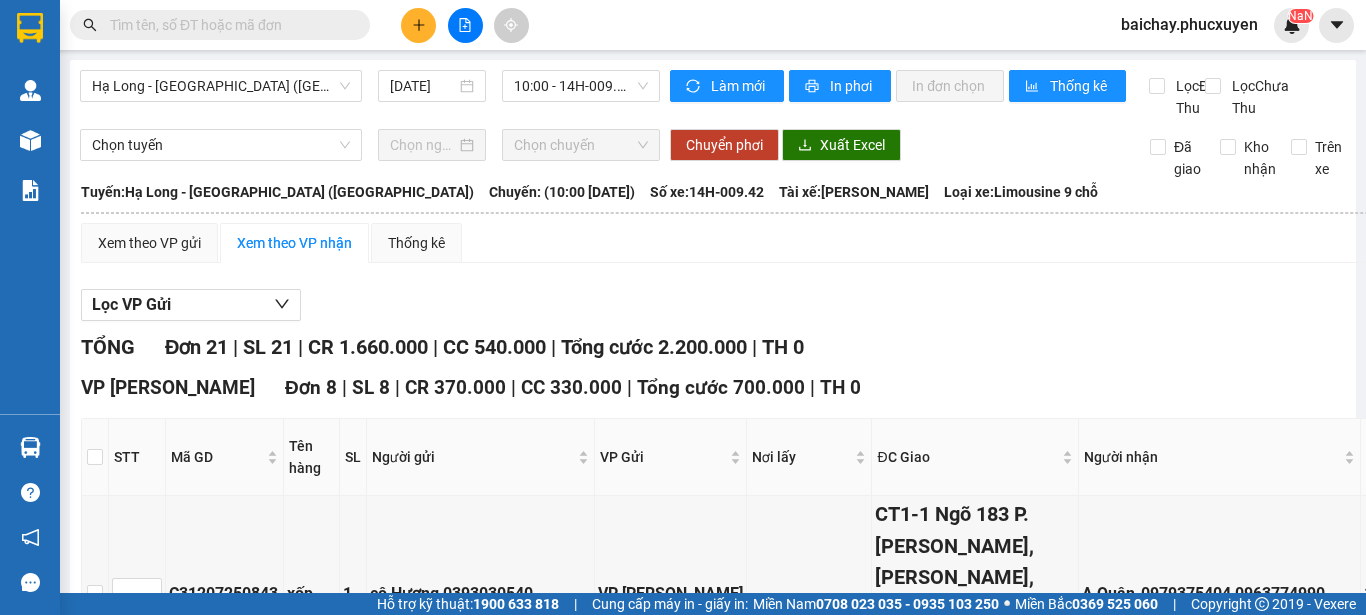 click on "Kết quả tìm kiếm ( 10 )  Bộ lọc  Mã ĐH Trạng thái Món hàng Thu hộ Tổng cước Chưa cước Người gửi VP Gửi Người nhận VP Nhận CD1207250834 10:12 [DATE] VP Gửi   1 Xốp SL:  1 80.000 80.000 0336383888 chị Giang VP Bãi Cháy 0902101616 C Hạnh Đàm VP Cổ Linh CD2405250944 10:06 [DATE] Đã giao   15:15 [DATE] 1 Xốp SL:  1 100.000 0336383888 [GEOGRAPHIC_DATA] Bãi Cháy 0902101616 C Hạnh Đàm VP Cổ Linh C31503250865 09:37 [DATE] Đã giao   14:03 [DATE] xốp SL:  1 60.000 0903269659 C HUỆ VP Hạ Long  0902101616 C Hạnh Đàm VP [GEOGRAPHIC_DATA] 08:36 [DATE] Đã giao   13:52 [DATE] 1 Xốp SL:  1 80.000 0833833388 Bến Xe Bãi Cháy DĐ: Bxbc 0902101616 C Hạnh Đàm VP Cổ Linh C30810240315 15:09 [DATE] Đã giao   17:08 [DATE] 1 xốp SL:  1 100.000 0833833388 c giang  VP Hạ Long  DĐ: Hùng thắng  0902101616 C Hạnh Đàm VP Cổ Linh C30807240138 18:19 [DATE] Đã giao   14:48 [DATE] túi đồ SL:  1 80.000 0985460688 0902101616" at bounding box center (683, 307) 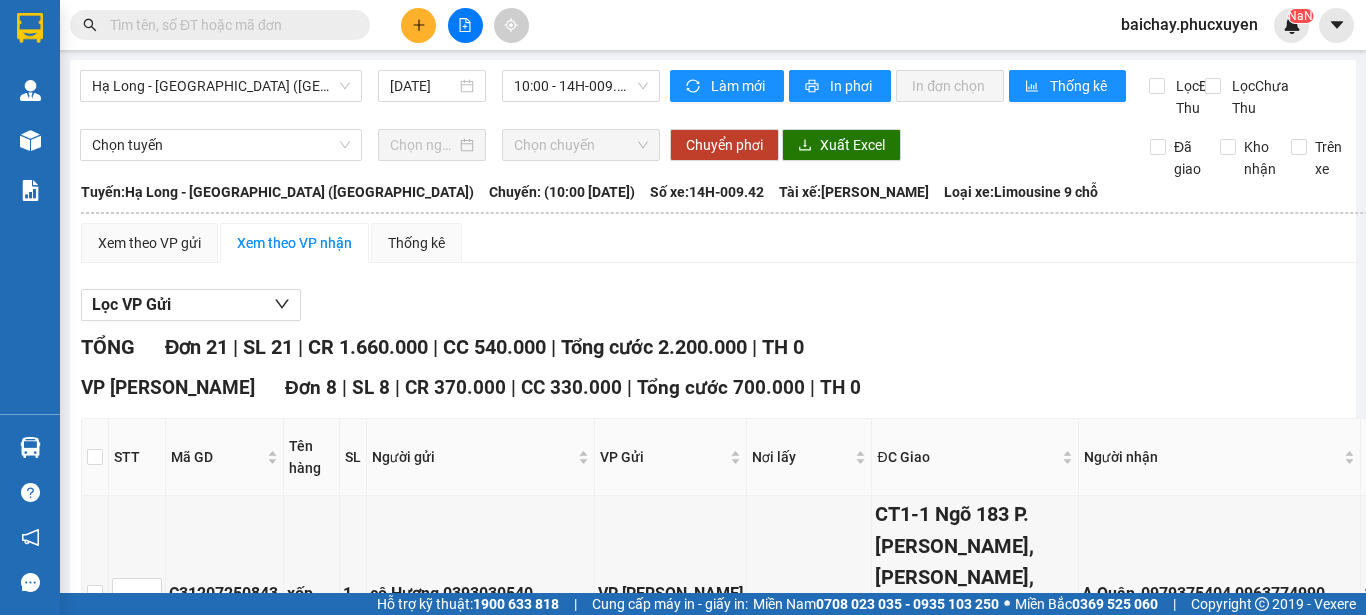 click at bounding box center (228, 25) 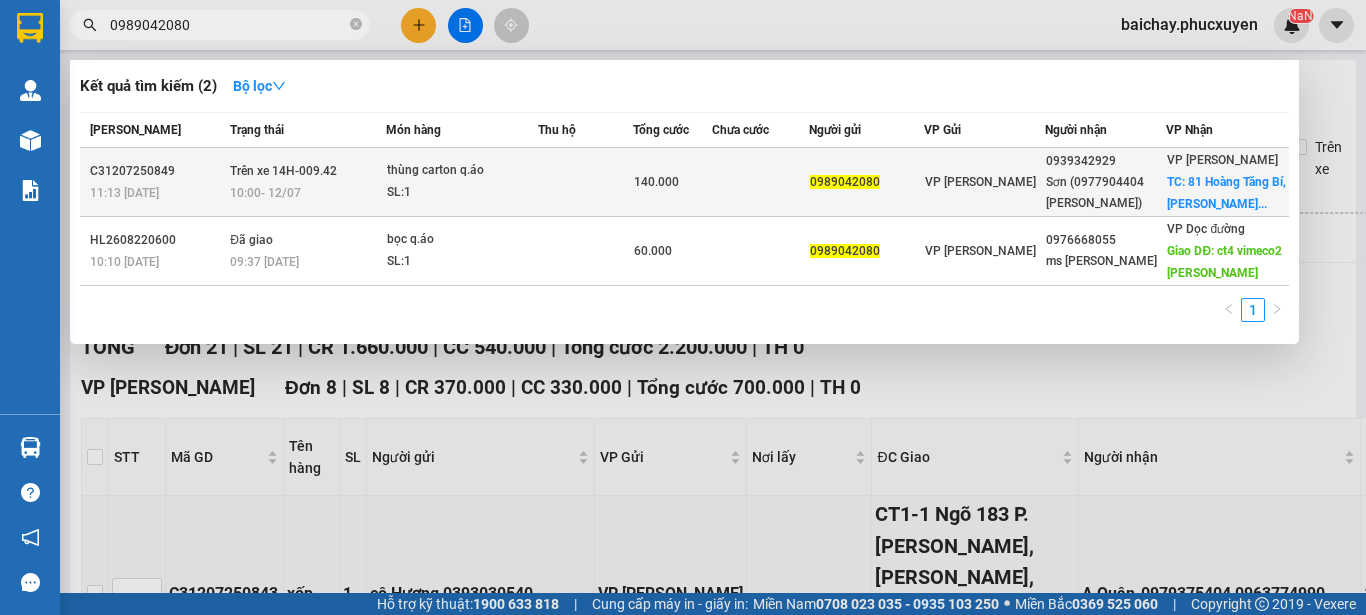 type on "0989042080" 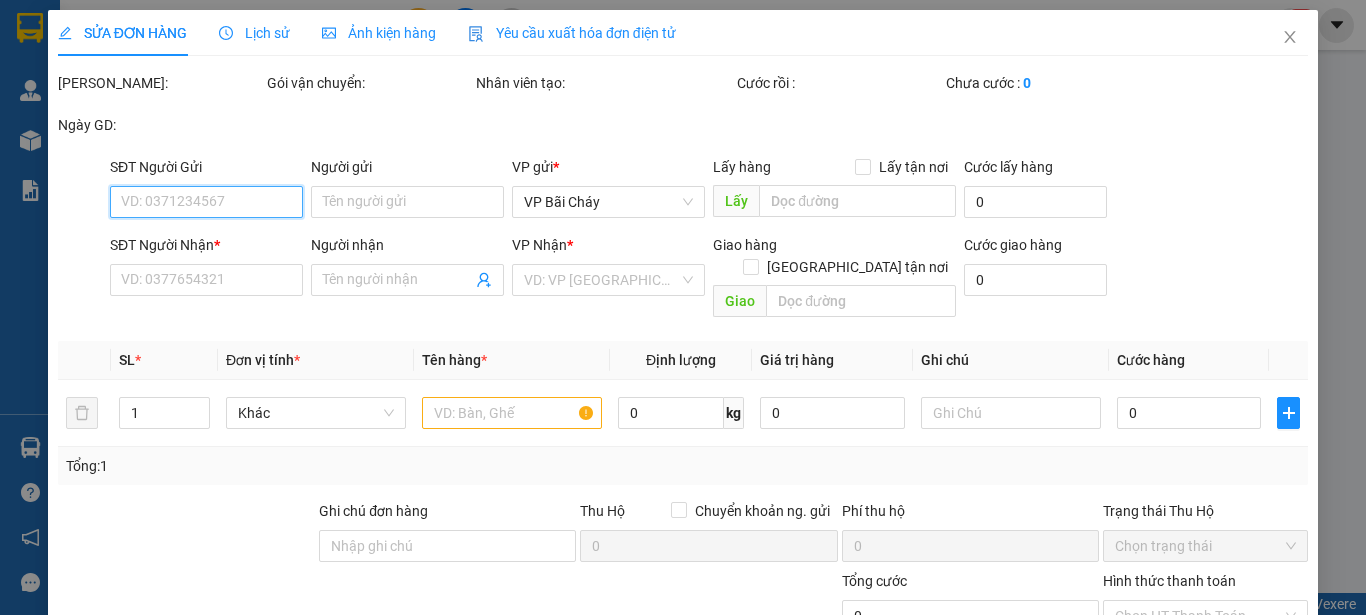 type on "0989042080" 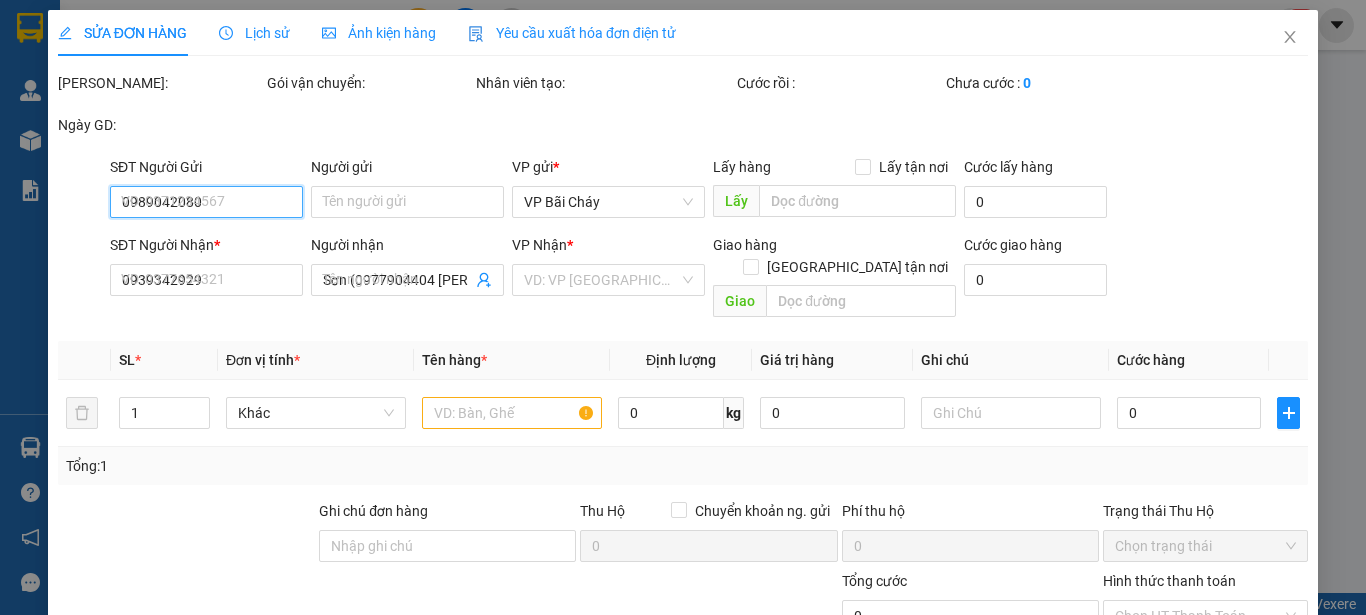 checkbox on "true" 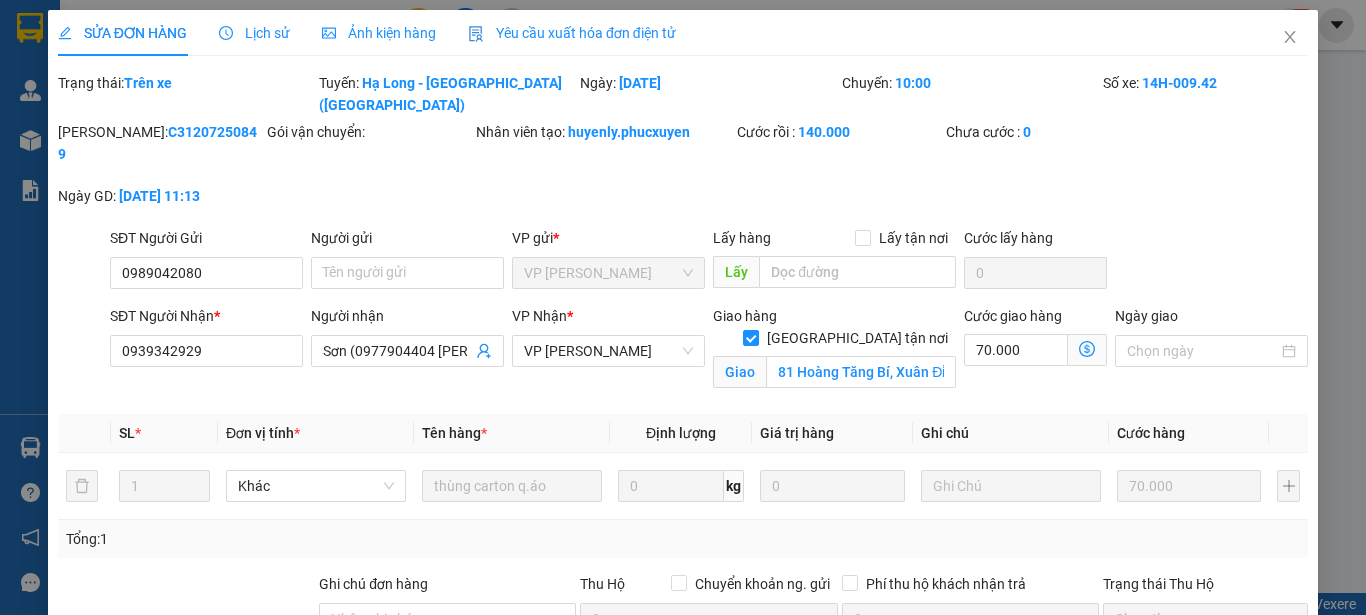click 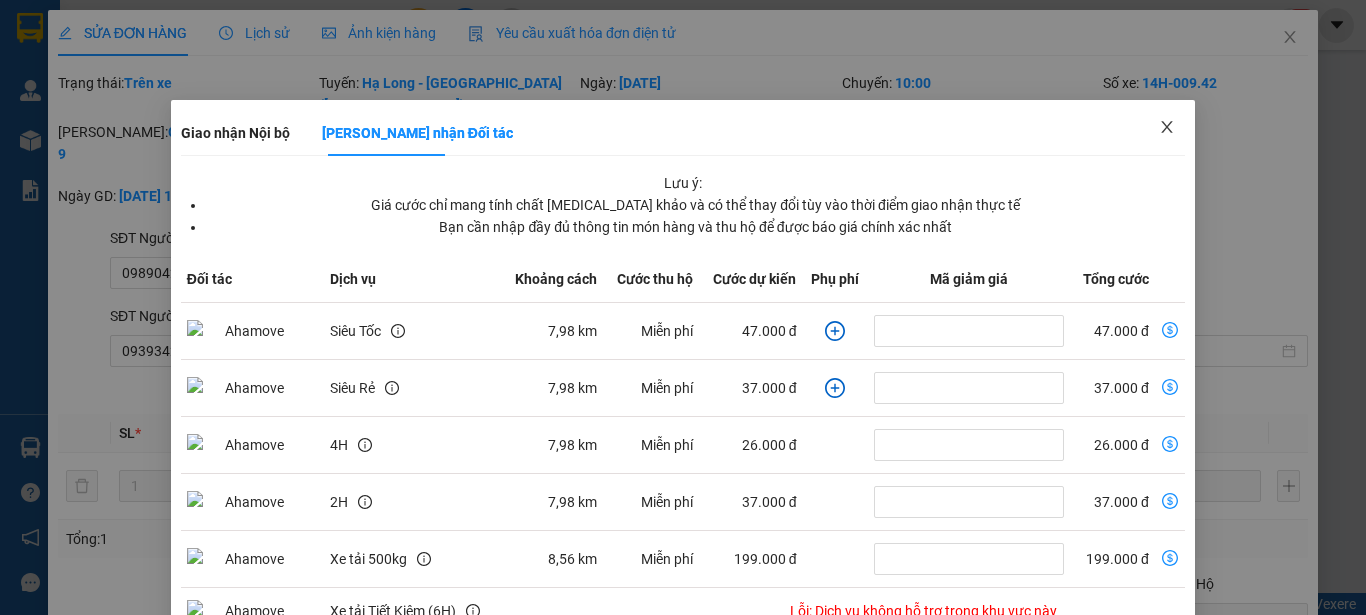 click 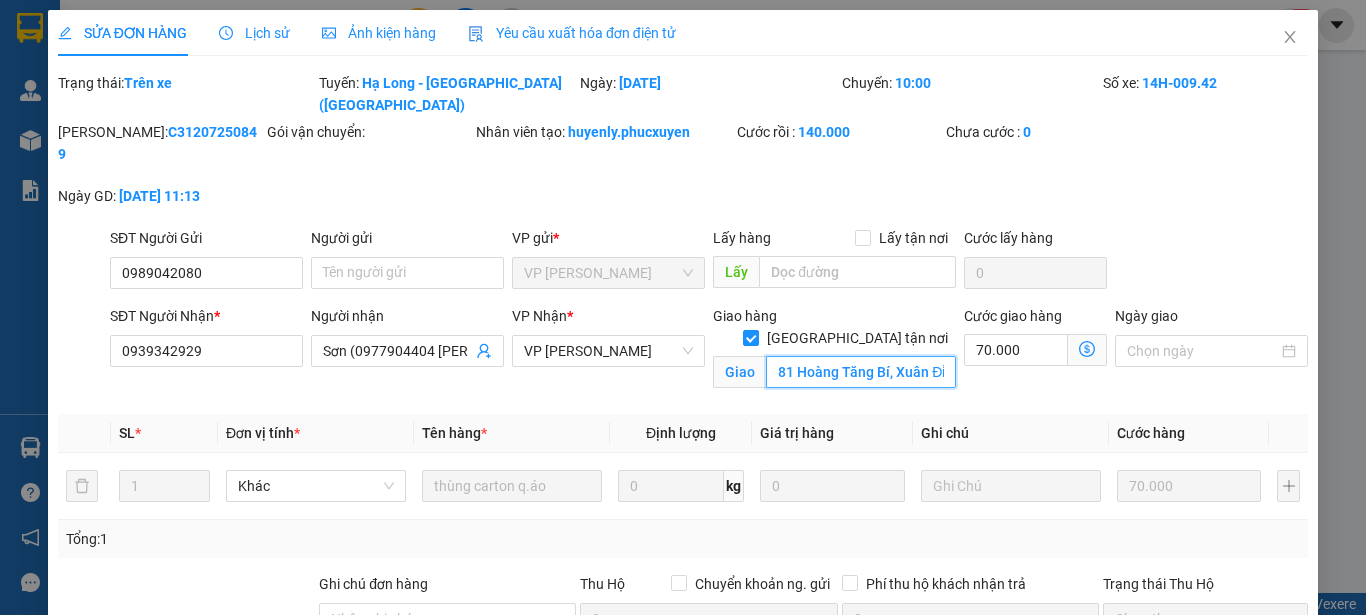 click on "81 Hoàng Tăng Bí, Xuân Đỉnh, [GEOGRAPHIC_DATA], [GEOGRAPHIC_DATA], [GEOGRAPHIC_DATA]" at bounding box center [861, 372] 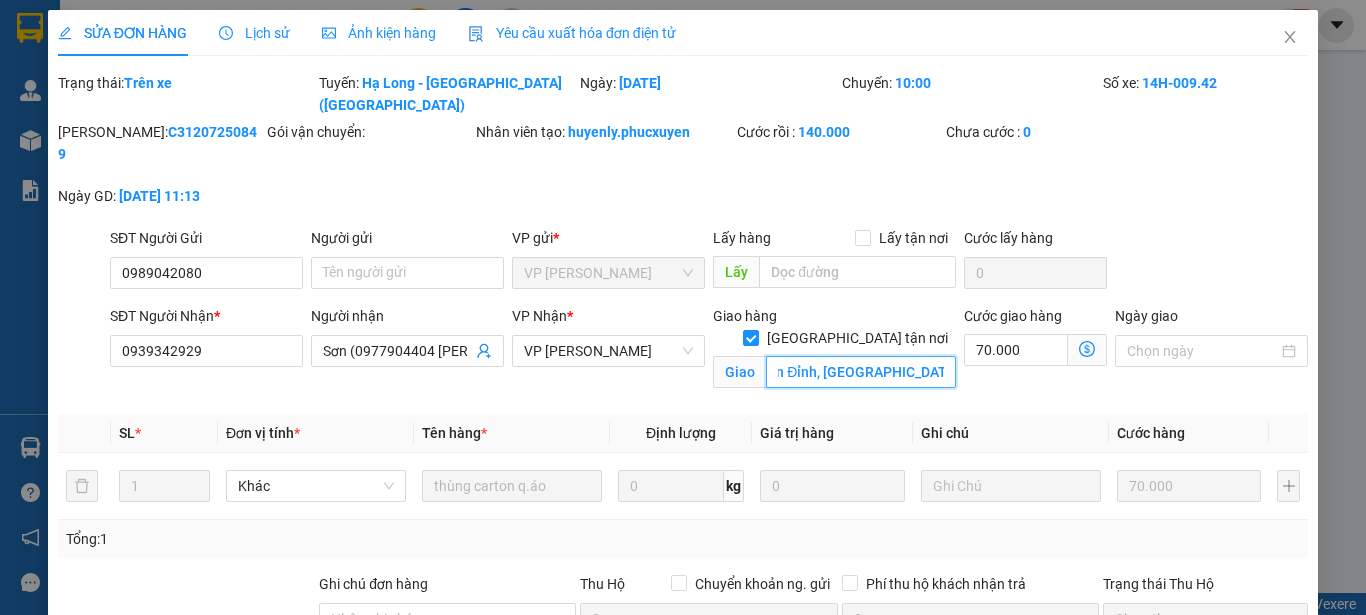 scroll, scrollTop: 0, scrollLeft: 154, axis: horizontal 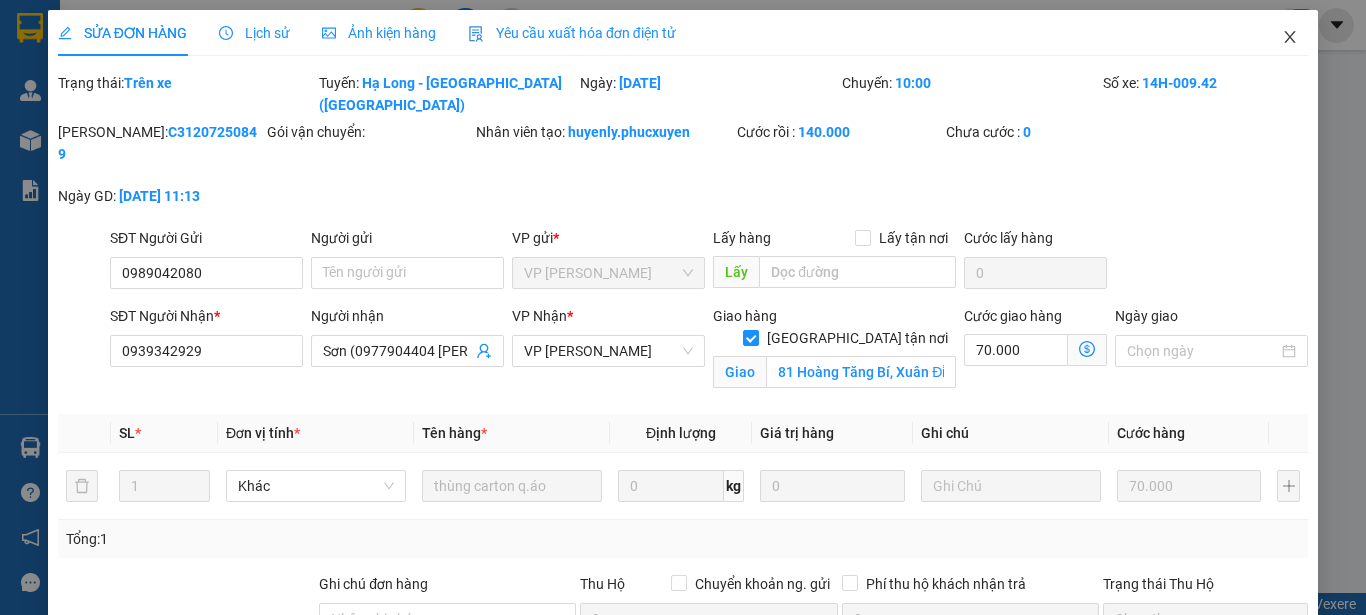 click 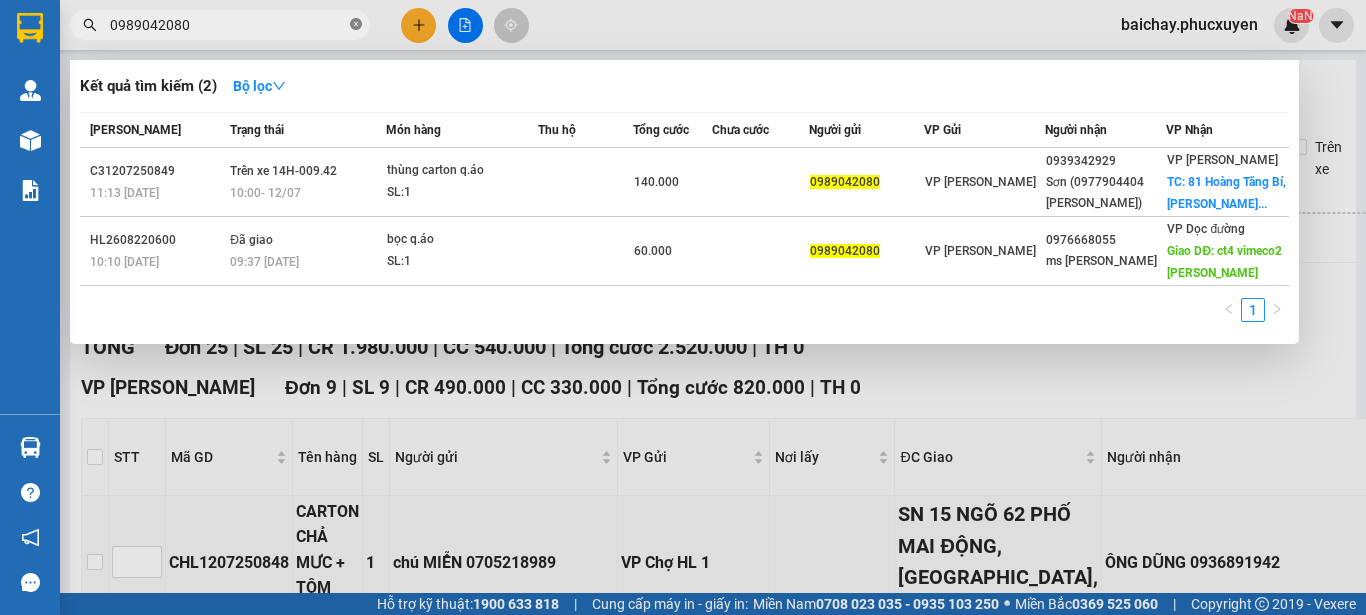 click 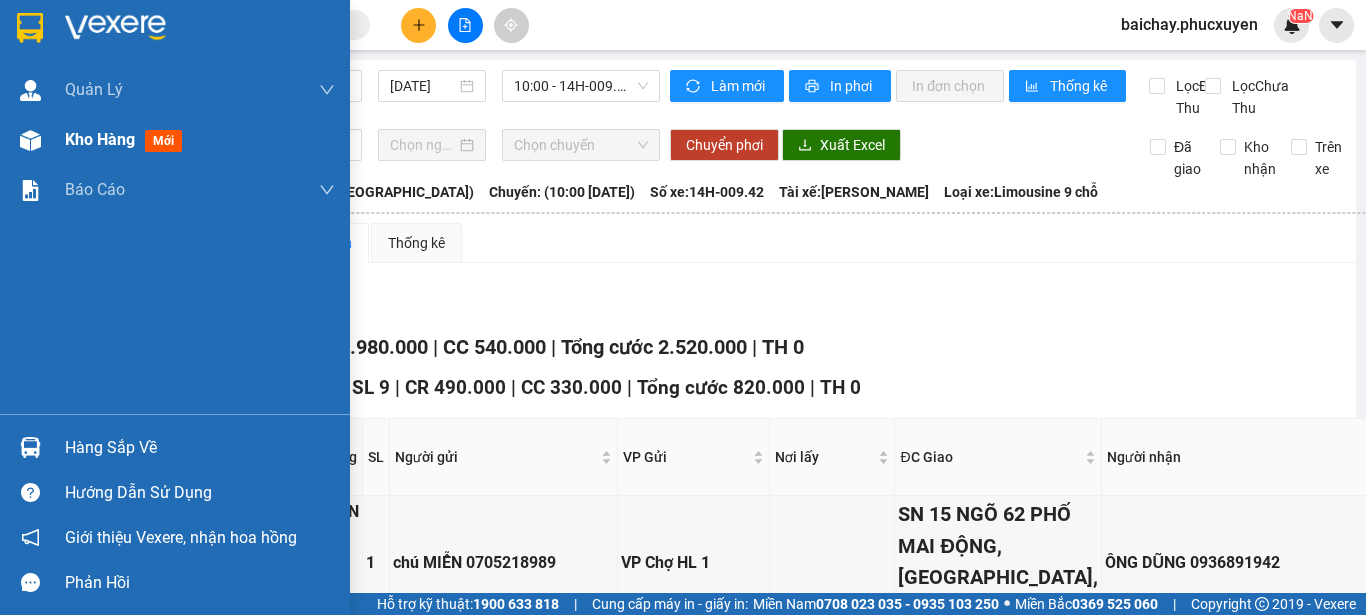 click on "Kho hàng" at bounding box center [100, 139] 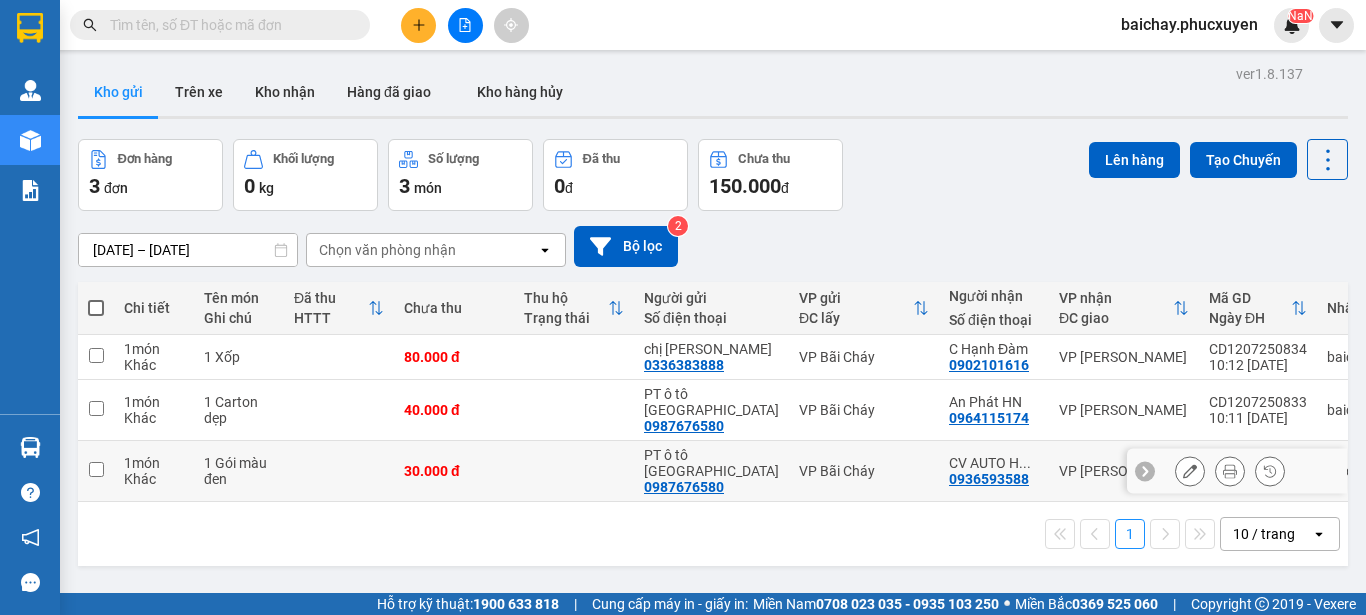 click at bounding box center [96, 469] 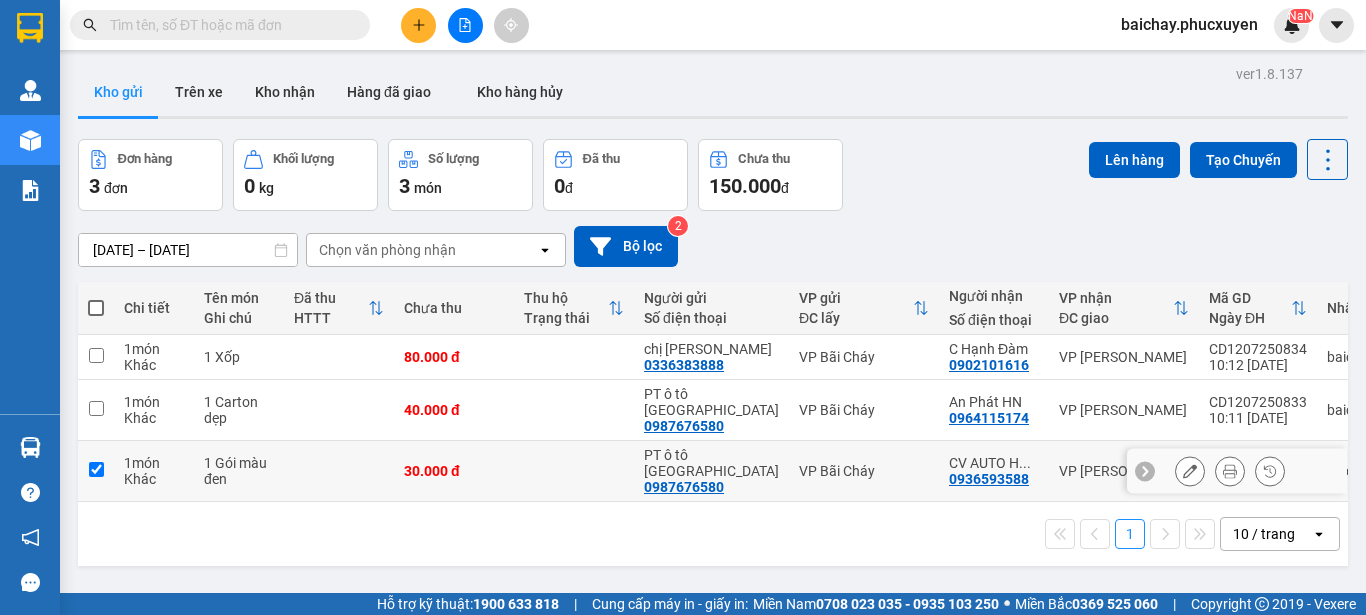 checkbox on "true" 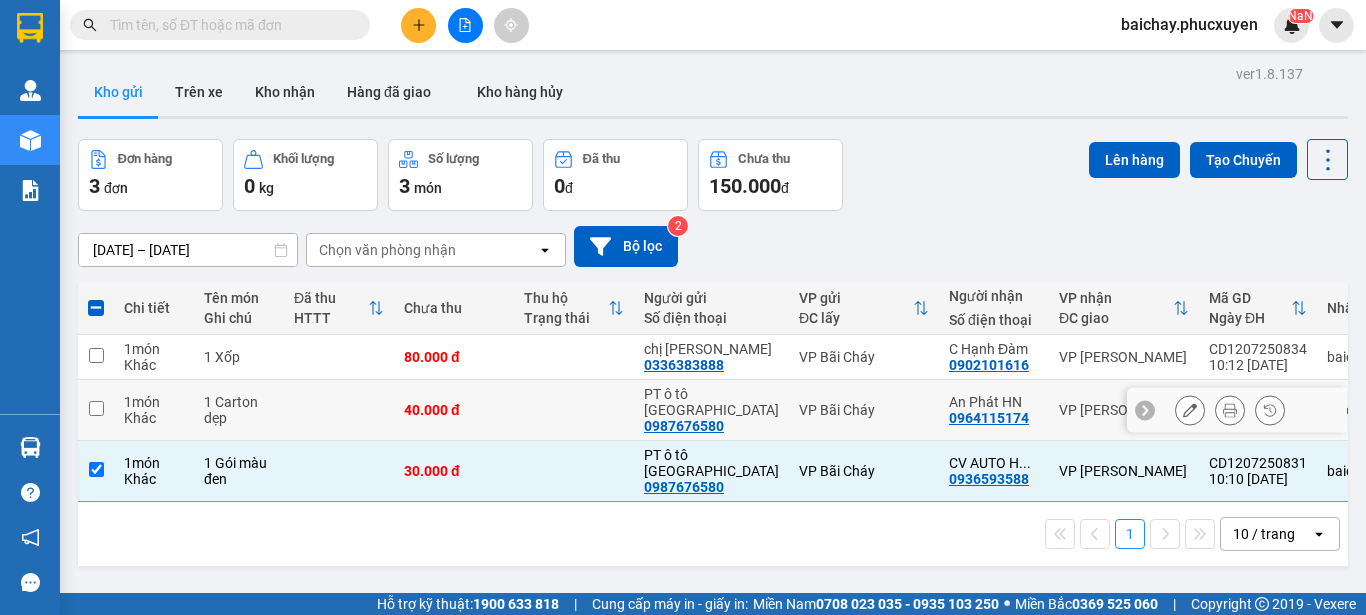 click at bounding box center (96, 408) 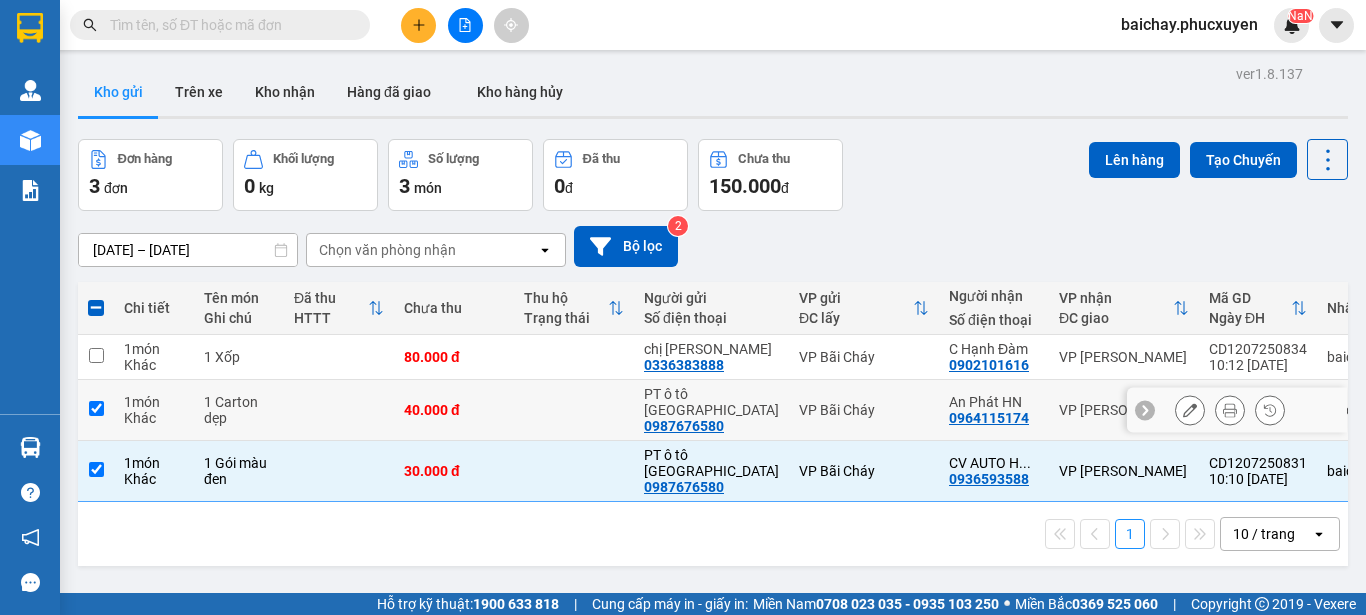 checkbox on "true" 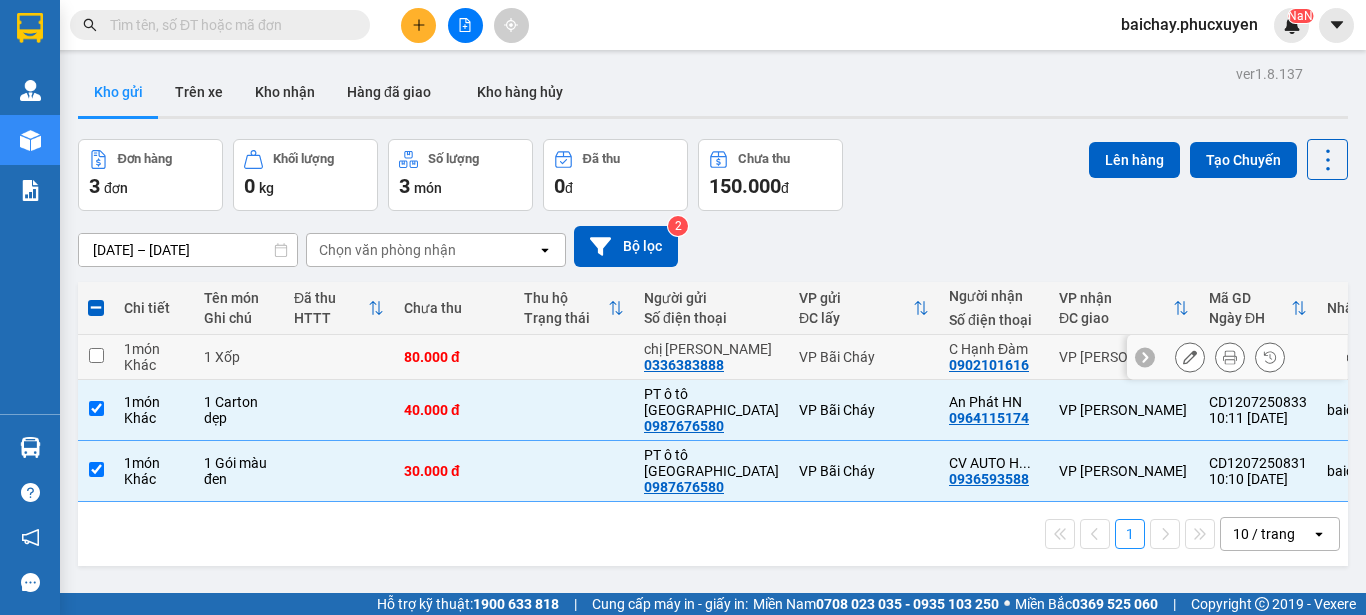 click at bounding box center (96, 355) 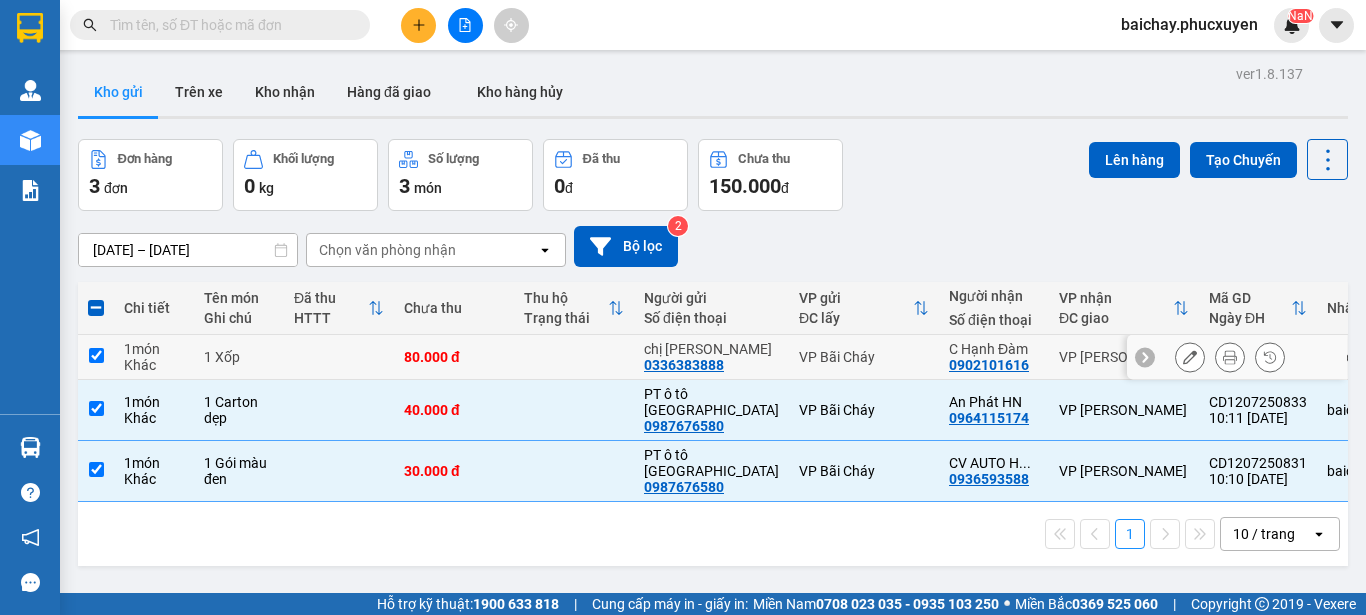 checkbox on "true" 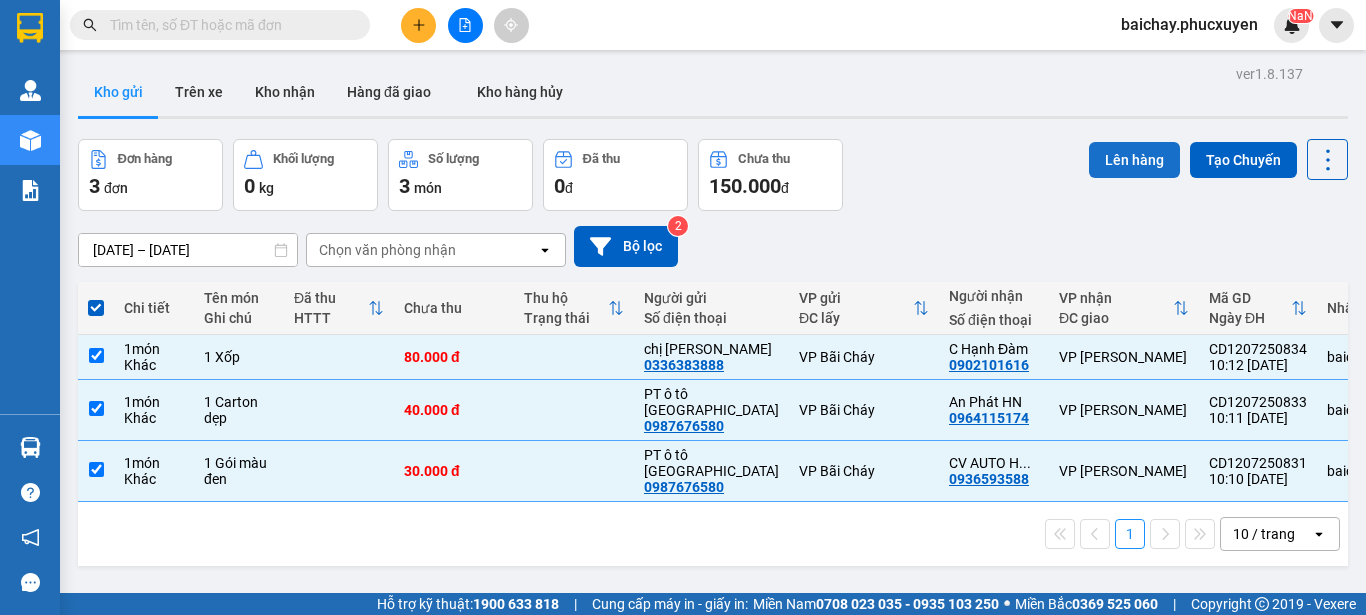 click on "Lên hàng" at bounding box center [1134, 160] 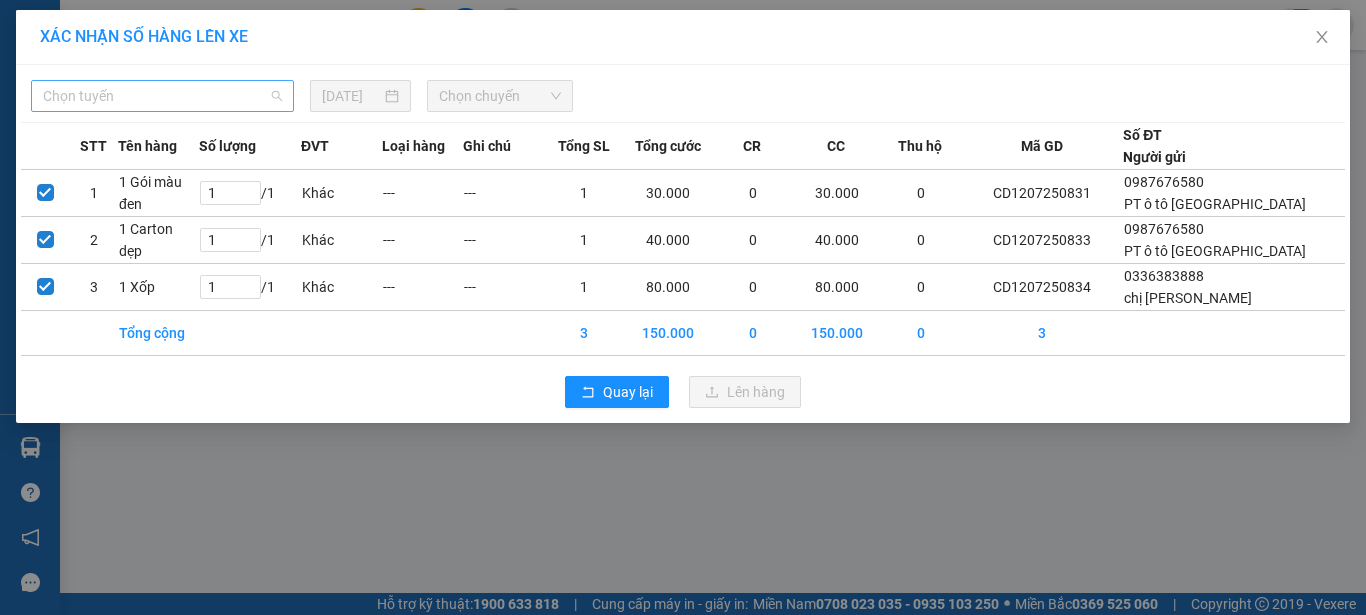 click on "Chọn tuyến" at bounding box center [162, 96] 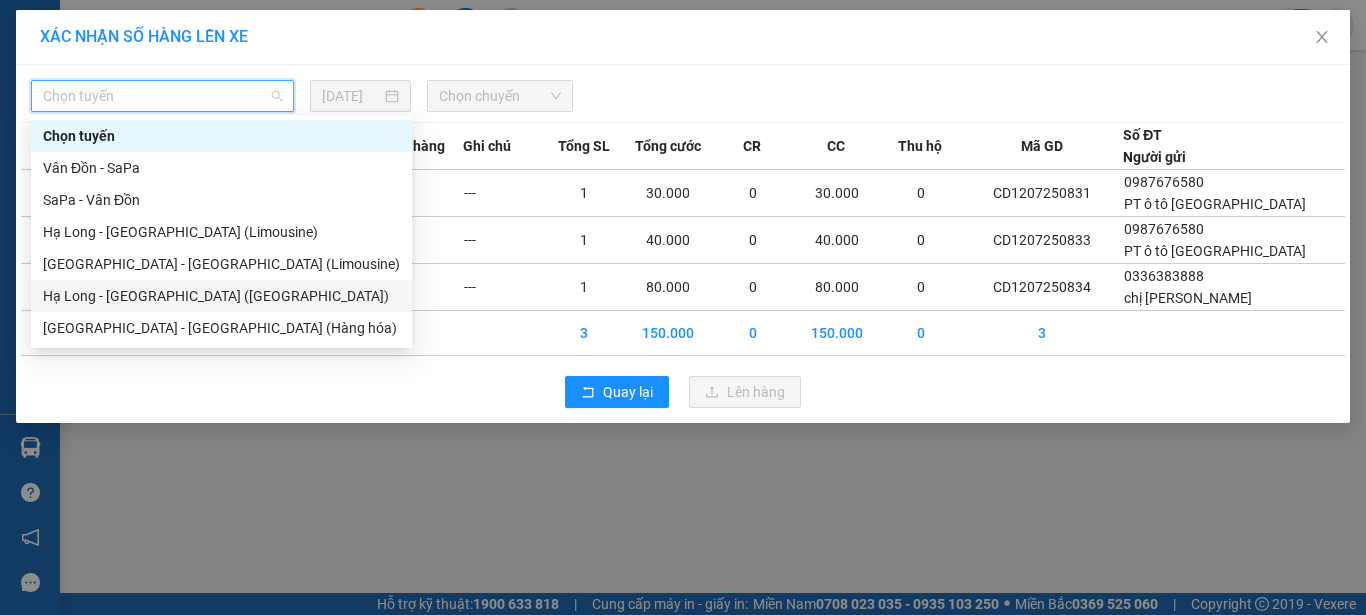 click on "Hạ Long - [GEOGRAPHIC_DATA] ([GEOGRAPHIC_DATA])" at bounding box center (221, 296) 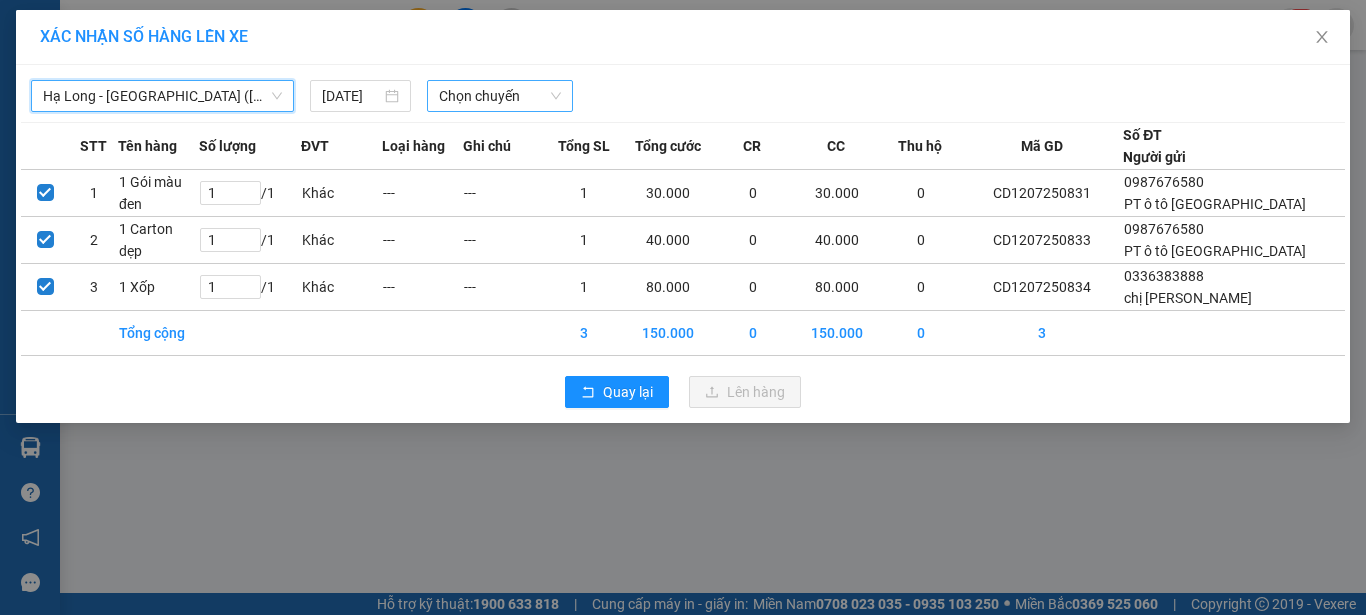 click on "Chọn chuyến" at bounding box center (500, 96) 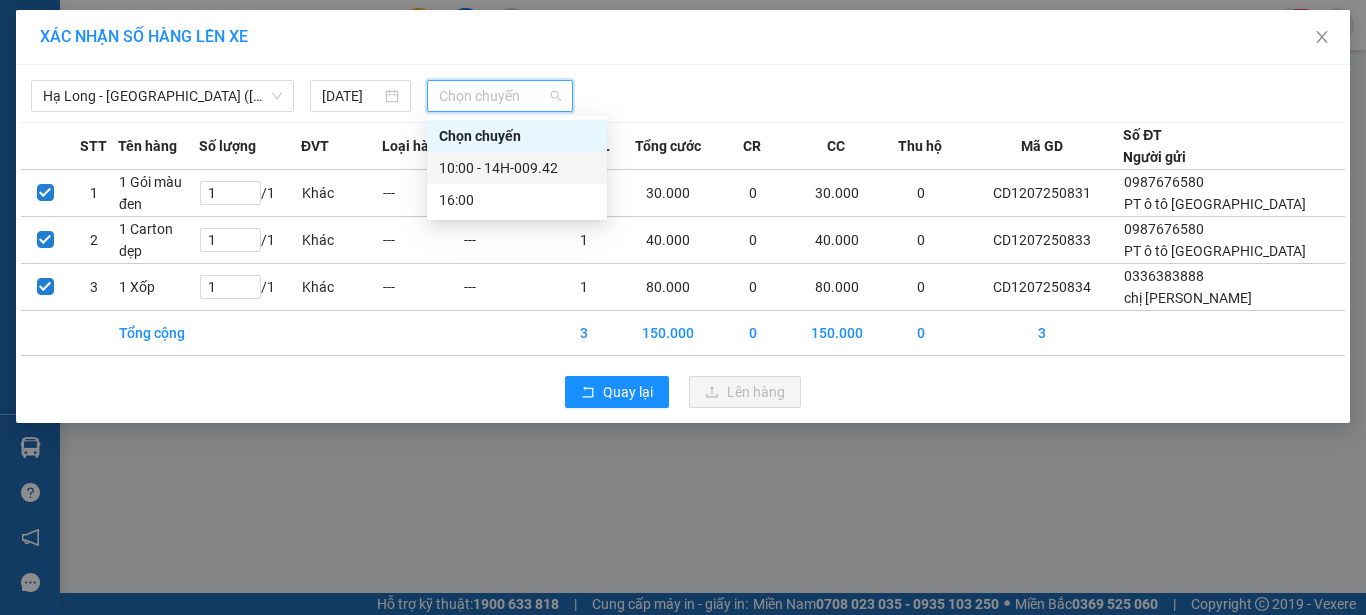 click on "10:00     - 14H-009.42" at bounding box center (517, 168) 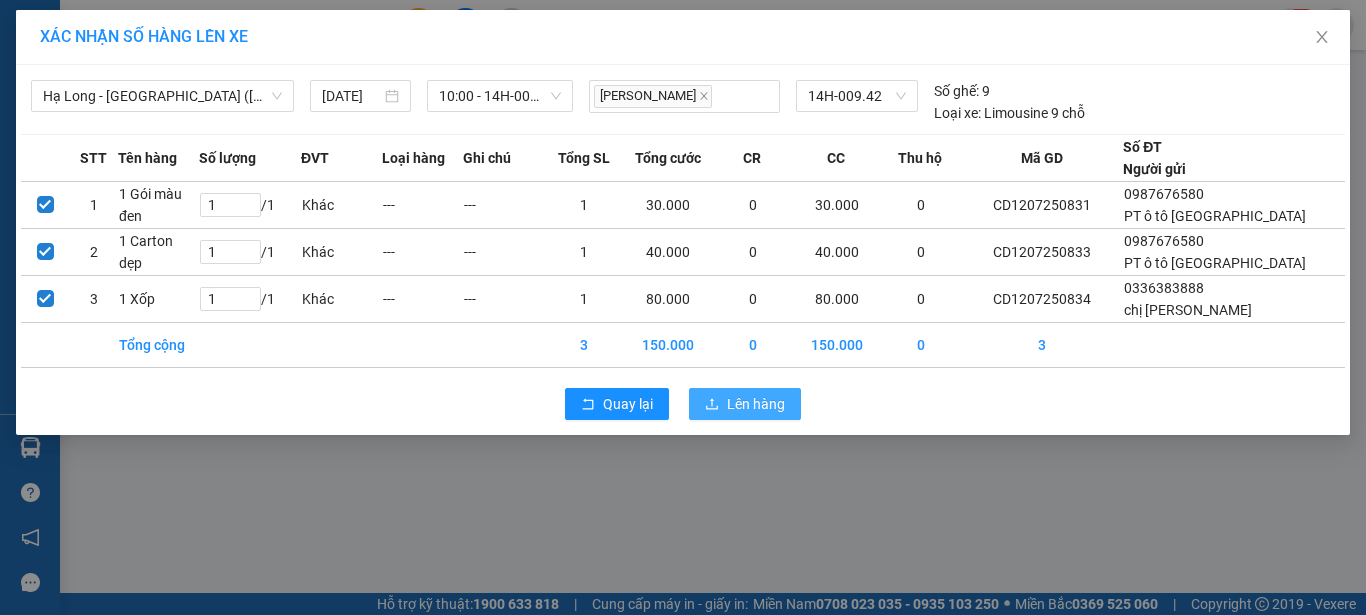 click on "Lên hàng" at bounding box center [756, 404] 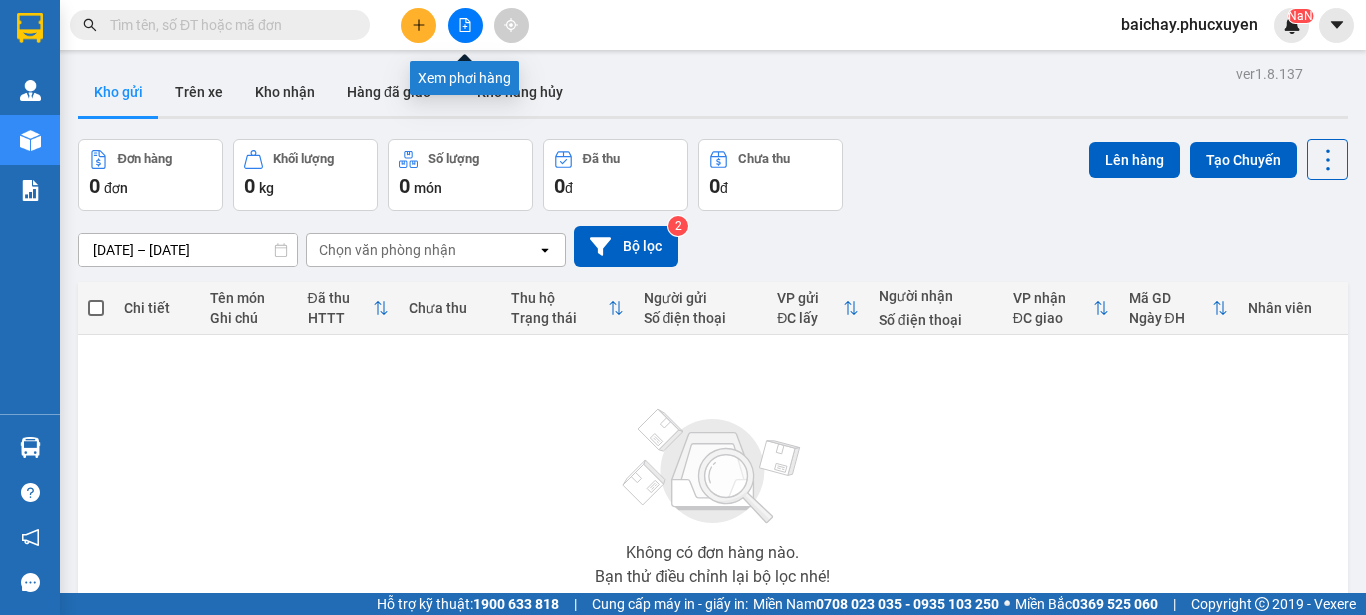 click 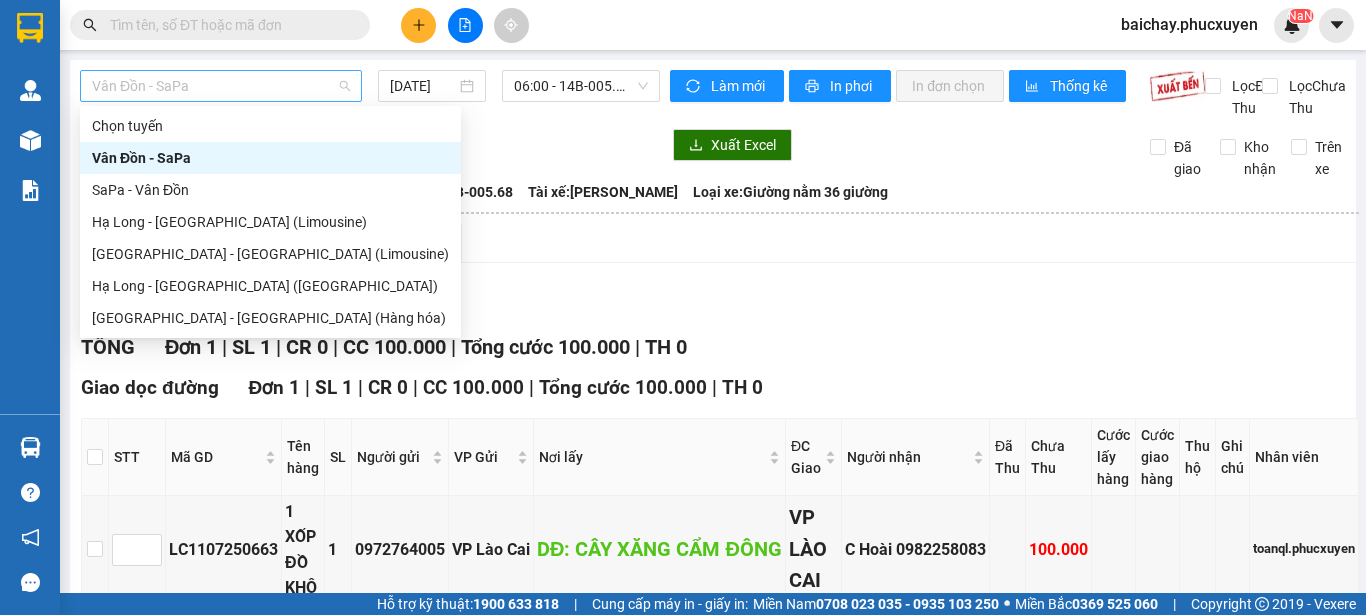 click on "Vân Đồn - SaPa" at bounding box center (221, 86) 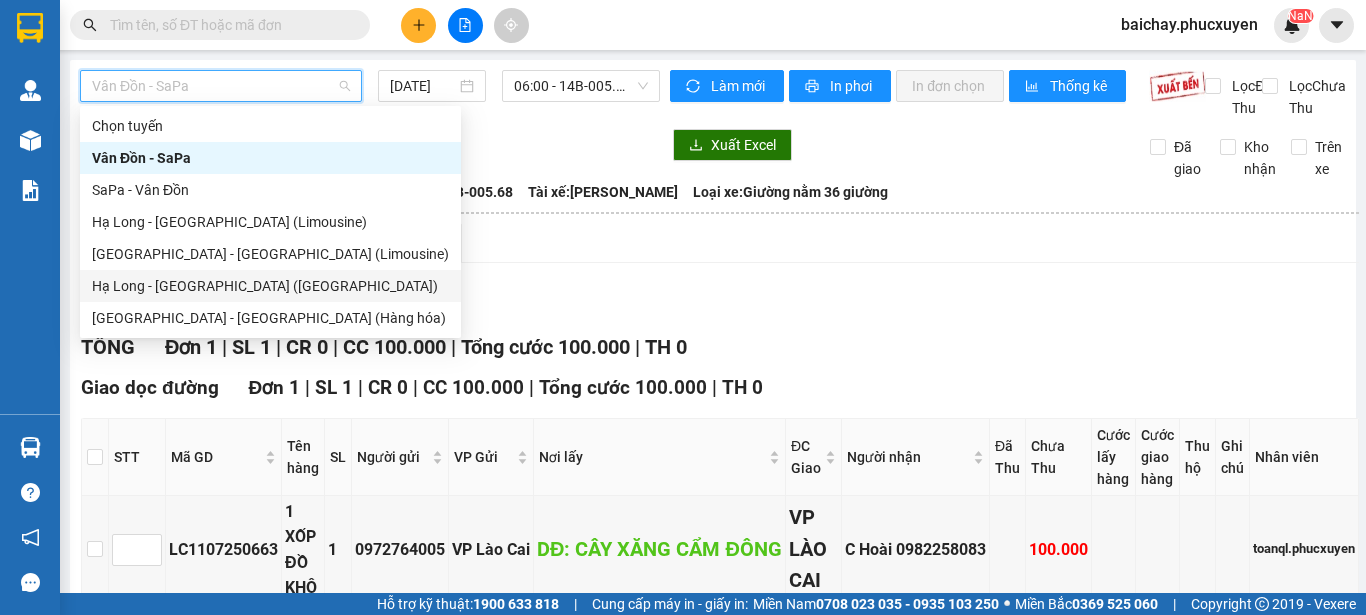click on "Hạ Long - [GEOGRAPHIC_DATA] ([GEOGRAPHIC_DATA])" at bounding box center [270, 286] 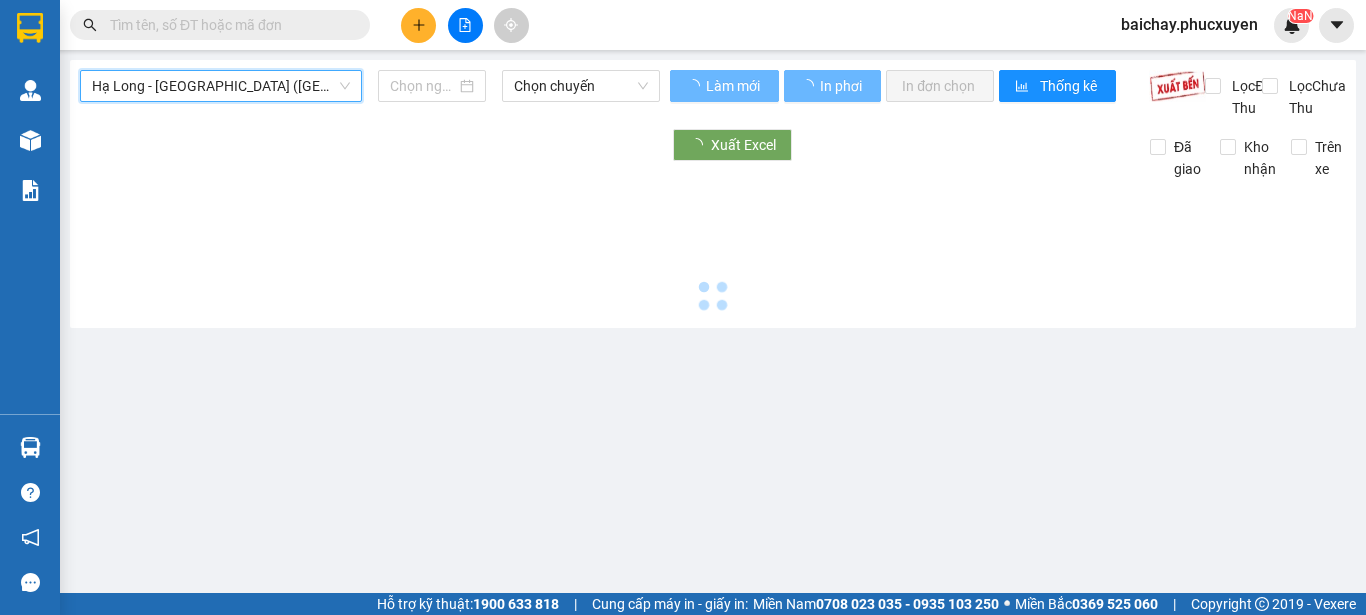 type on "[DATE]" 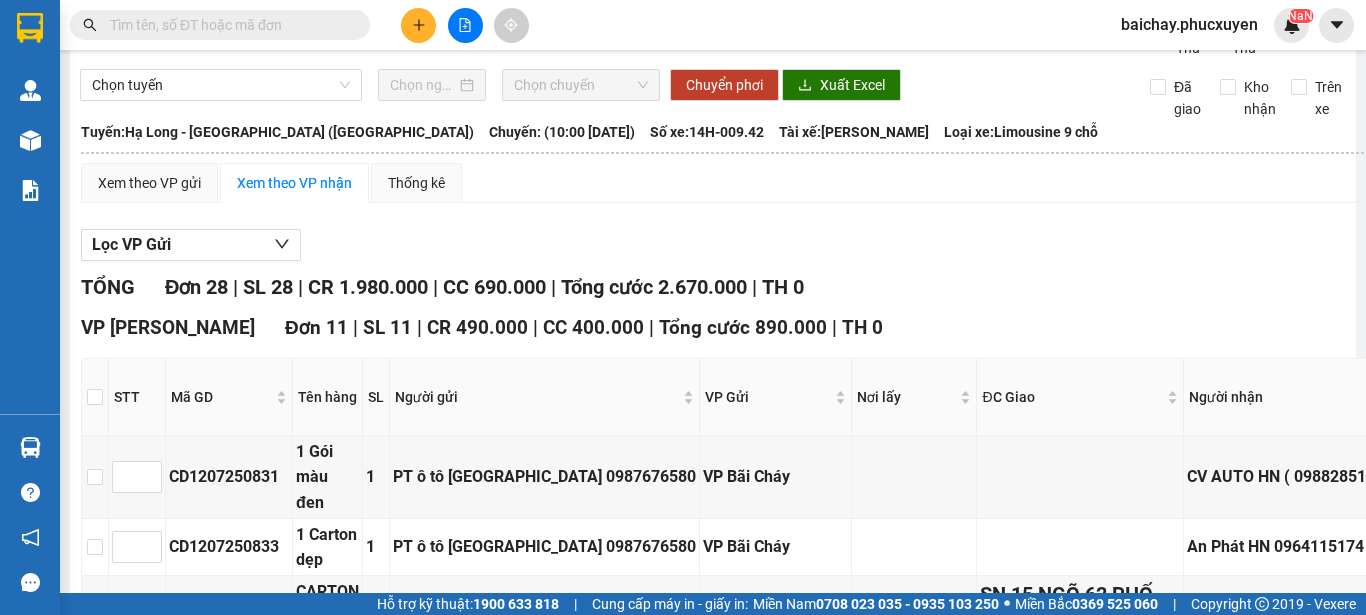 scroll, scrollTop: 0, scrollLeft: 0, axis: both 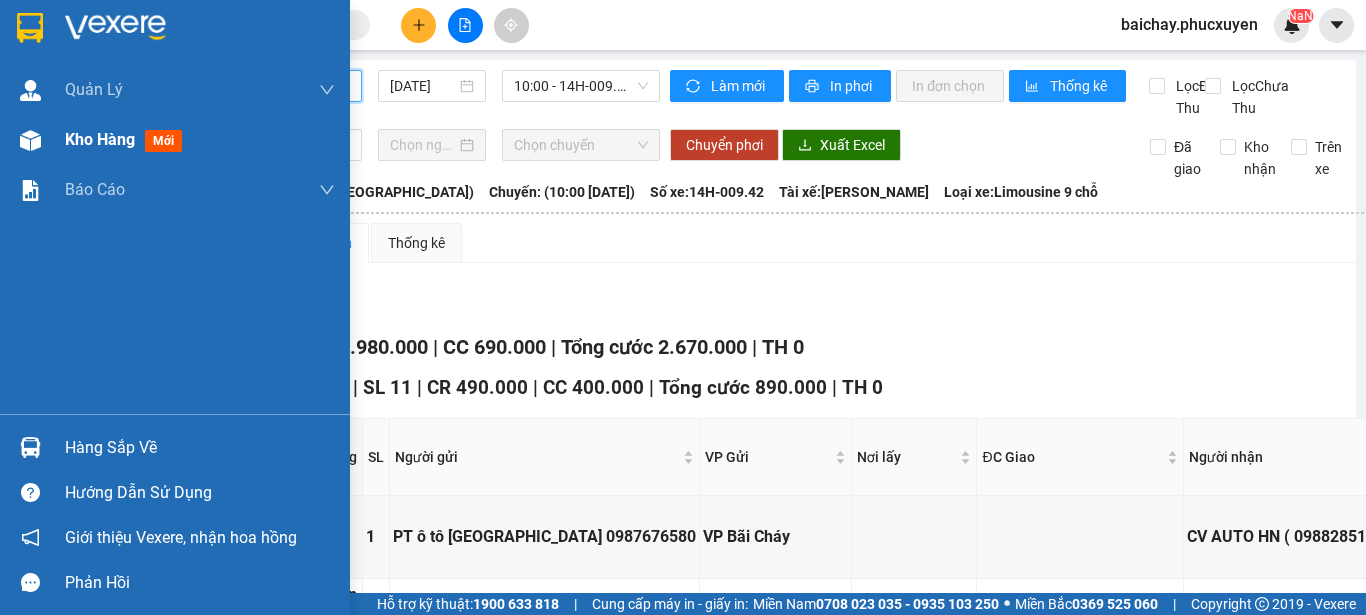 click on "Kho hàng" at bounding box center [100, 139] 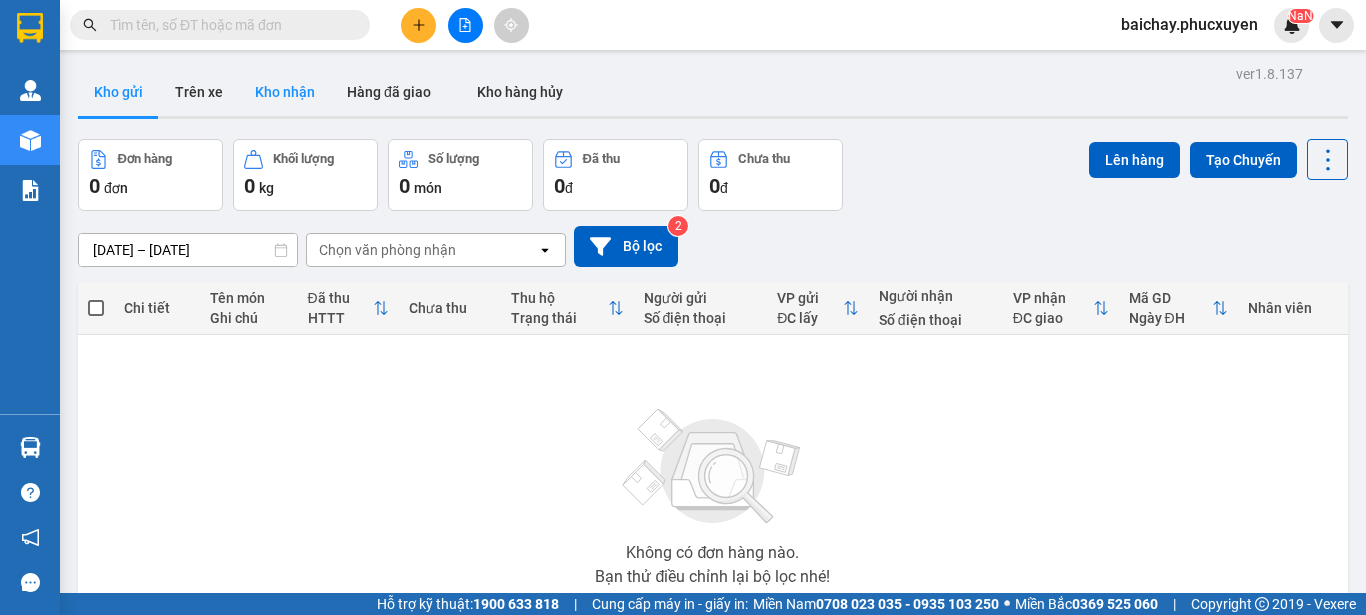click on "Kho nhận" at bounding box center [285, 92] 